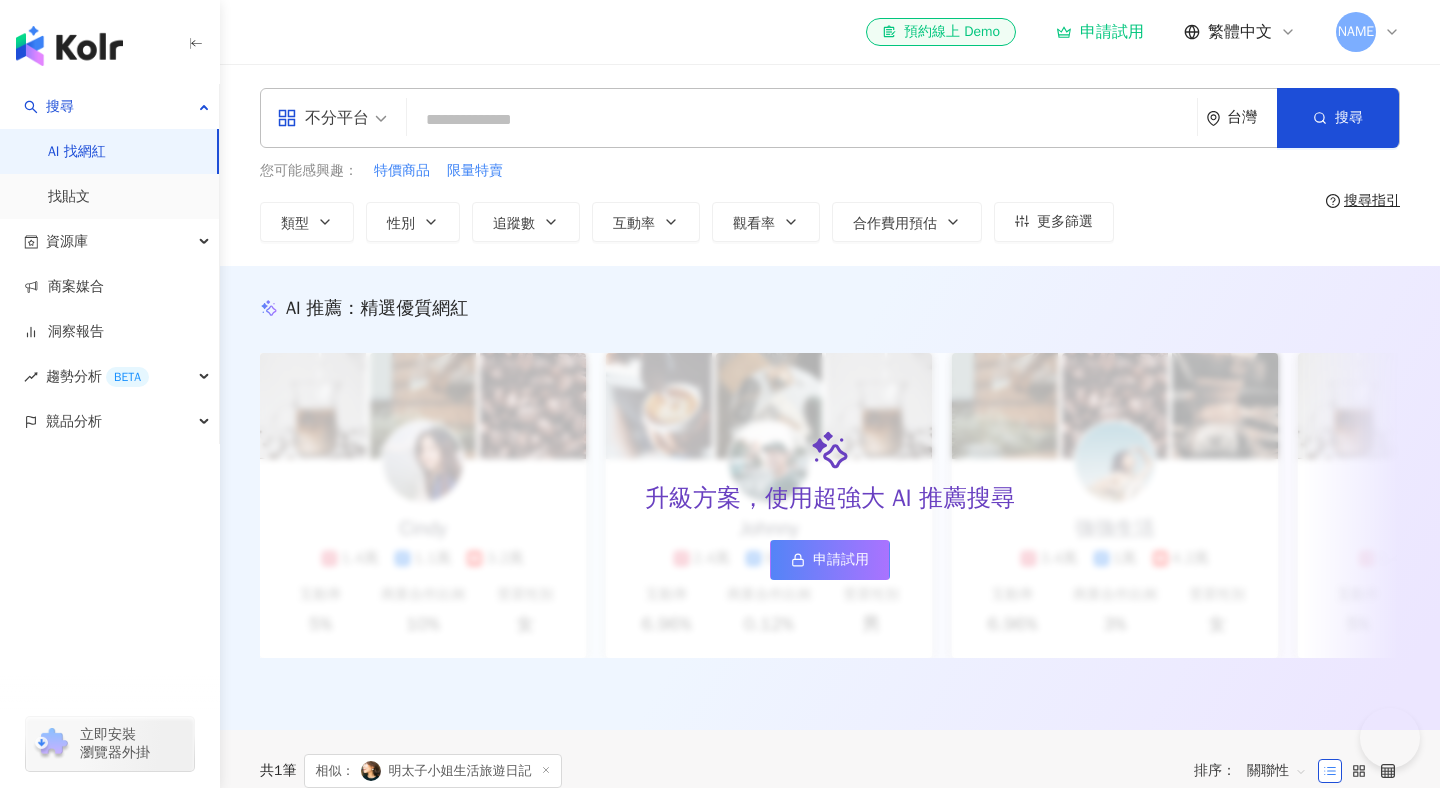 scroll, scrollTop: 619, scrollLeft: 0, axis: vertical 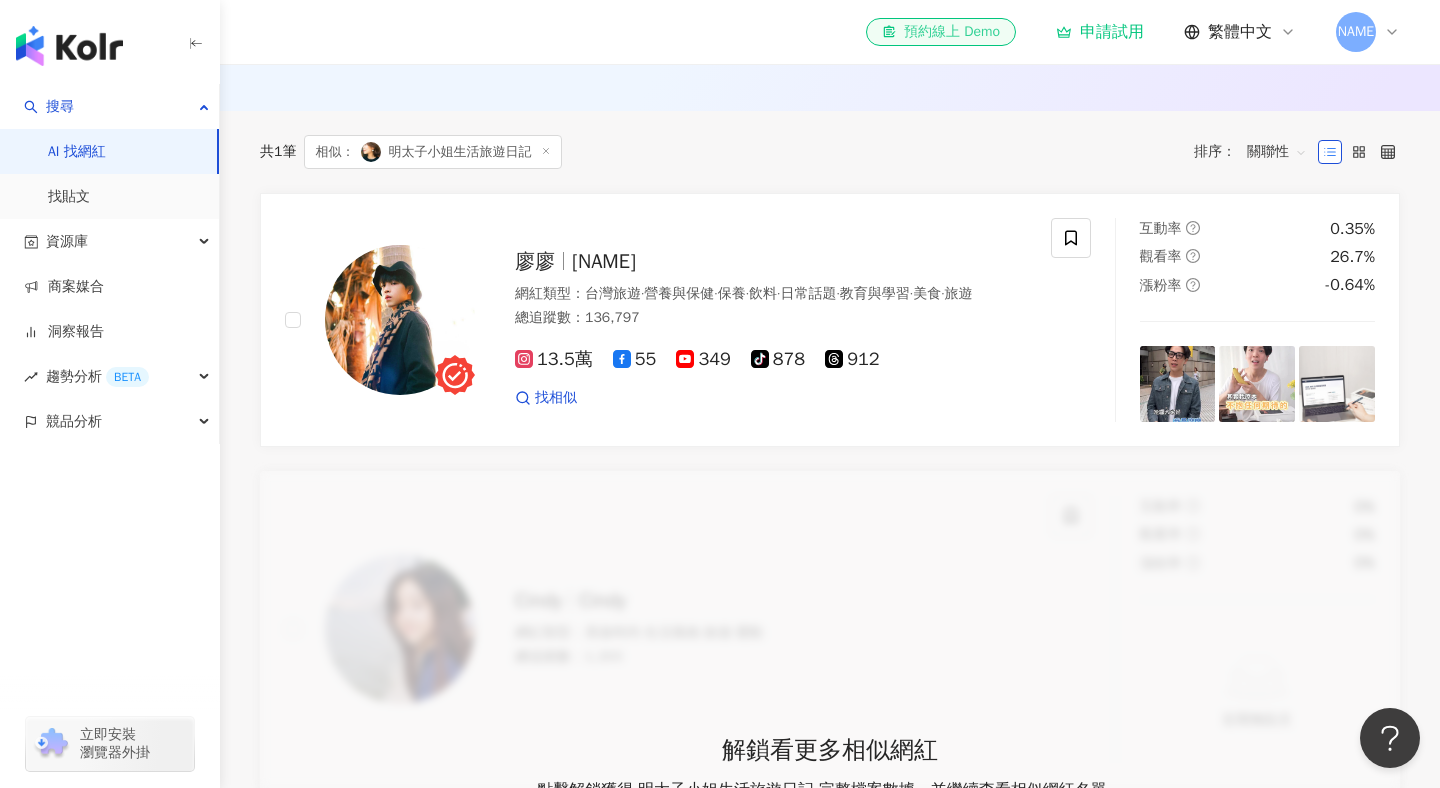 click on "el-icon-cs" 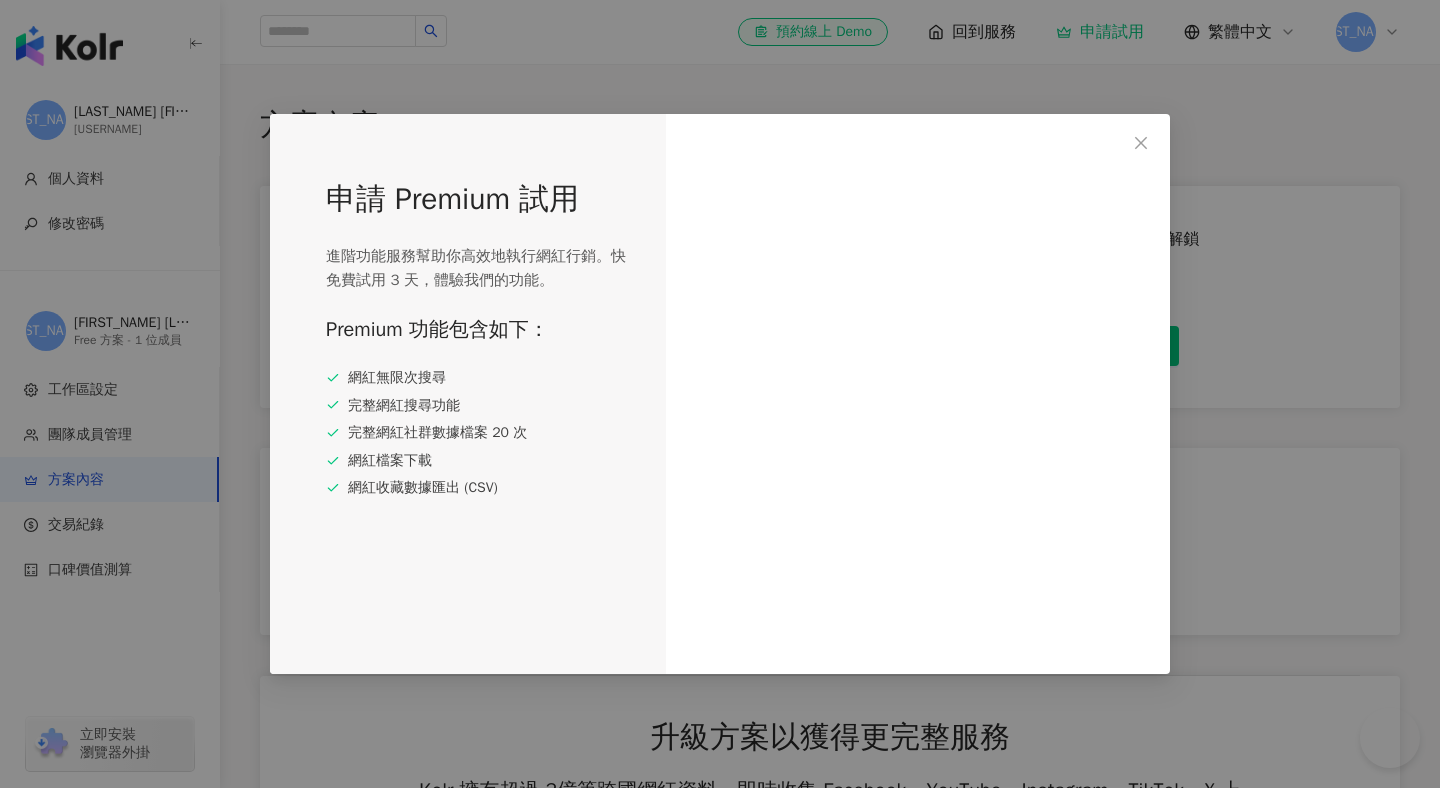 scroll, scrollTop: 0, scrollLeft: 0, axis: both 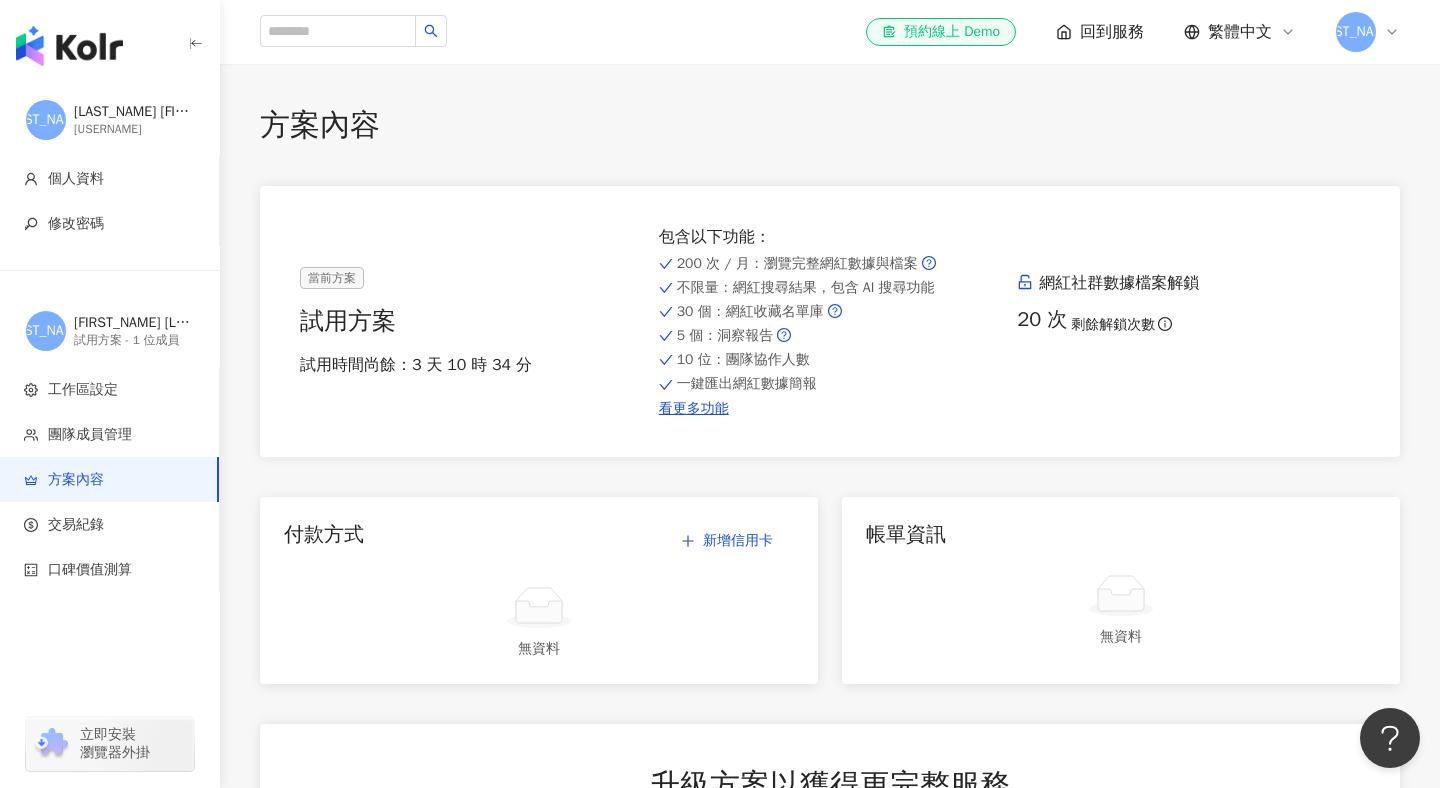 click on "[USERNAME]" at bounding box center (1133, 32) 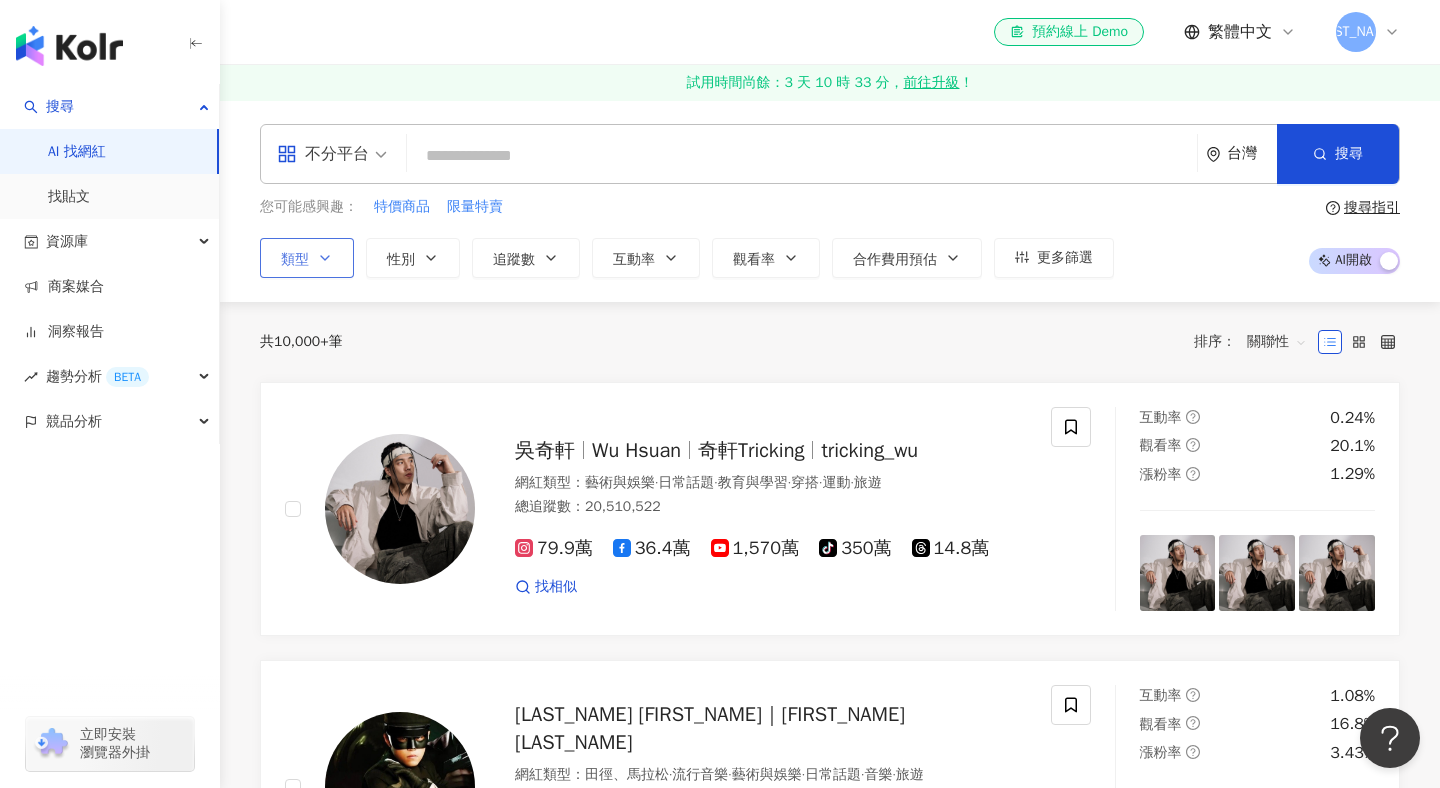 click on "類型" at bounding box center (307, 258) 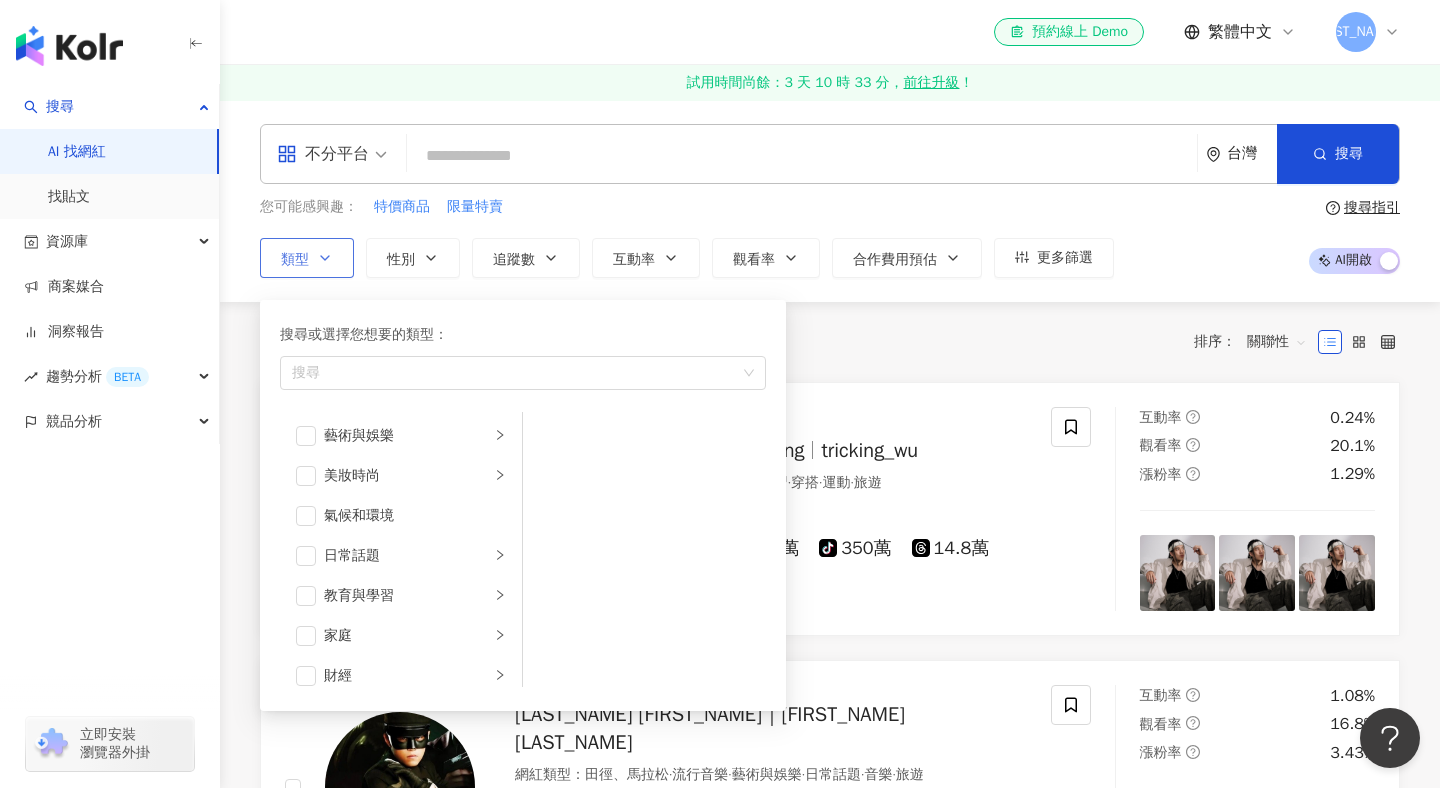 click on "類型 搜尋或選擇您想要的類型：   搜尋 藝術與娛樂 美妝時尚 氣候和環境 日常話題 教育與學習 家庭 財經 美食 命理占卜 遊戲 法政社會 生活風格 影視娛樂 醫療與健康 寵物 攝影 感情 宗教 促購導購 運動 科技 交通工具 旅遊 成人" at bounding box center (307, 258) 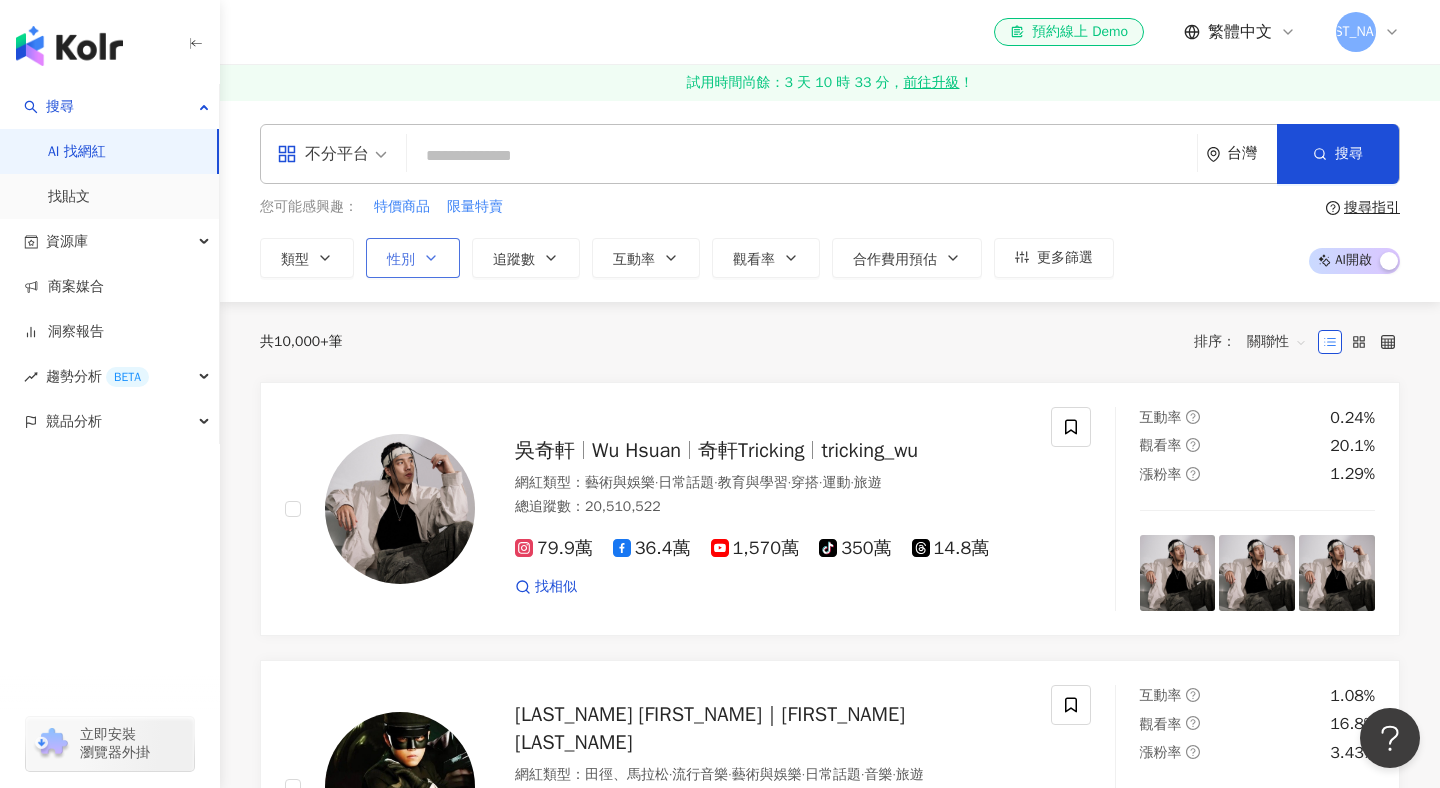 click on "性別" at bounding box center [413, 258] 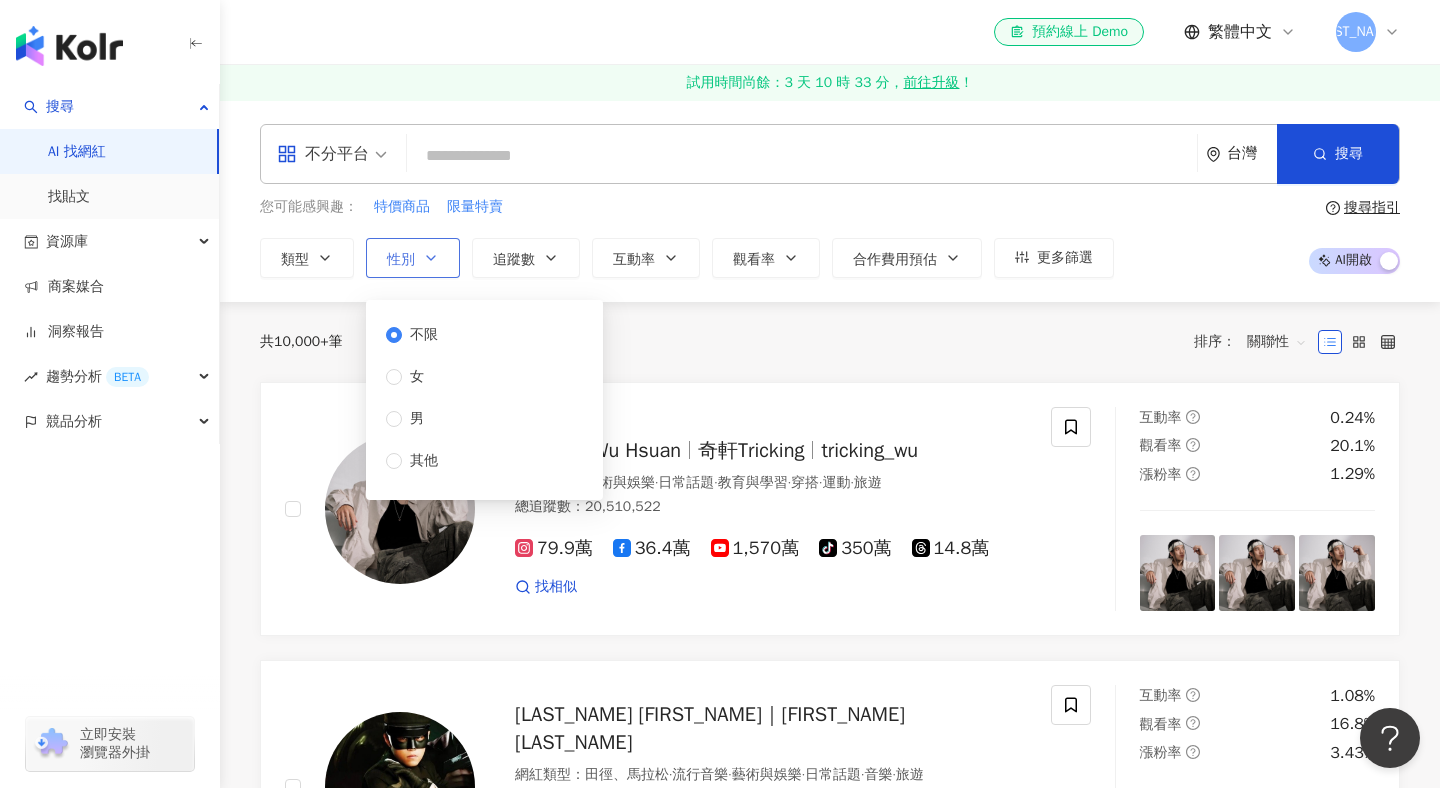 click on "性別" at bounding box center (413, 258) 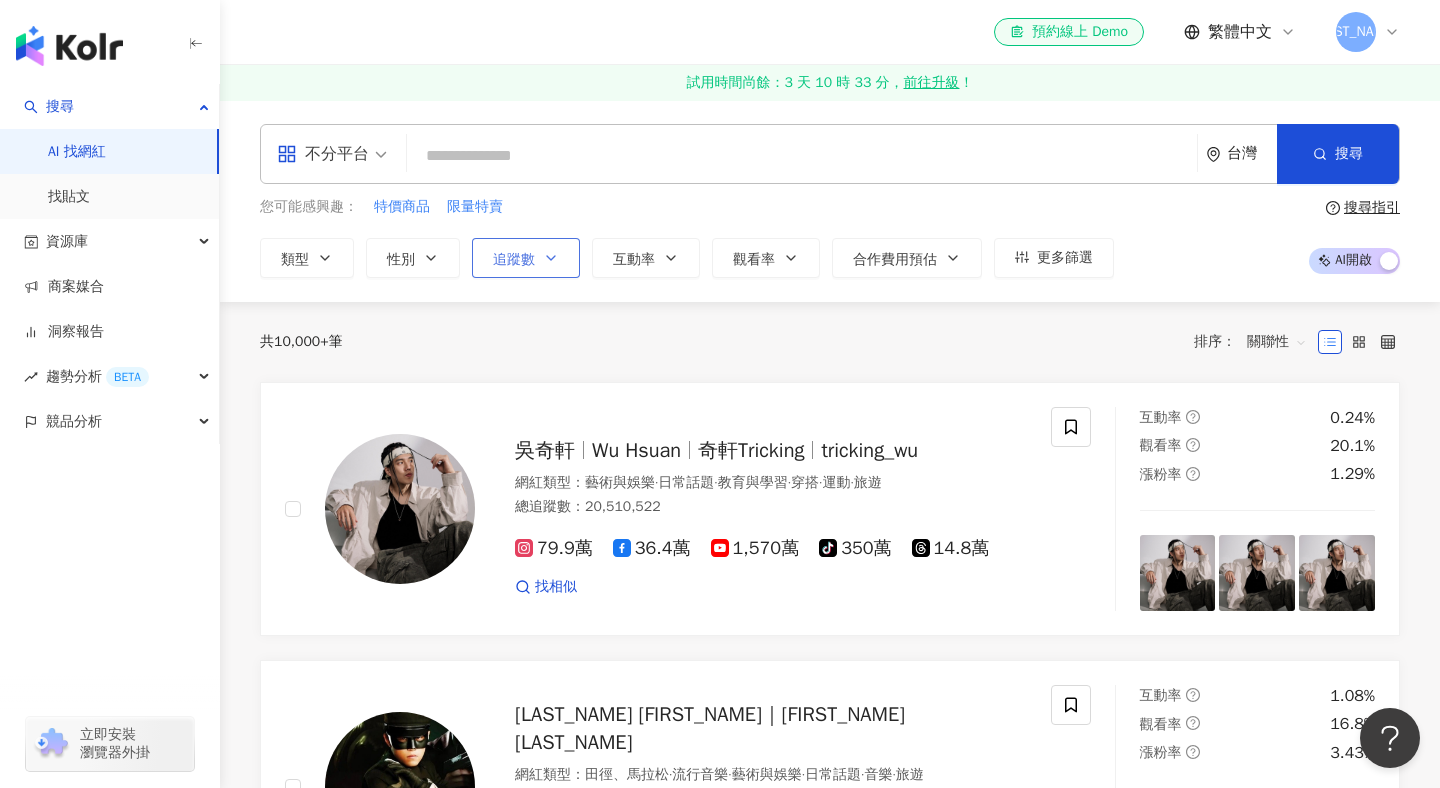 click on "追蹤數" at bounding box center (526, 258) 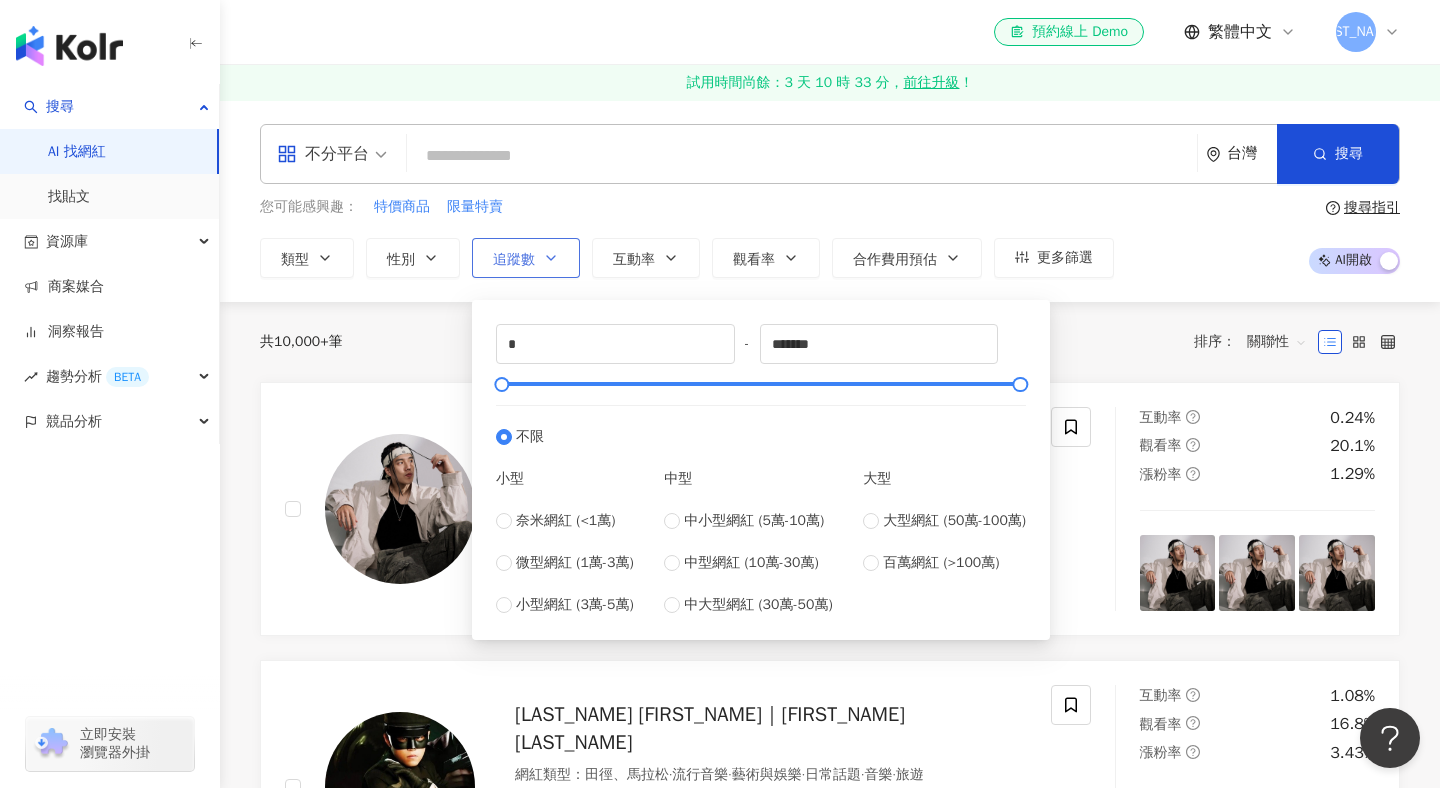 click on "追蹤數" at bounding box center [526, 258] 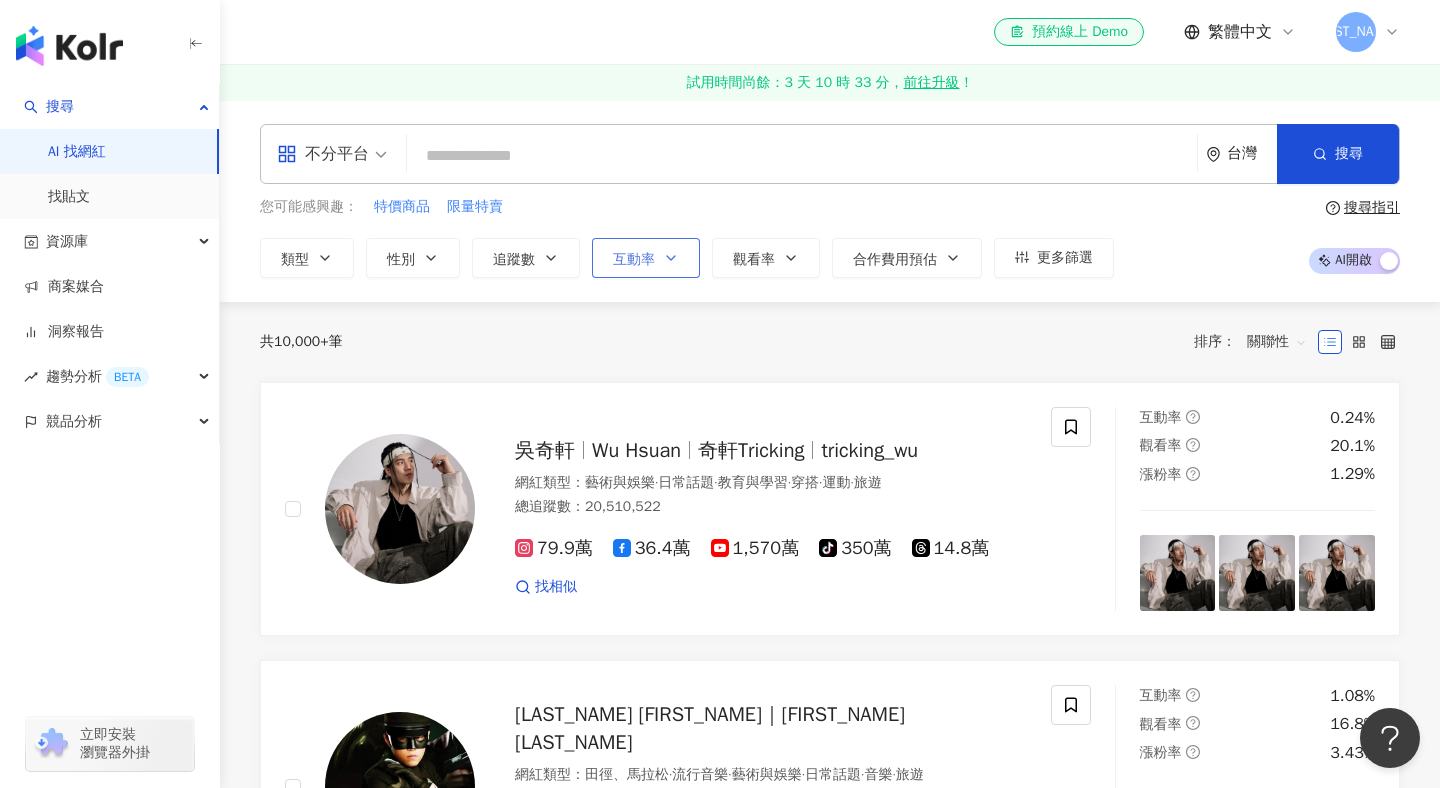 click 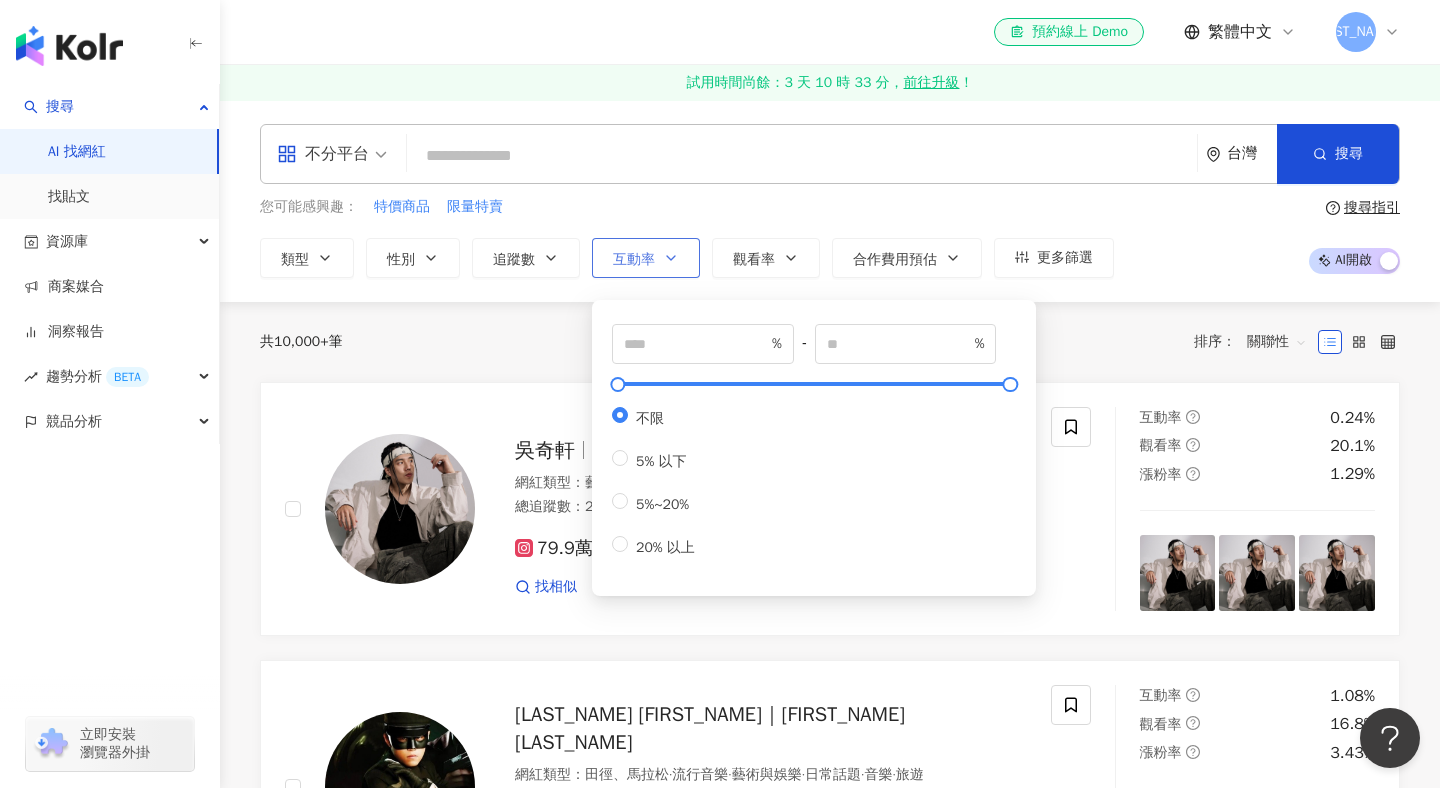 click 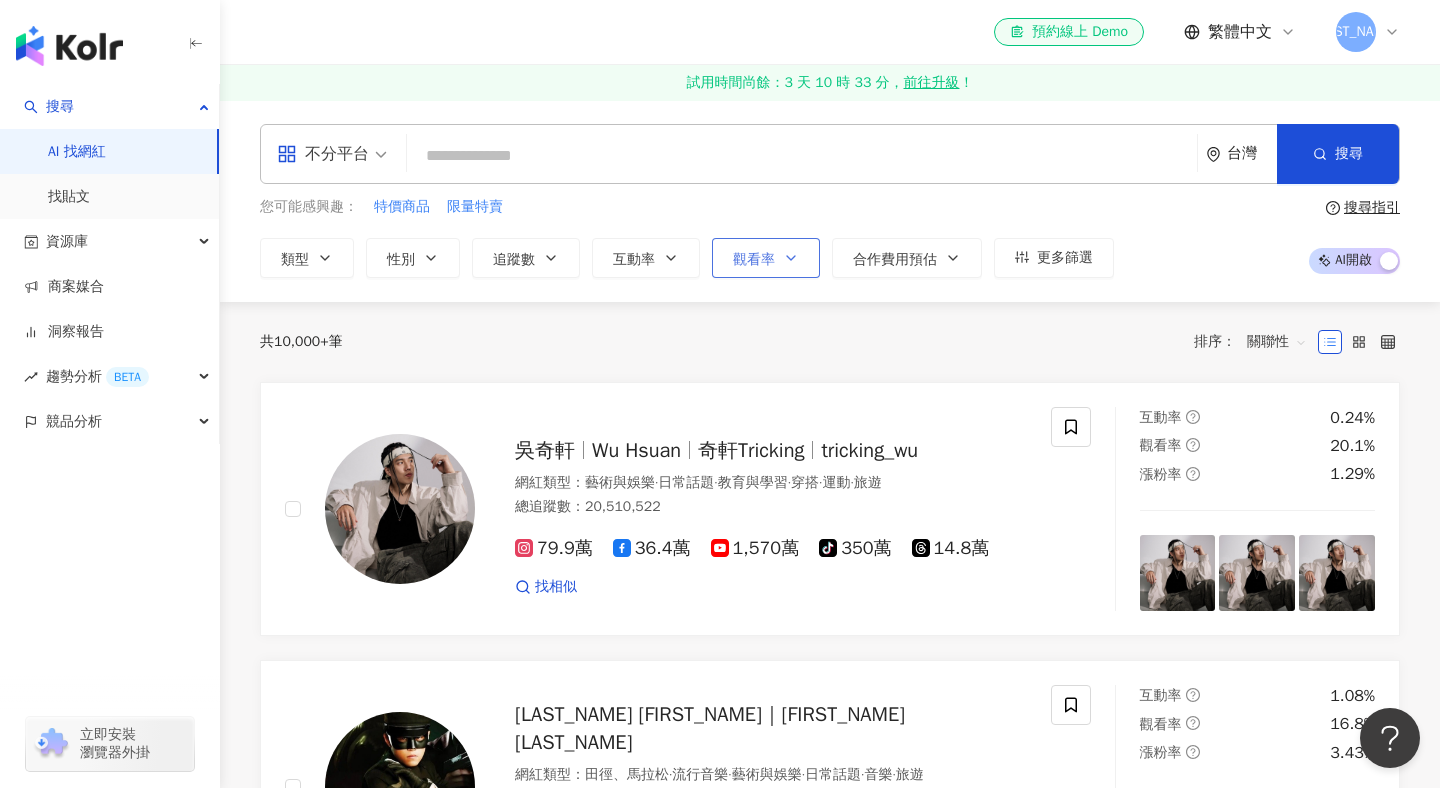 click on "觀看率" at bounding box center (766, 258) 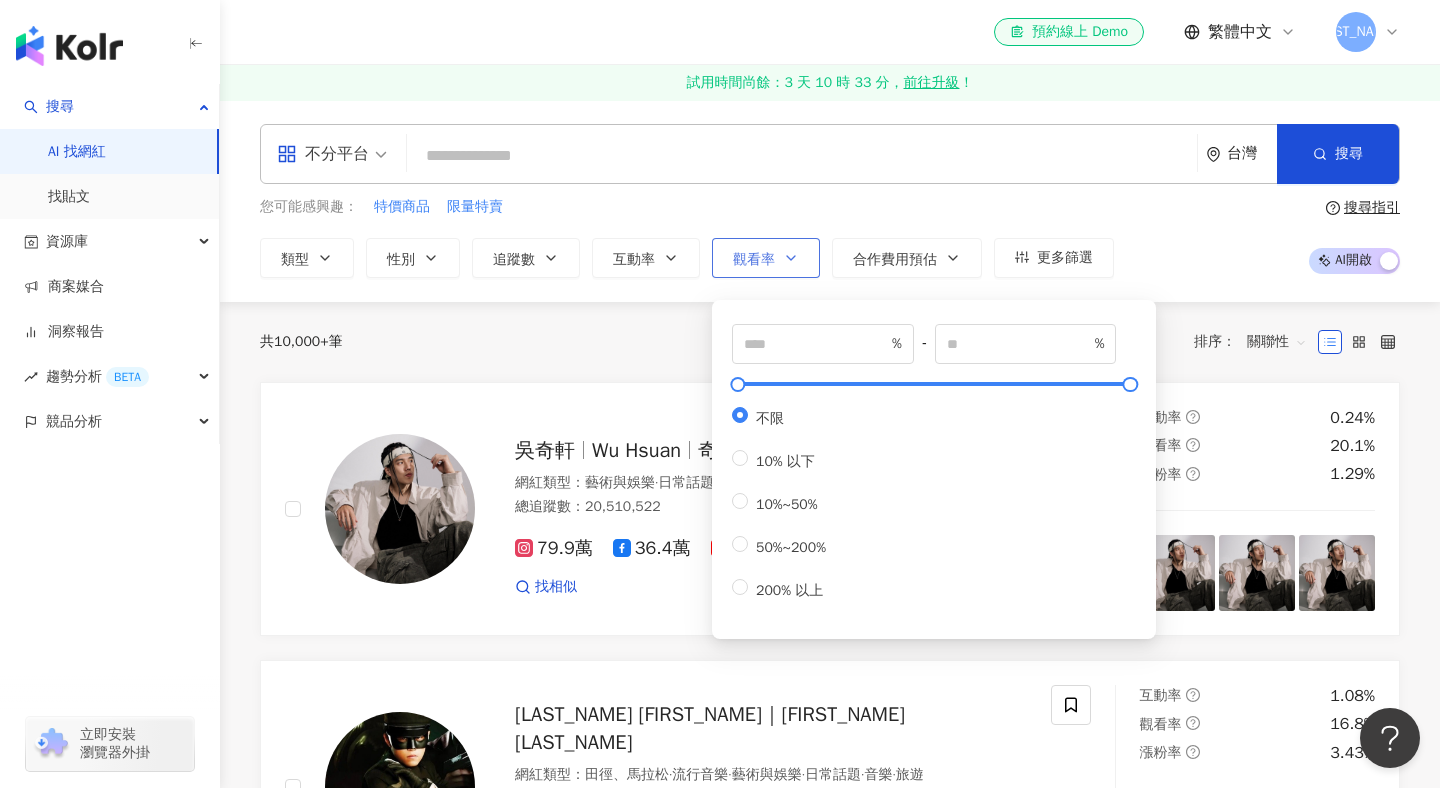 click on "觀看率" at bounding box center (766, 258) 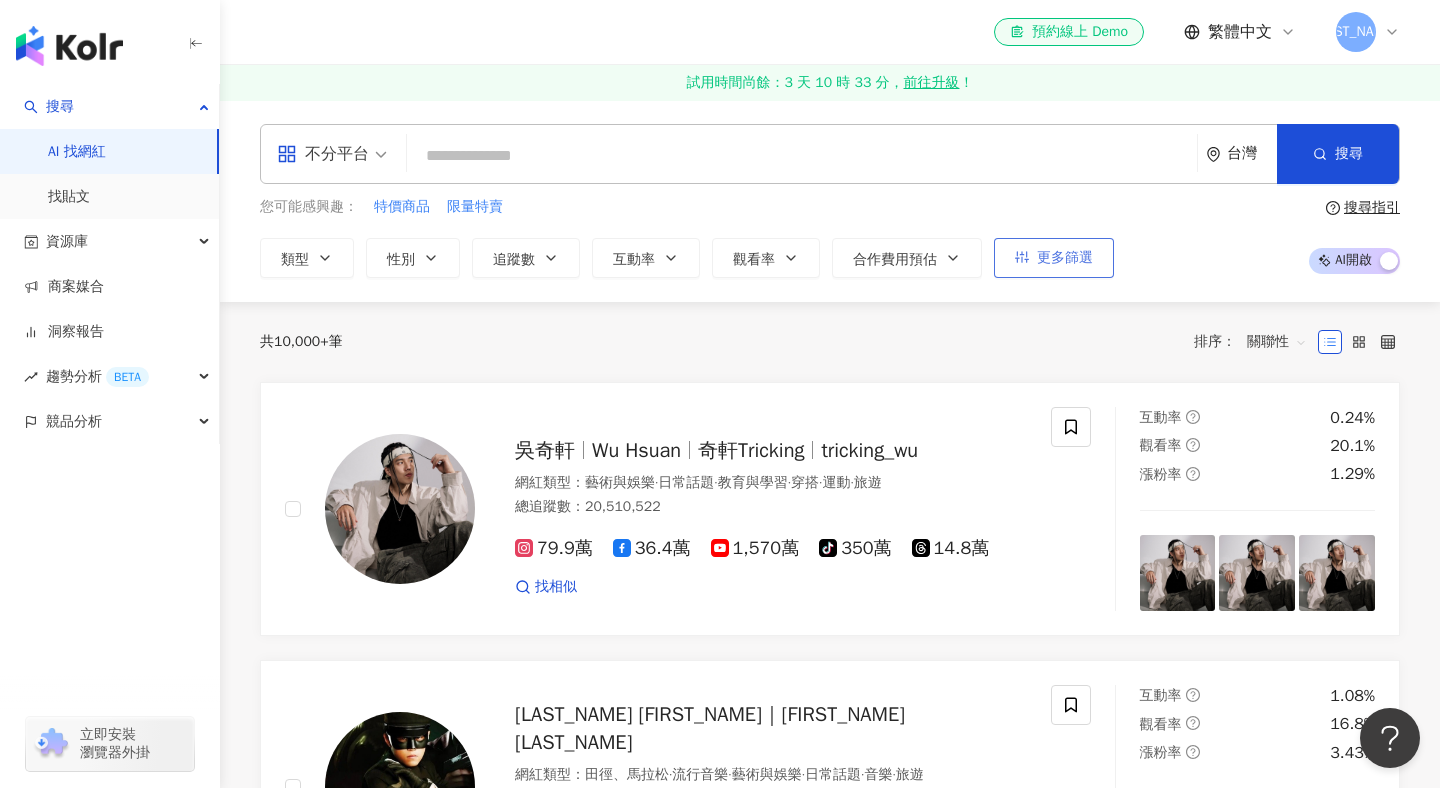 click on "更多篩選" at bounding box center [1065, 258] 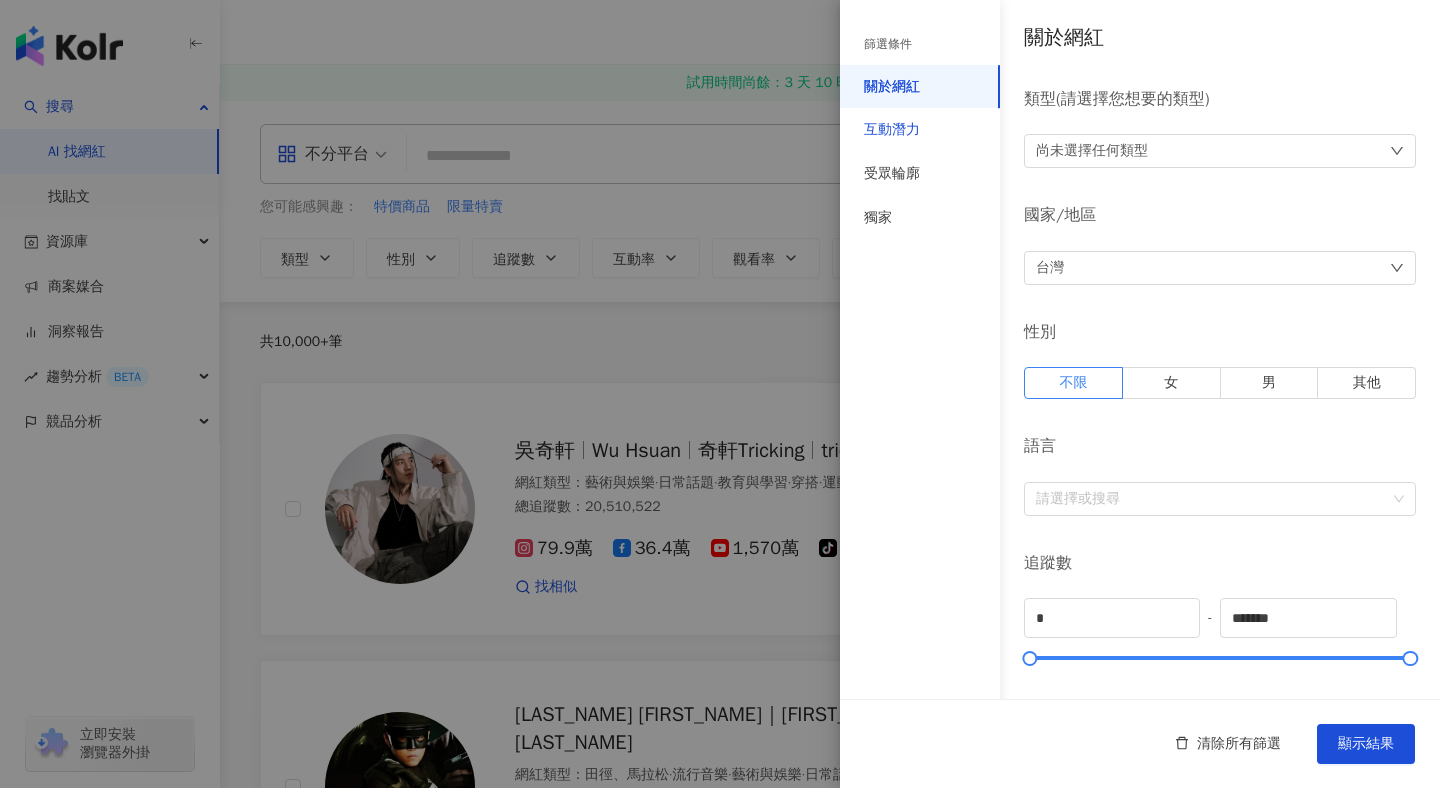 click on "互動潛力" at bounding box center [892, 130] 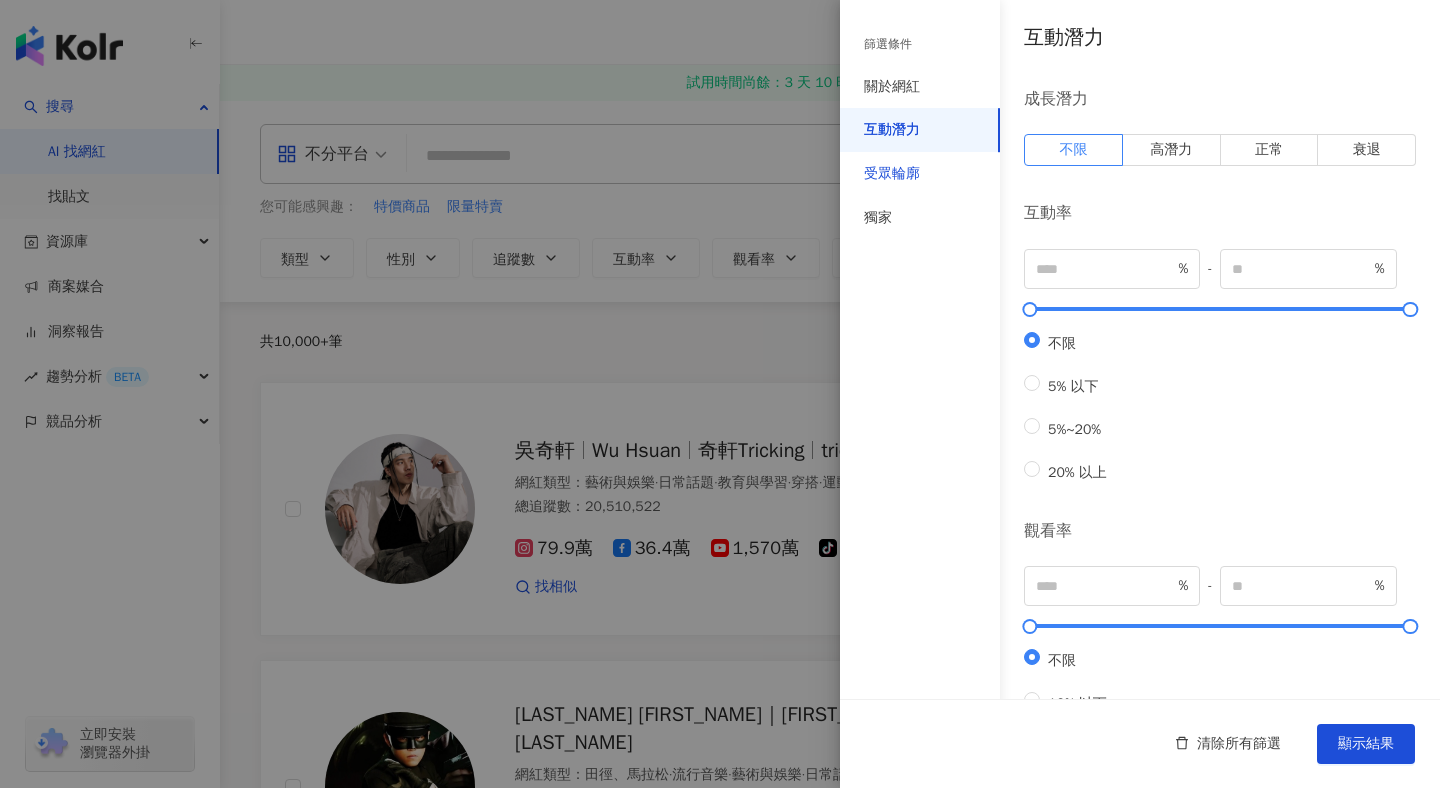 click on "受眾輪廓" at bounding box center (892, 174) 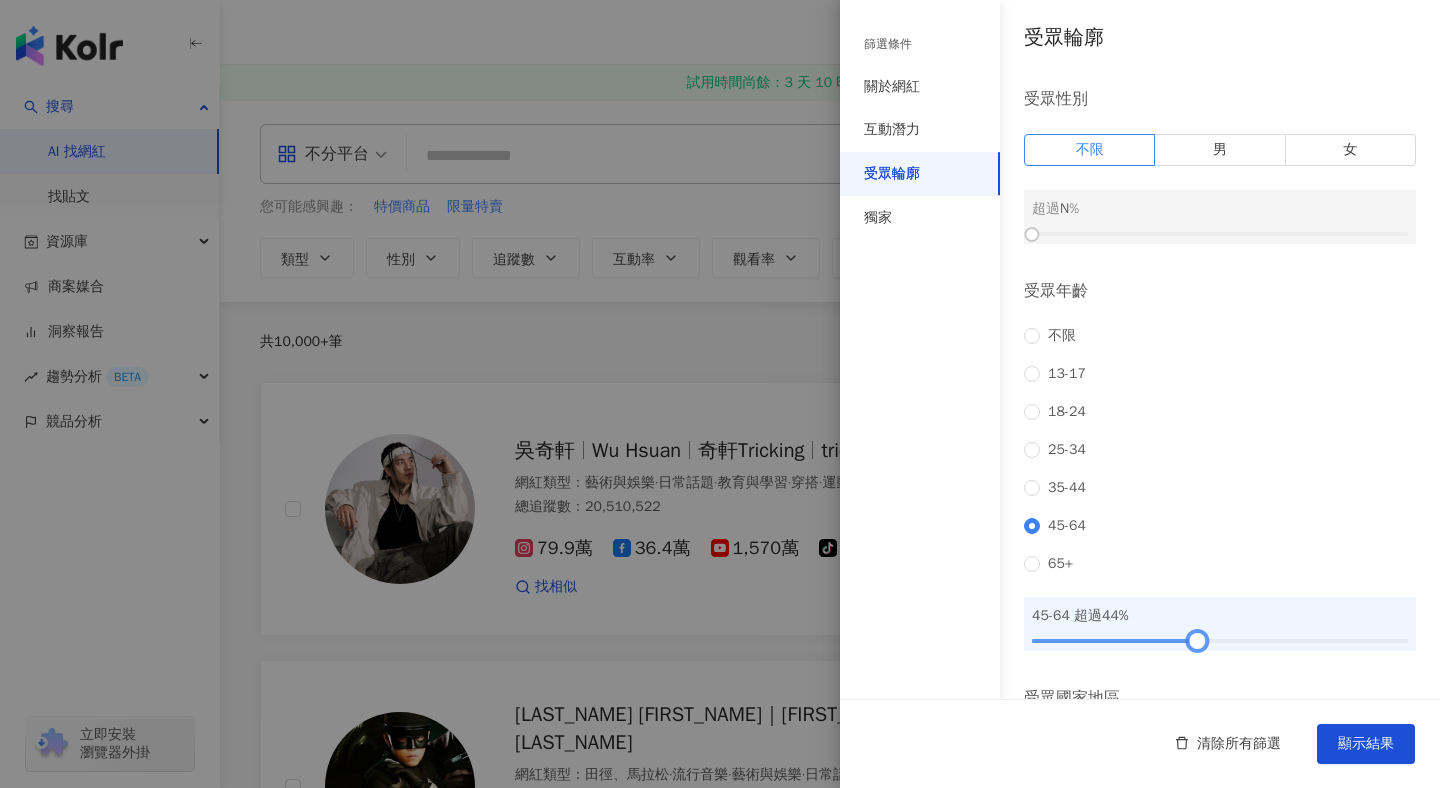 drag, startPoint x: 1035, startPoint y: 651, endPoint x: 1201, endPoint y: 654, distance: 166.0271 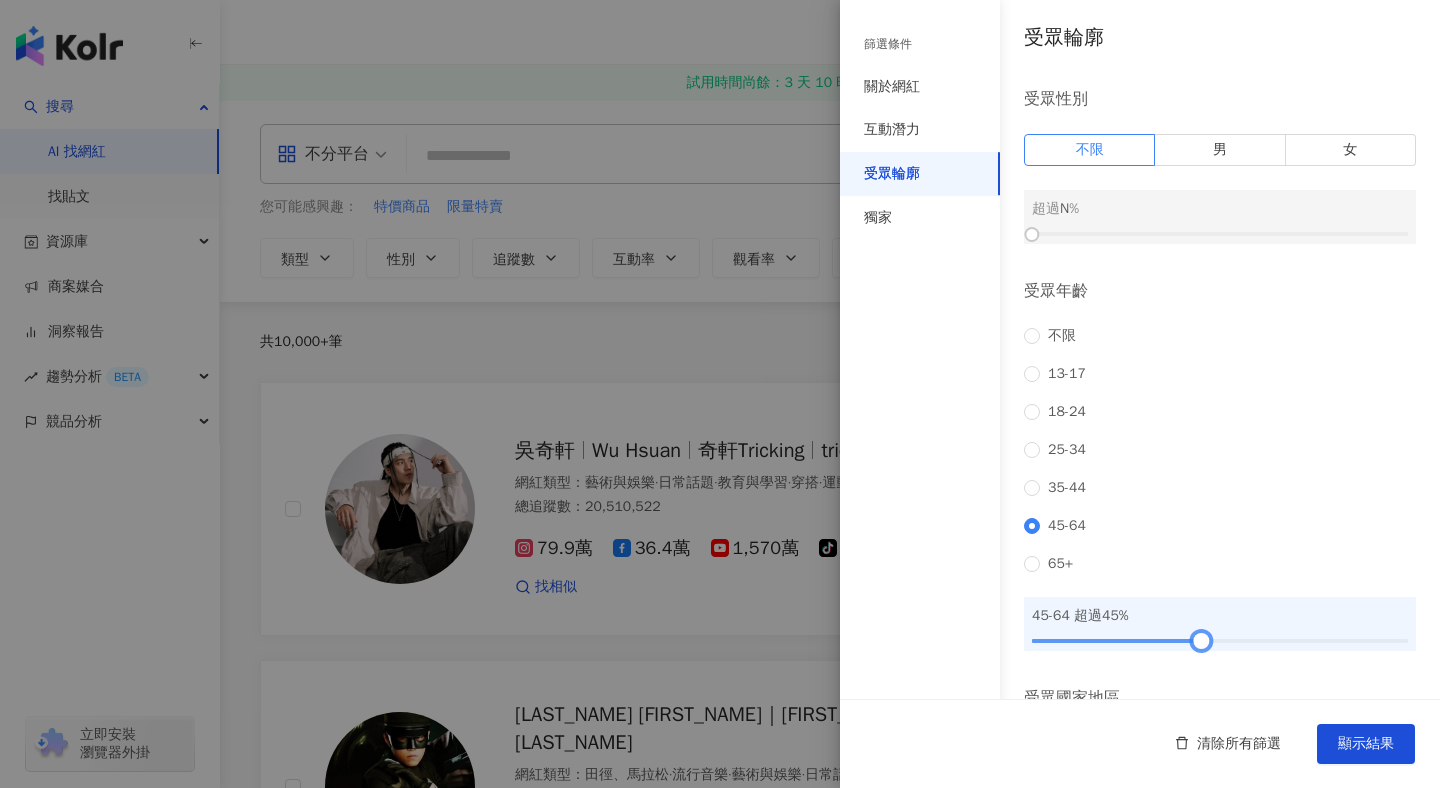 click at bounding box center [1201, 640] 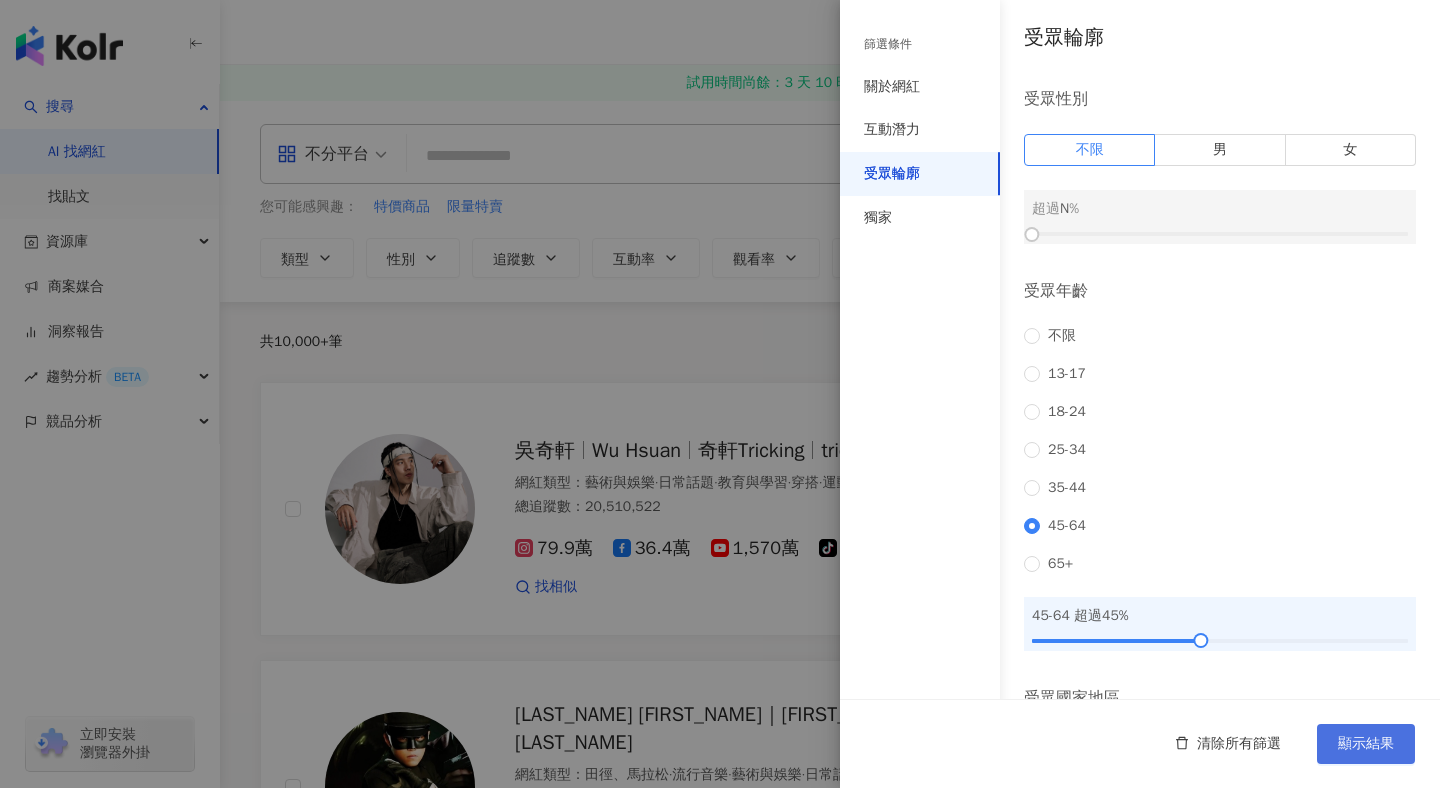 click on "顯示結果" at bounding box center (1366, 744) 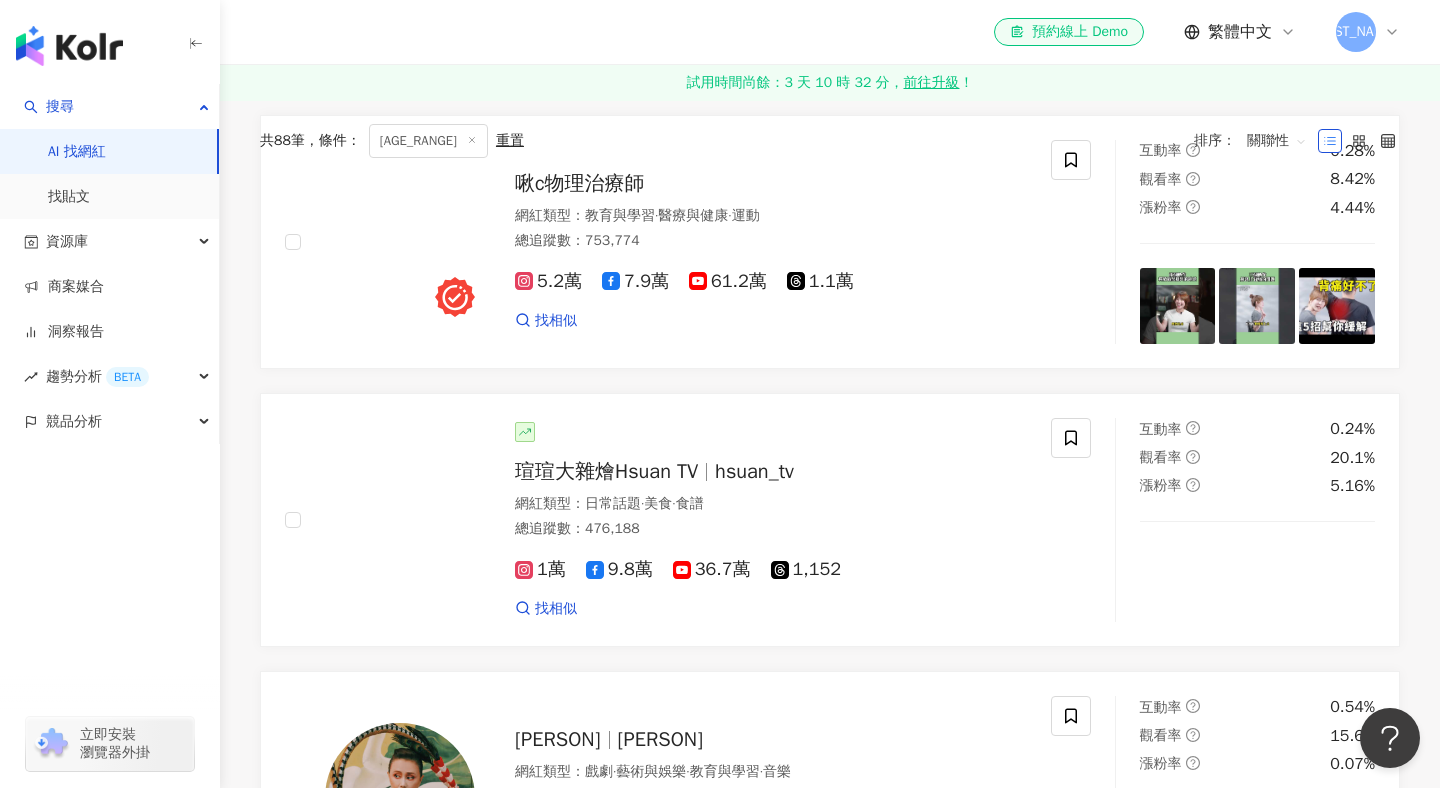 scroll, scrollTop: 0, scrollLeft: 0, axis: both 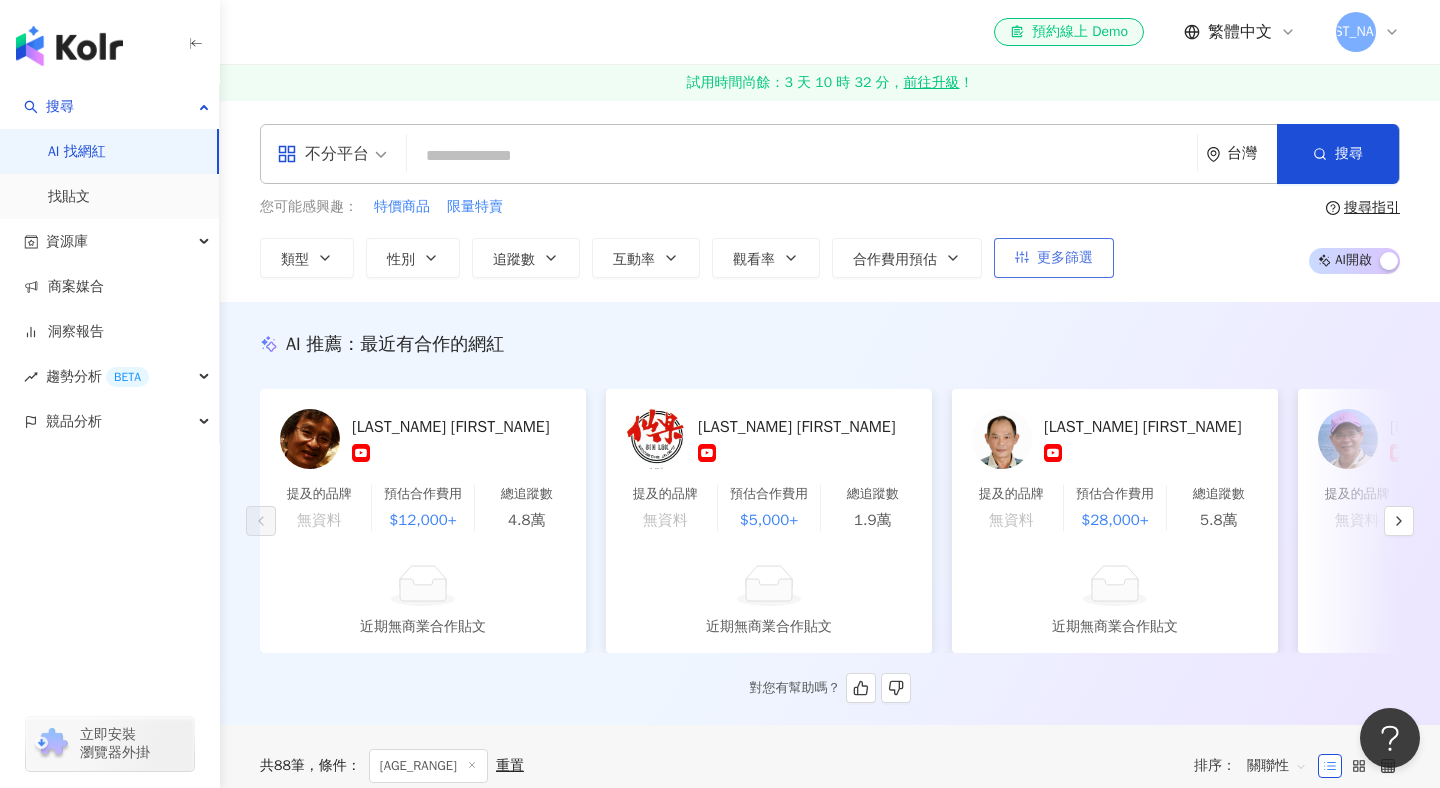 click on "更多篩選" at bounding box center (1065, 258) 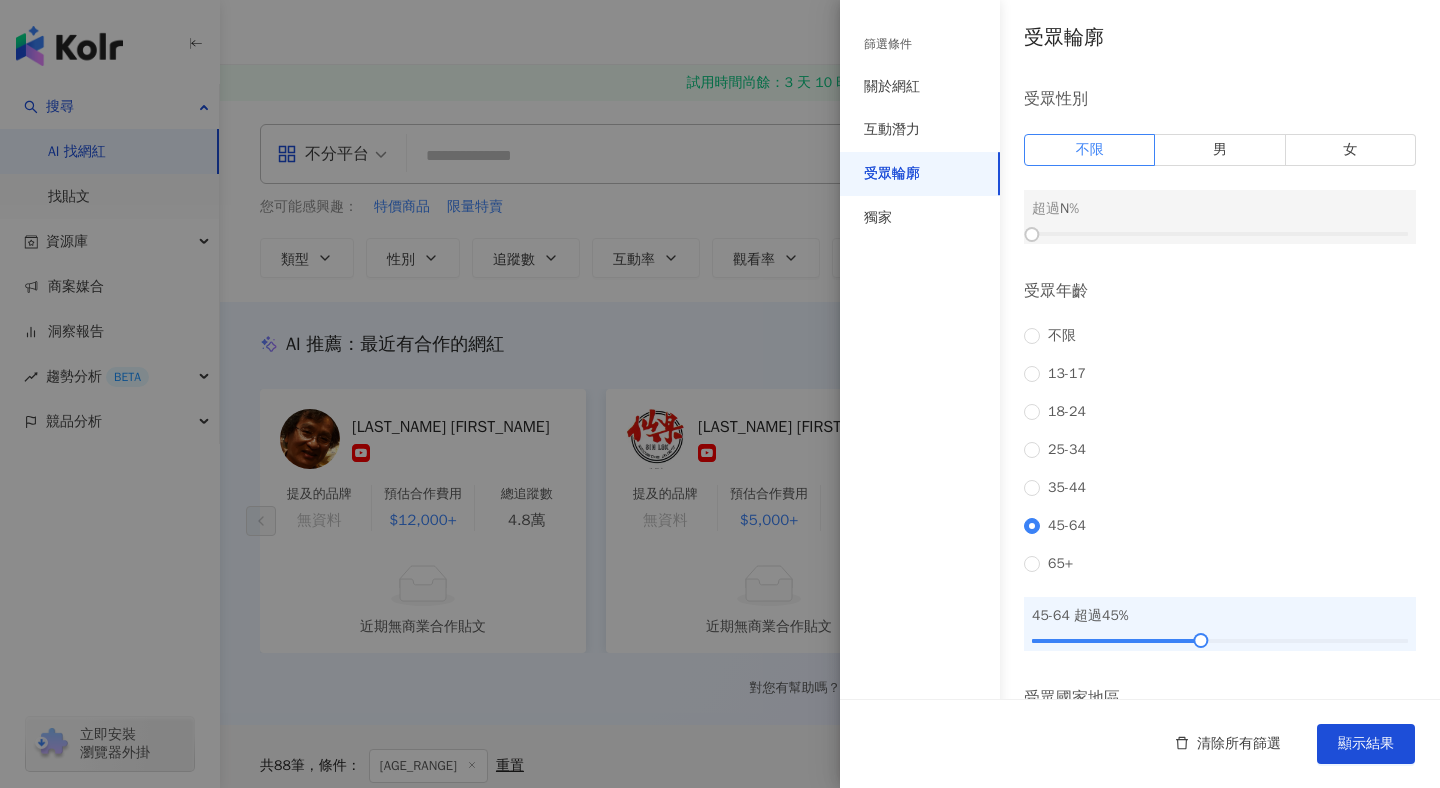 click at bounding box center [720, 394] 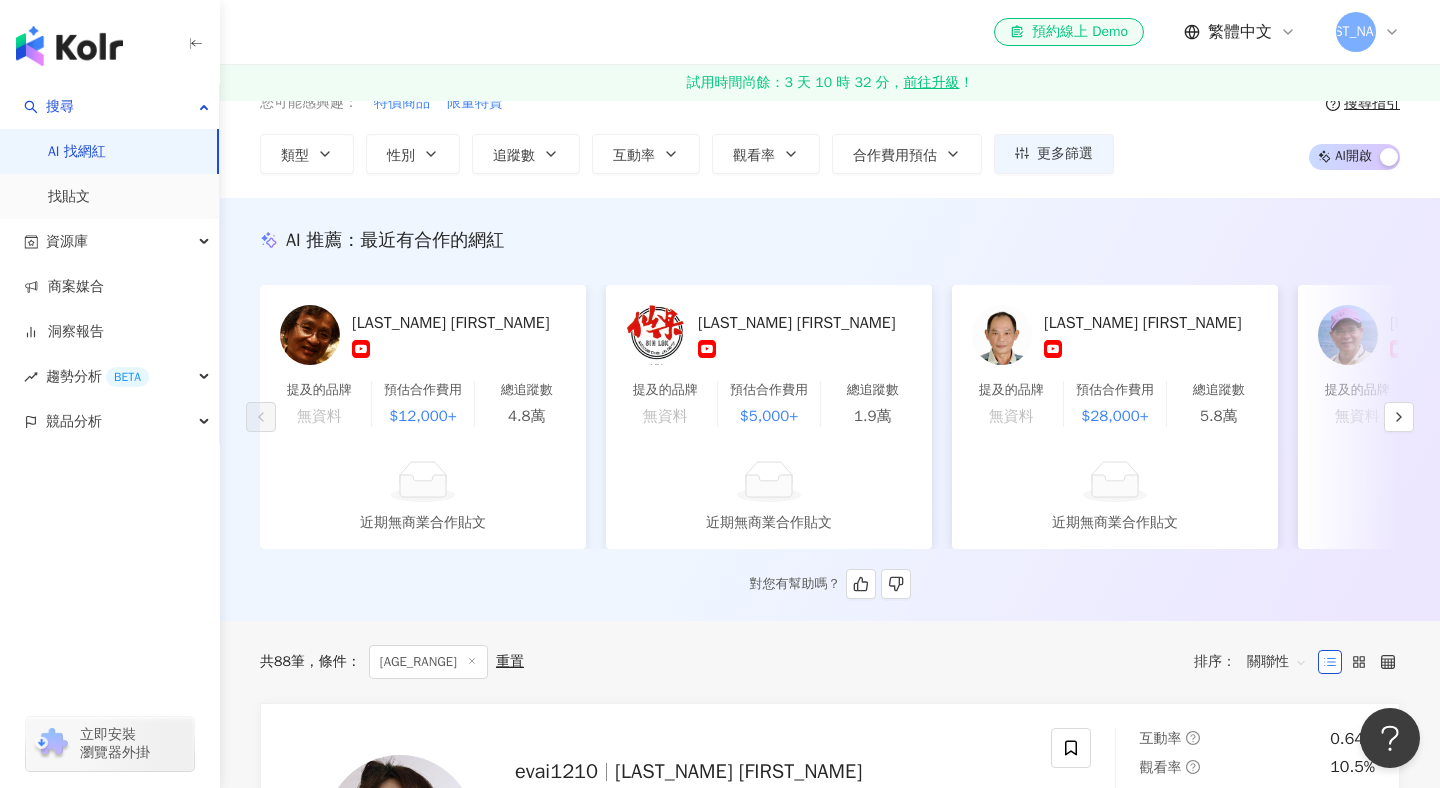 scroll, scrollTop: 127, scrollLeft: 0, axis: vertical 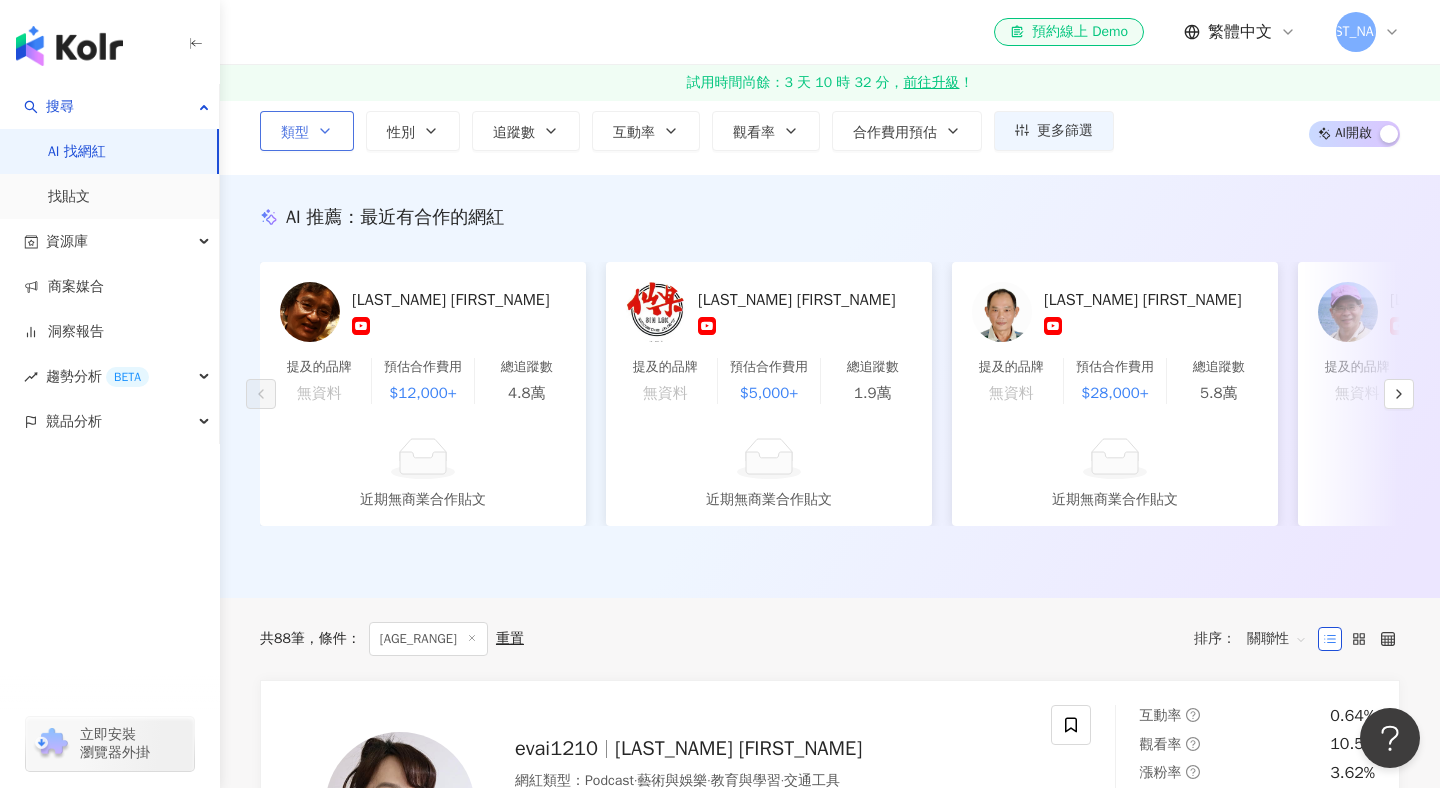 click 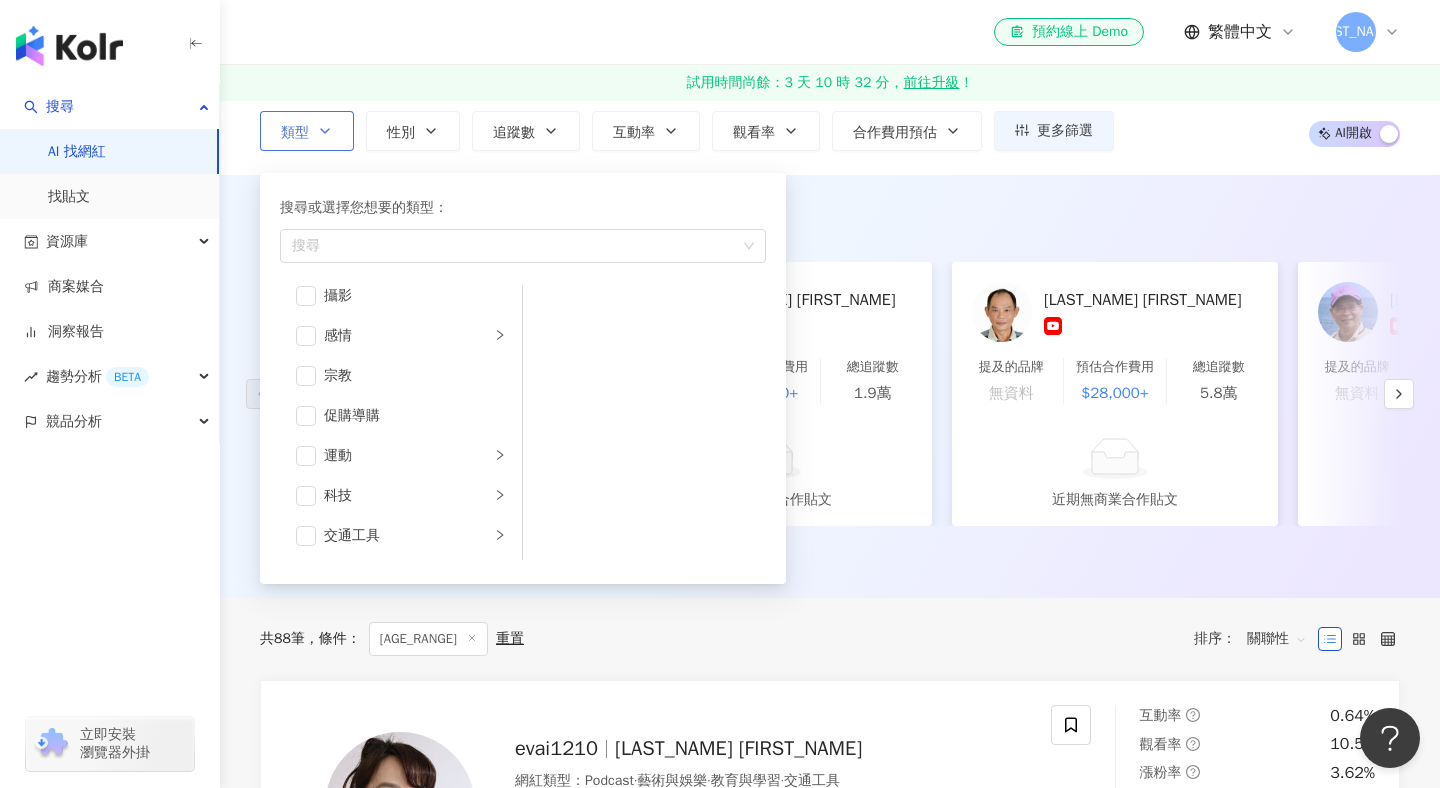 scroll, scrollTop: 693, scrollLeft: 0, axis: vertical 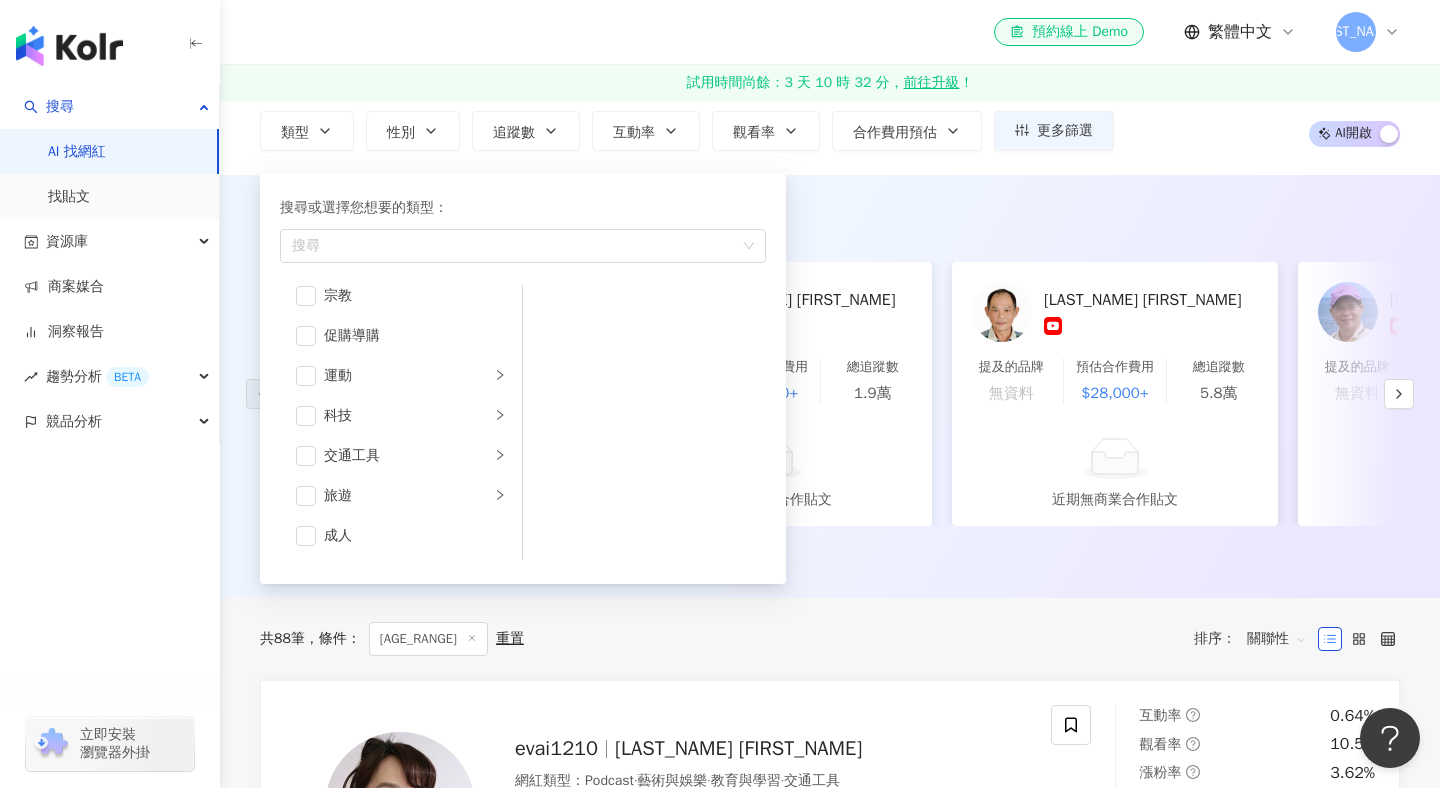 click on "AI 推薦 ： 最近有合作的網紅 葉桂昇 提及的品牌 無資料 預估合作費用 $12,000+ 總追蹤數 4.8萬 近期無商業合作貼文 雷桂開 提及的品牌 無資料 預估合作費用 $5,000+ 總追蹤數 1.9萬 近期無商業合作貼文 朱榮輝 提及的品牌 無資料 預估合作費用 $28,000+ 總追蹤數 5.8萬 近期無商業合作貼文 林河村 提及的品牌 無資料 預估合作費用 $1,000+ 總追蹤數 6,450 近期無商業合作貼文 智鈞工坊 提及的品牌 無資料 預估合作費用 $500+ 總追蹤數 4,510 近期無商業合作貼文 黃廷光 提及的品牌 無資料 預估合作費用 $1,000+ 總追蹤數 8,600 近期無商業合作貼文 Super Lin 提及的品牌 無資料 預估合作費用 $500+ 總追蹤數 2,450 近期無商業合作貼文 ping sum Lok 提及的品牌 無資料 預估合作費用 $1,000+ 總追蹤數 6,140 對您有幫助嗎？" at bounding box center (830, 386) 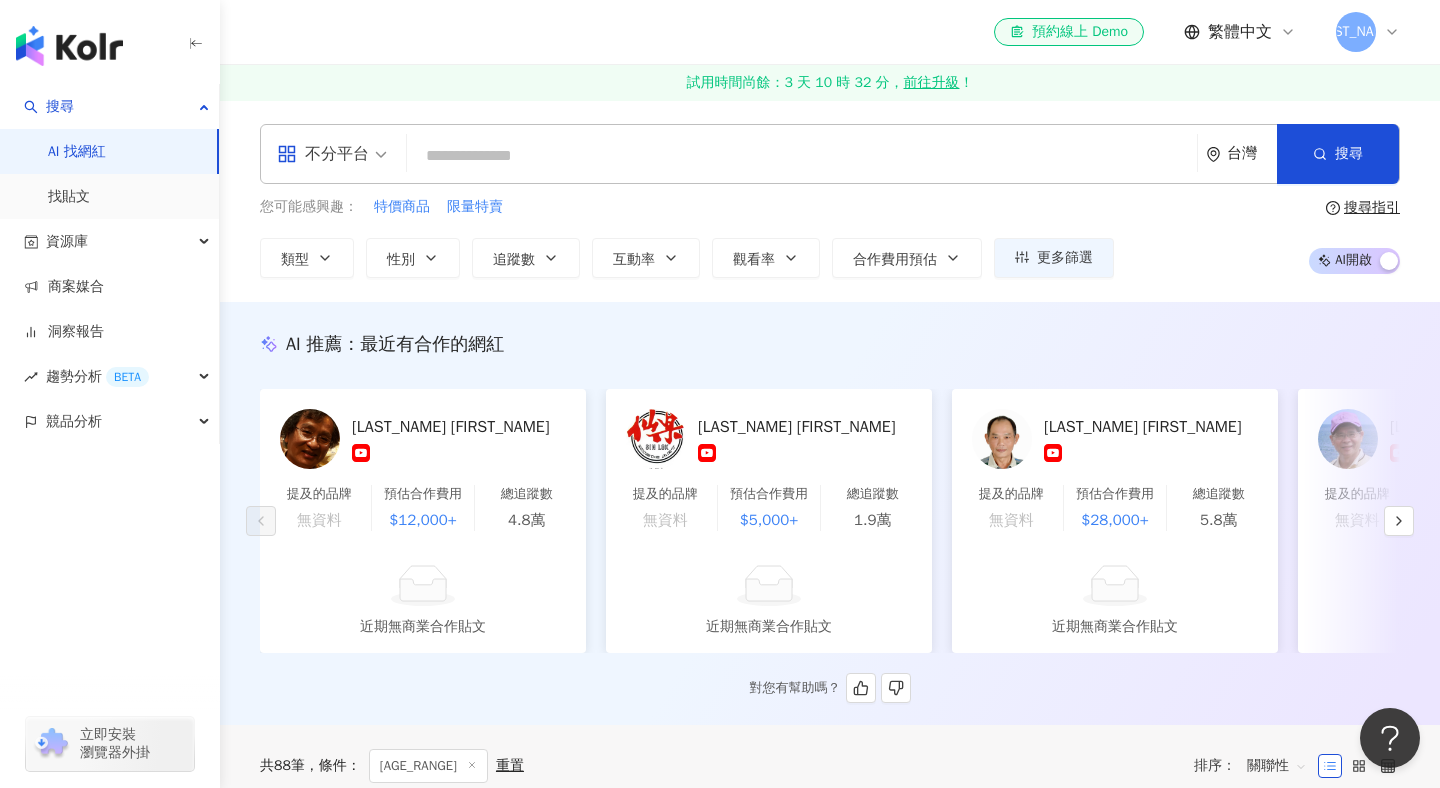 scroll, scrollTop: 151, scrollLeft: 0, axis: vertical 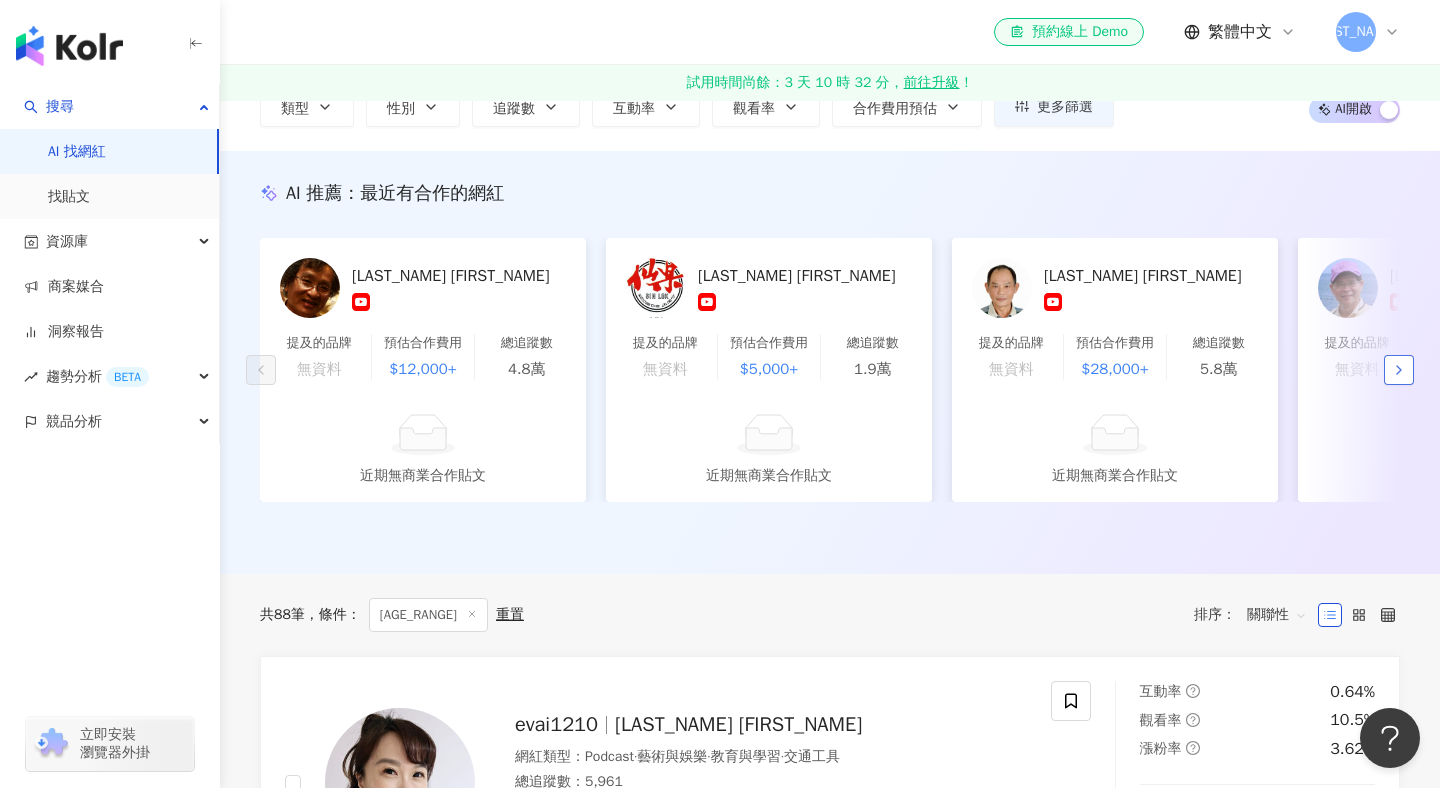 click at bounding box center [1399, 370] 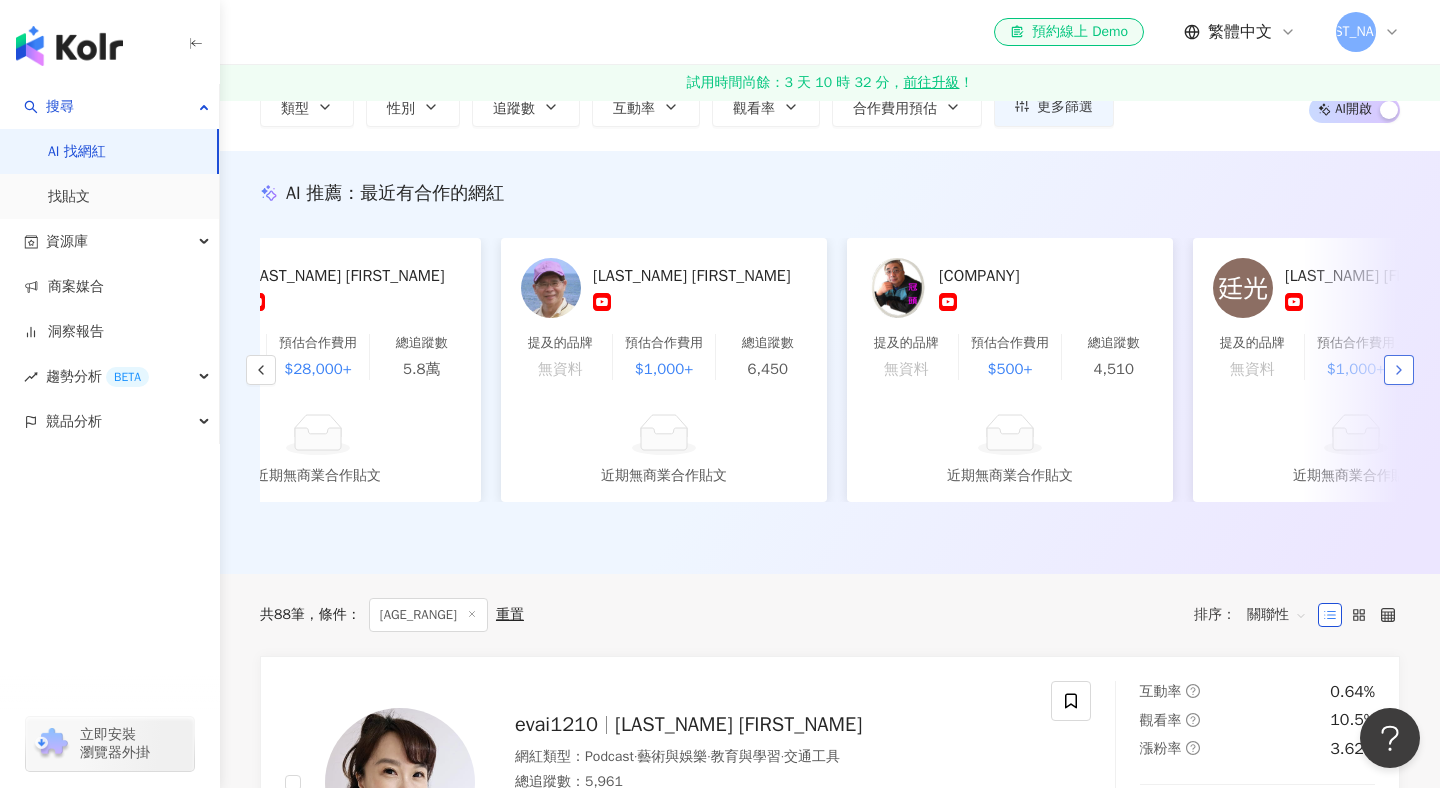 scroll, scrollTop: 0, scrollLeft: 1038, axis: horizontal 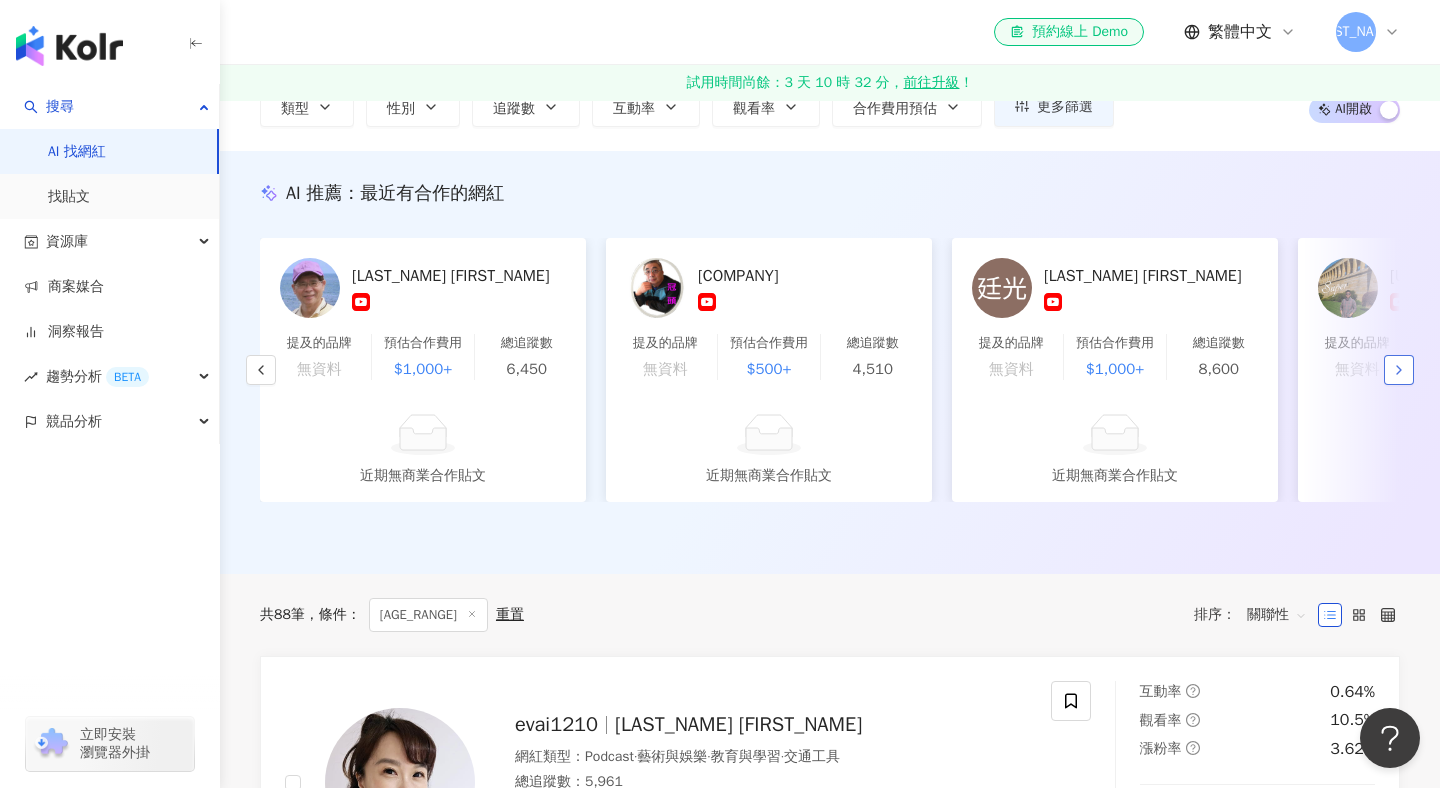 click at bounding box center [1399, 370] 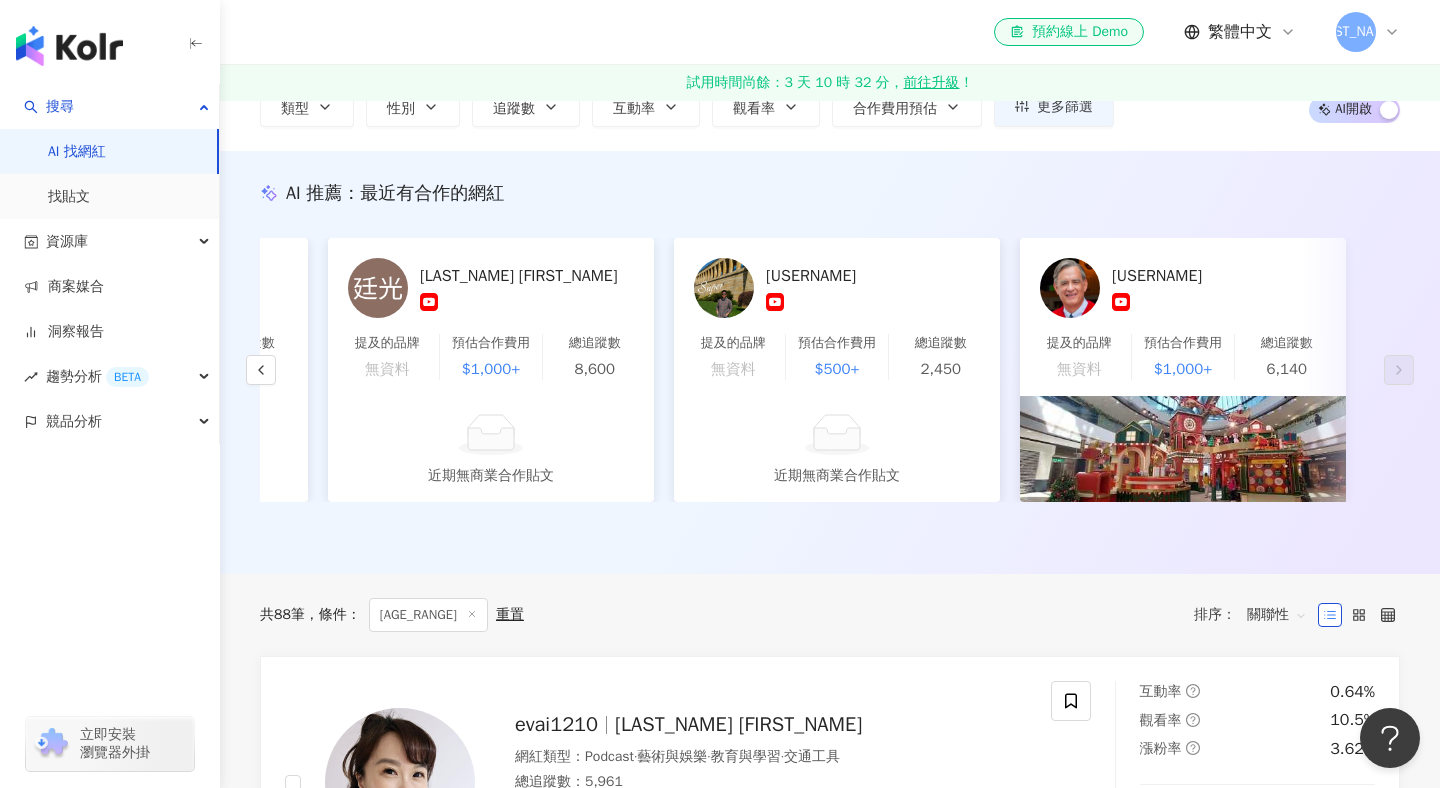 scroll, scrollTop: 0, scrollLeft: 1668, axis: horizontal 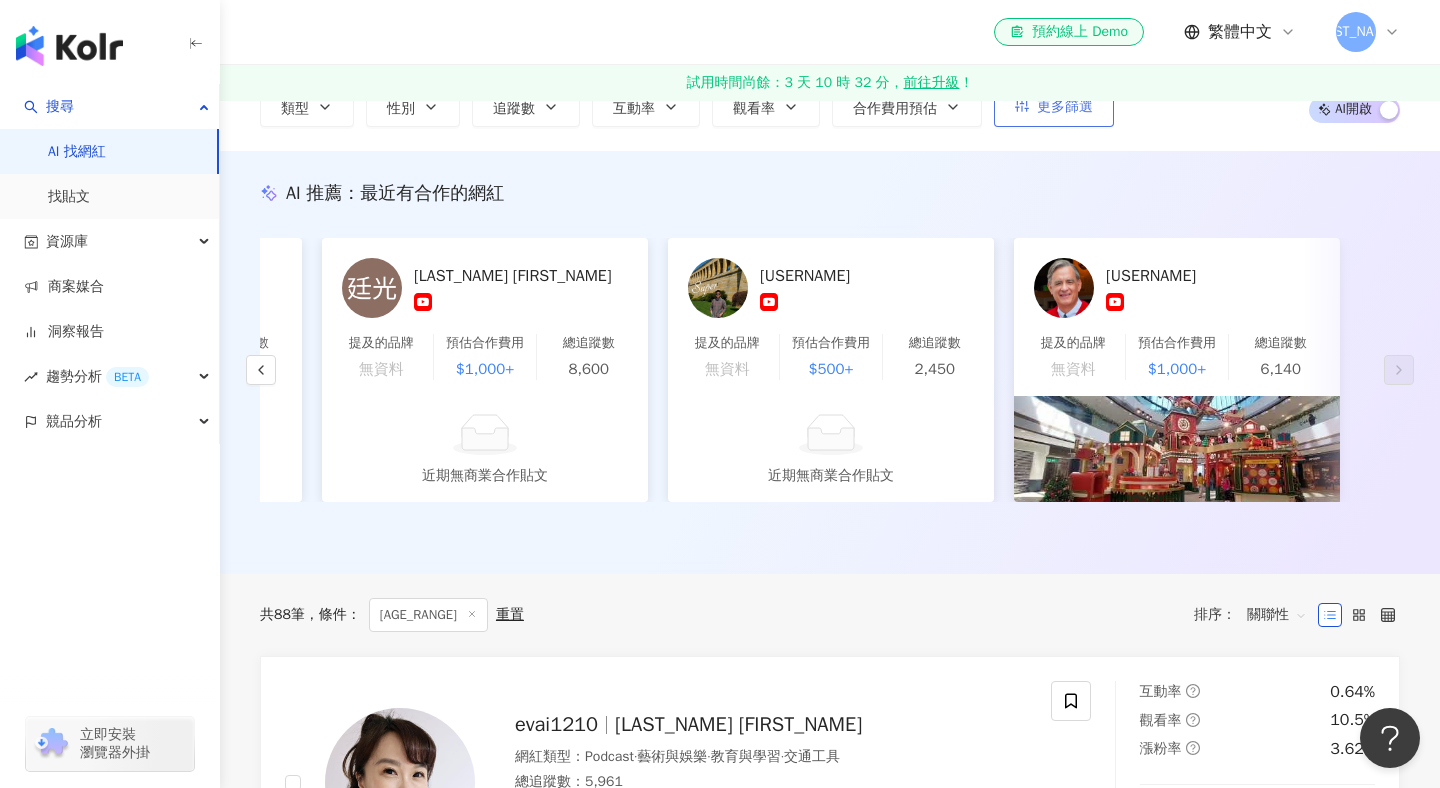 click on "更多篩選" at bounding box center [1065, 107] 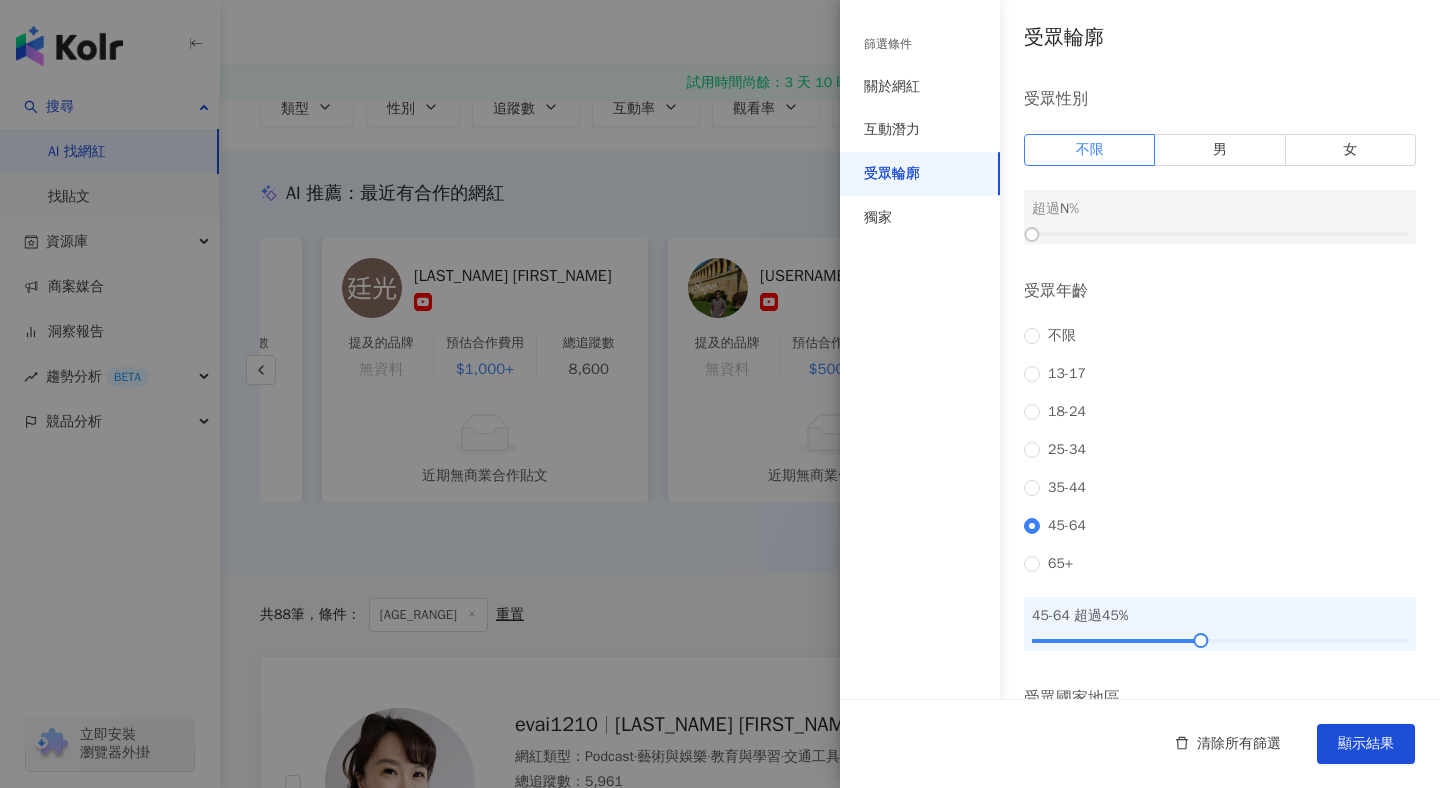 scroll, scrollTop: 183, scrollLeft: 0, axis: vertical 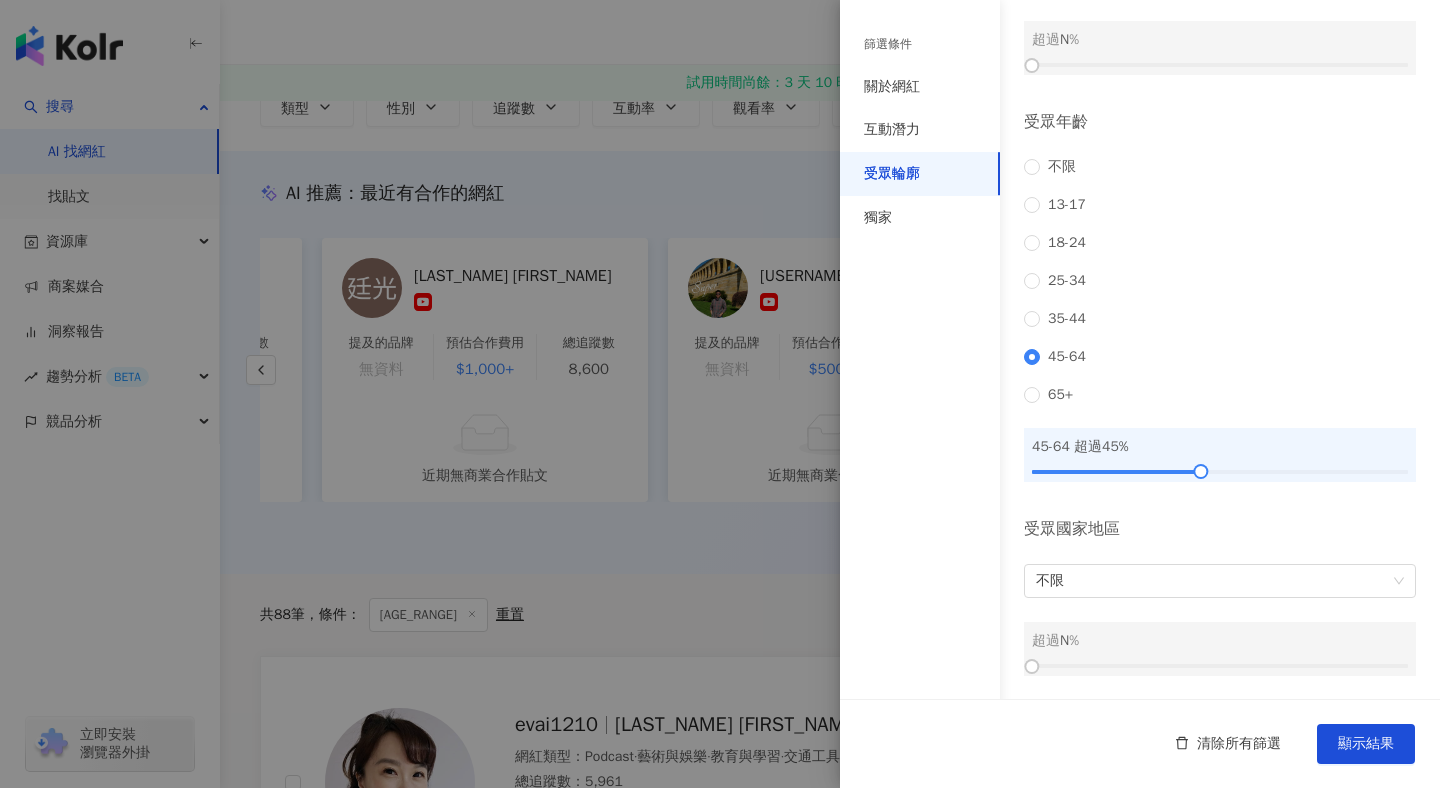 click on "受眾國家地區 不限   超過  N %" at bounding box center (1220, 597) 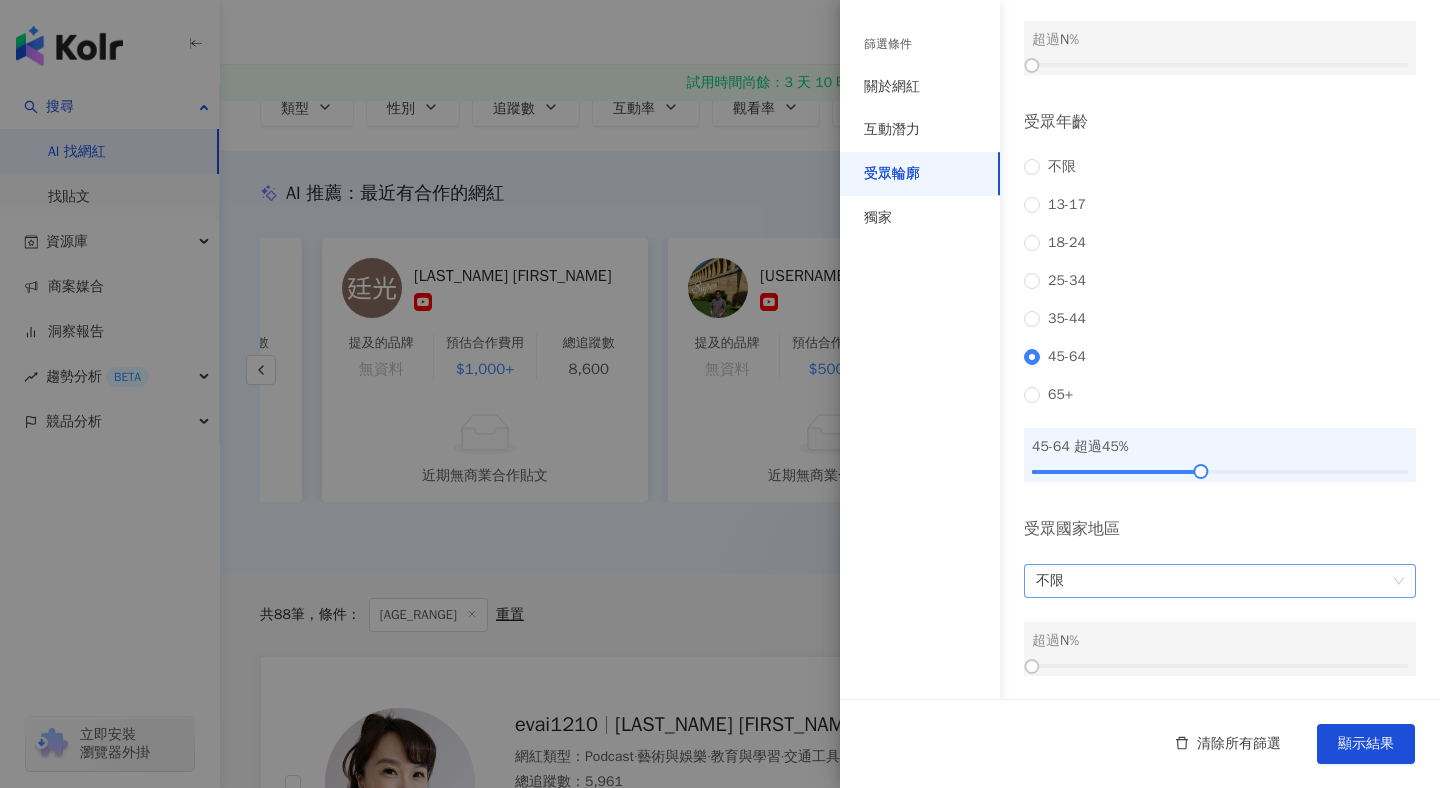 click on "不限" at bounding box center (1220, 581) 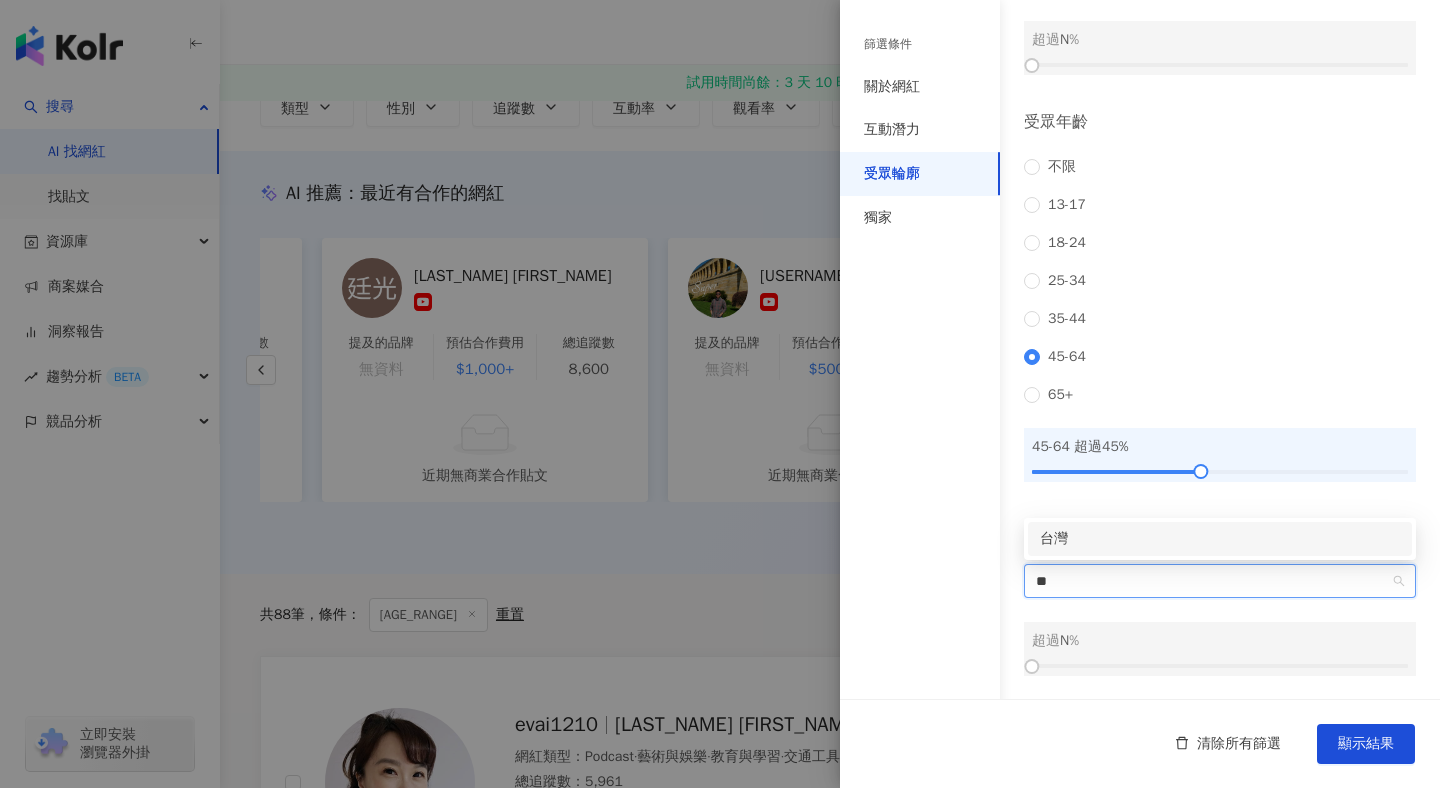 click on "**" at bounding box center (1220, 581) 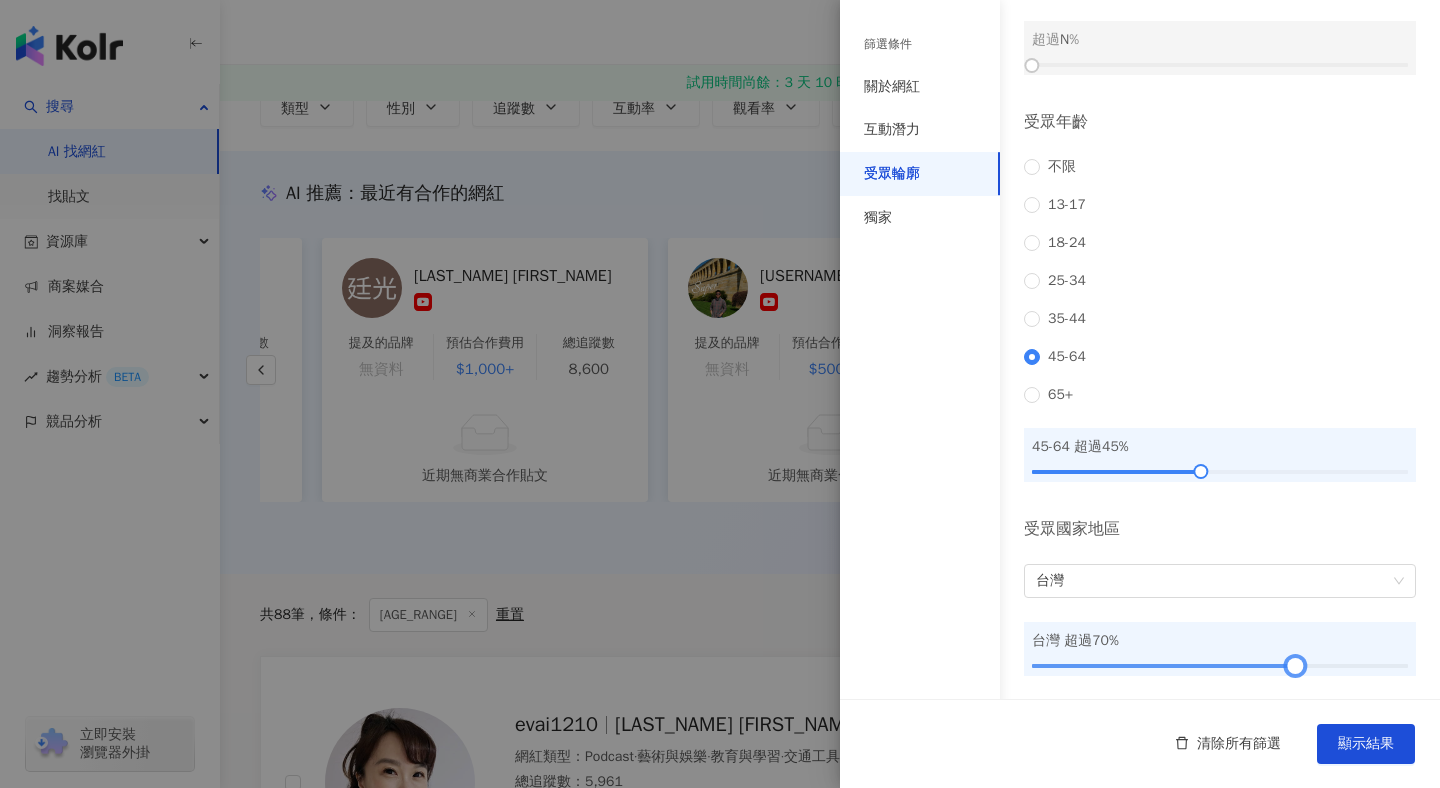 drag, startPoint x: 1035, startPoint y: 661, endPoint x: 1297, endPoint y: 672, distance: 262.2308 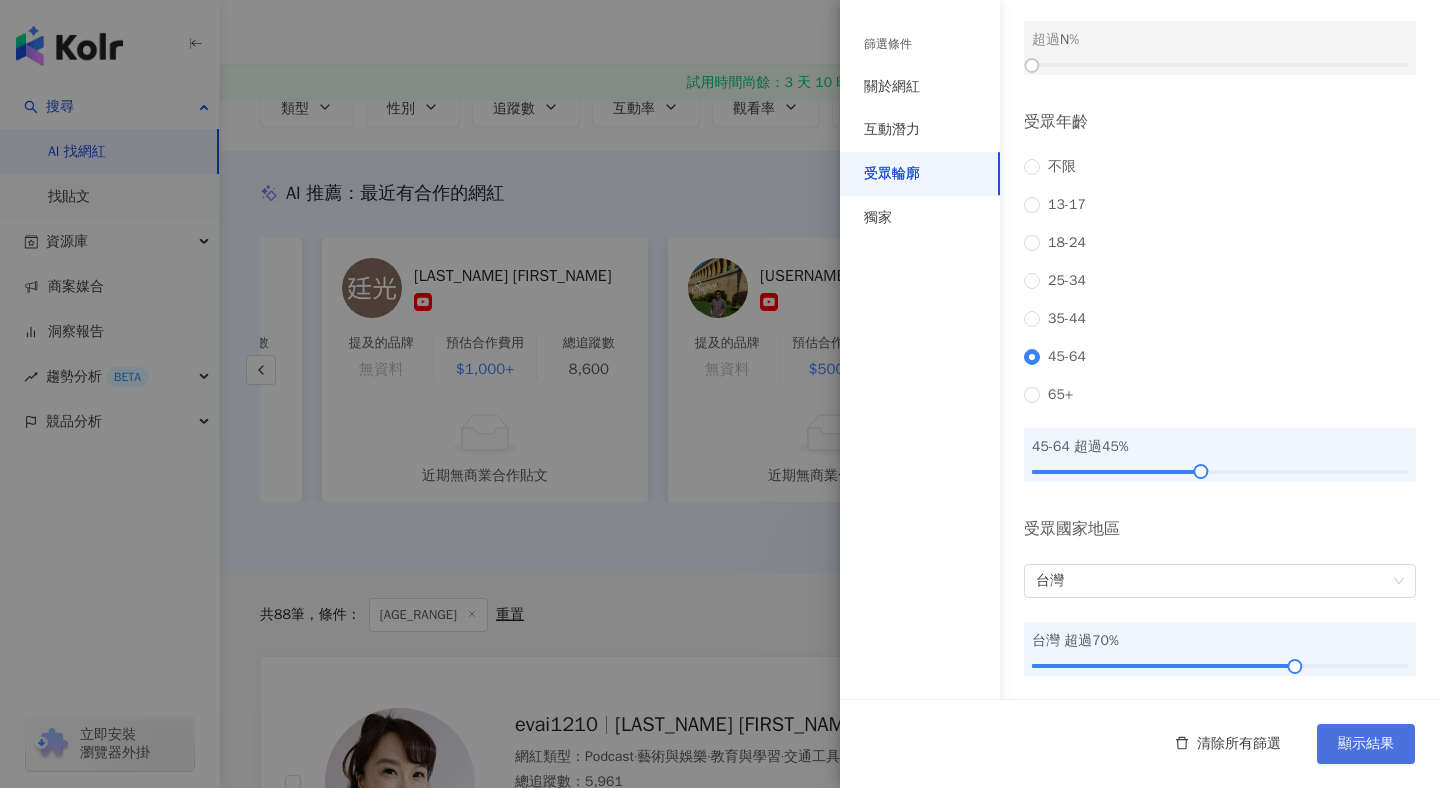 click on "顯示結果" at bounding box center [1366, 744] 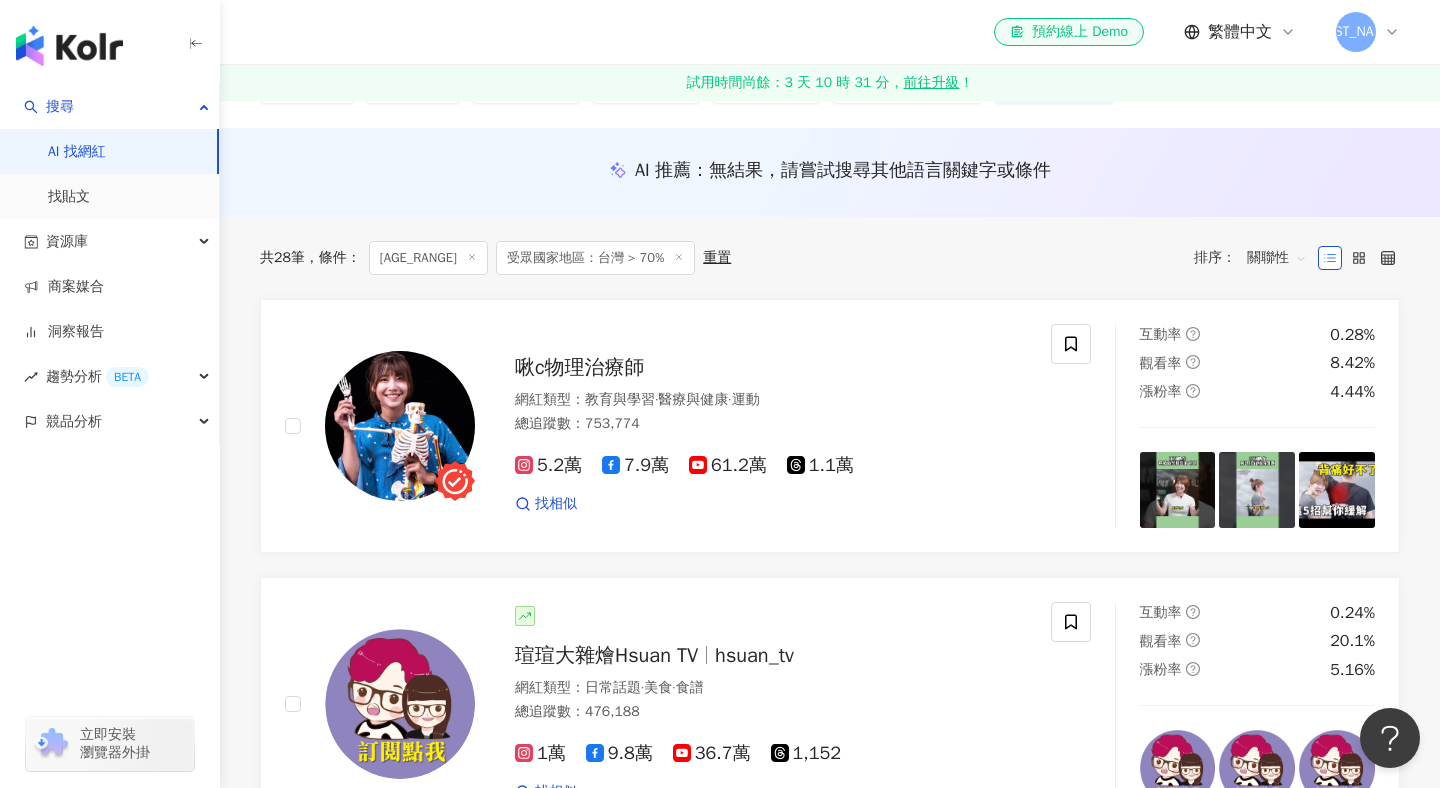 scroll, scrollTop: 170, scrollLeft: 0, axis: vertical 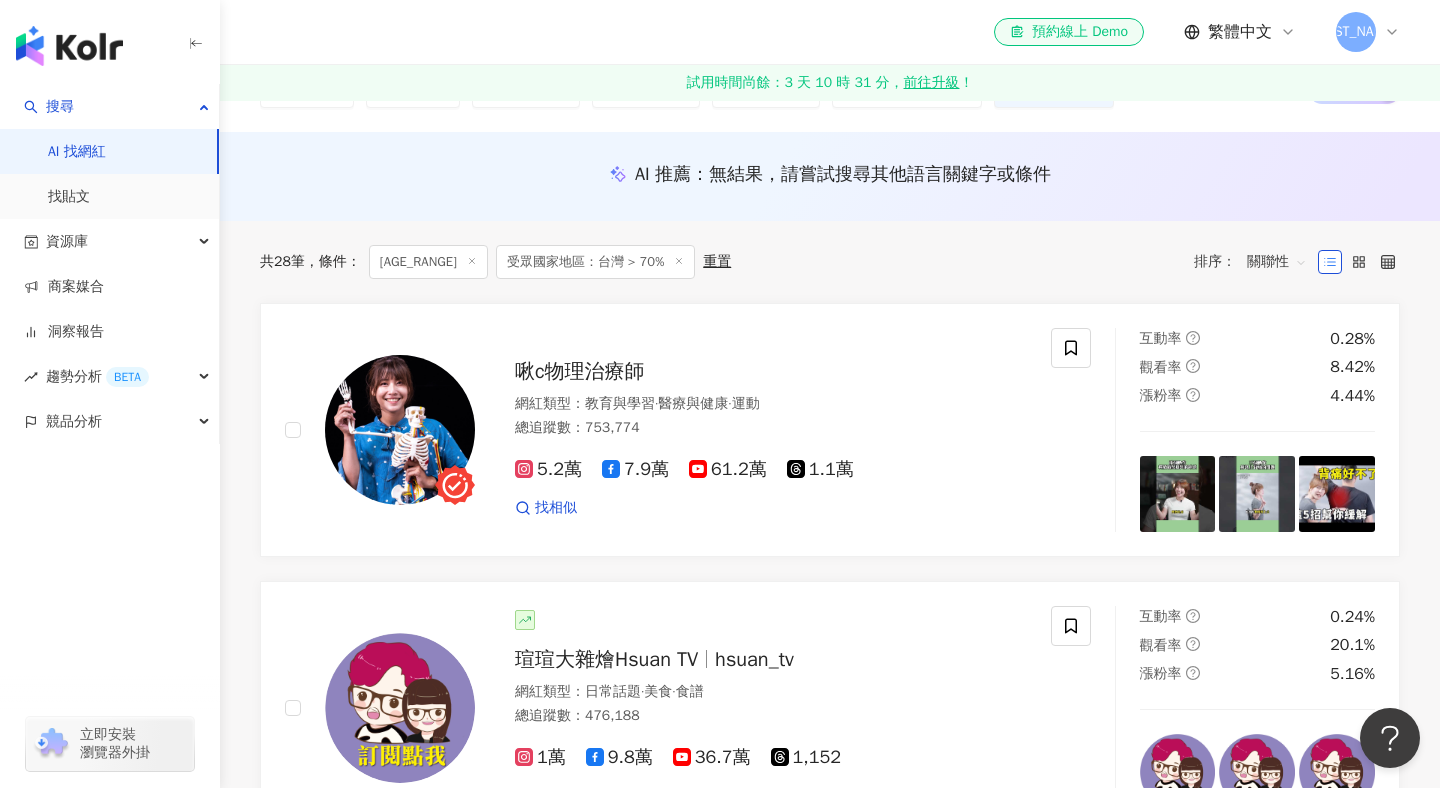 click on "受眾年齡：45-64 > 45%" at bounding box center (428, 262) 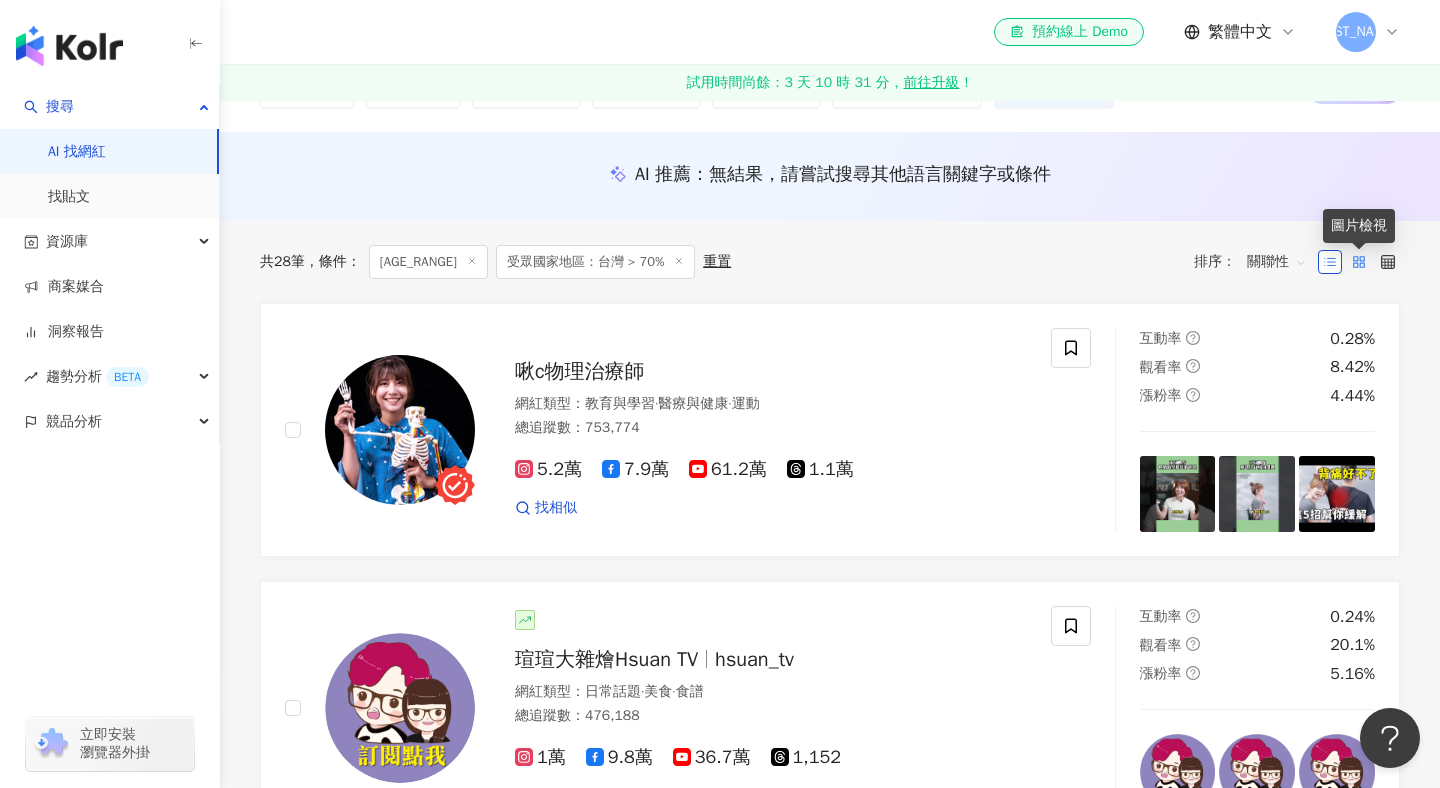 click 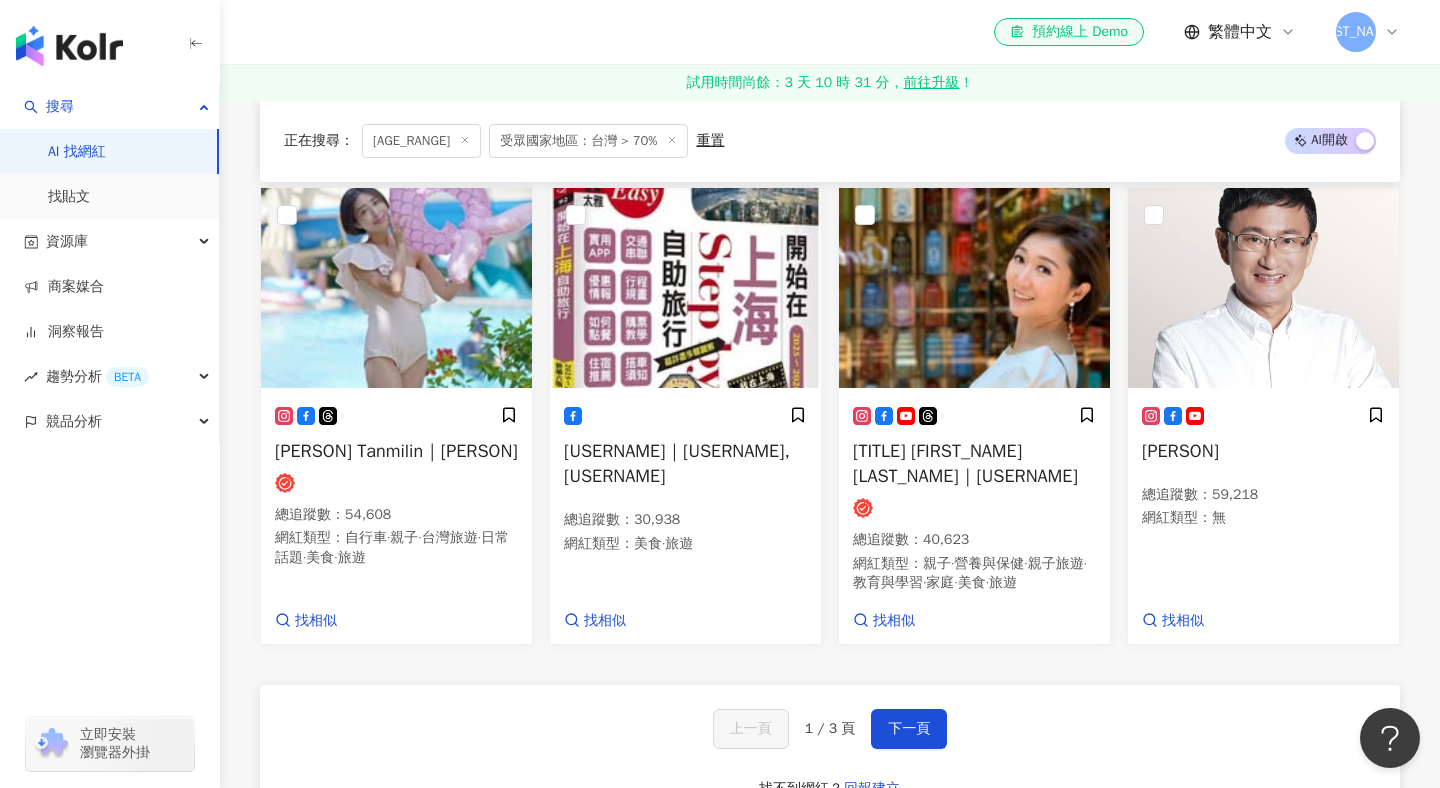 scroll, scrollTop: 1285, scrollLeft: 0, axis: vertical 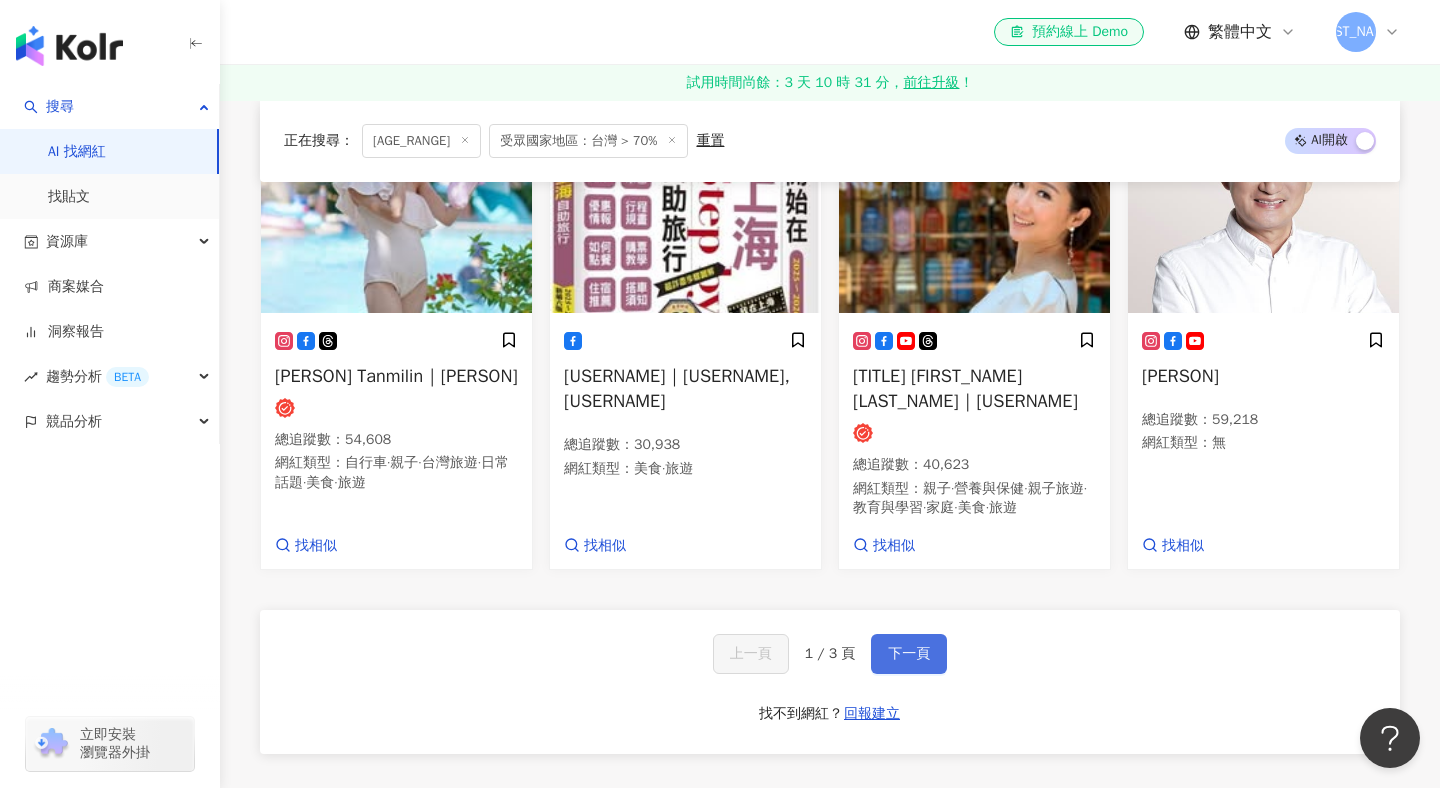 click on "下一頁" at bounding box center (909, 654) 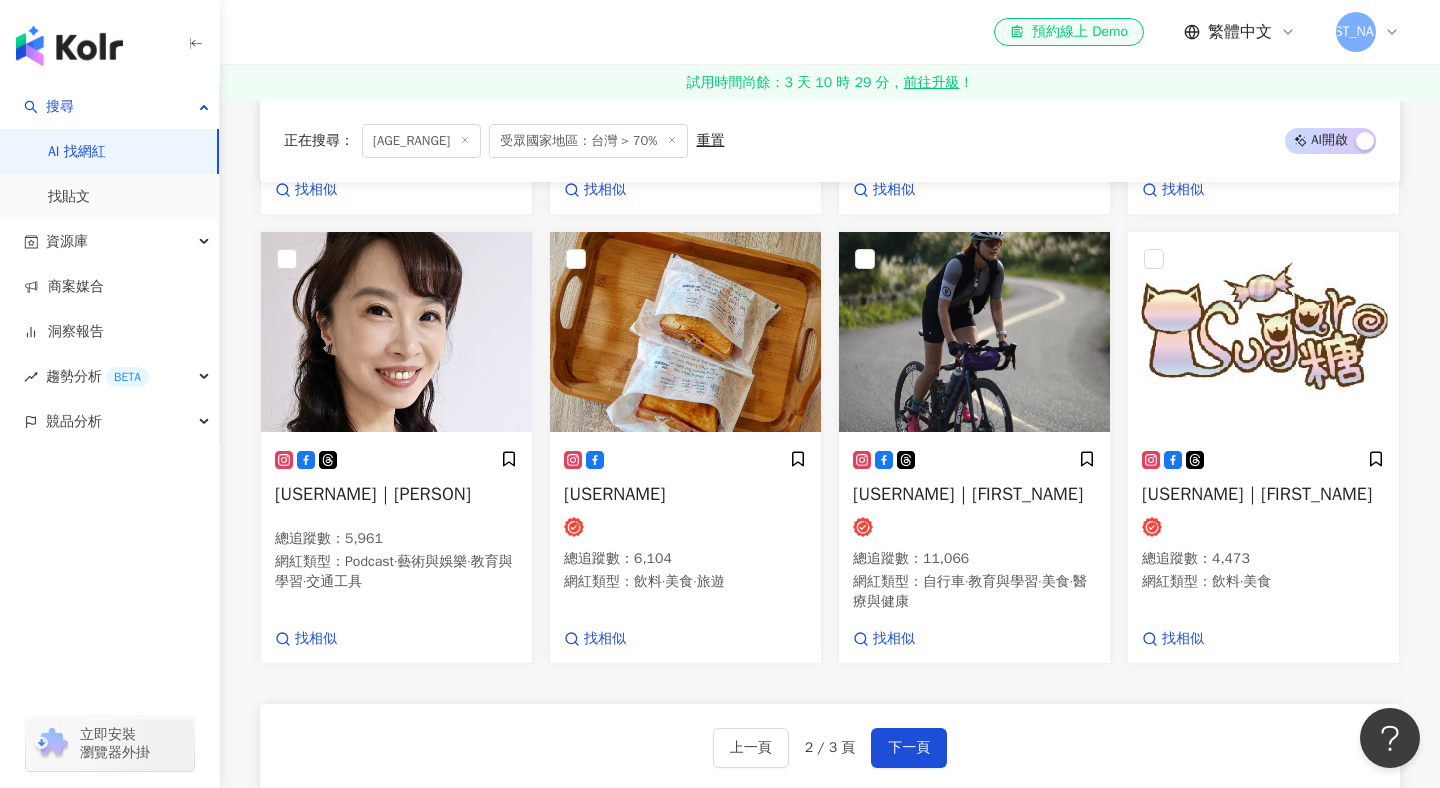 scroll, scrollTop: 1225, scrollLeft: 0, axis: vertical 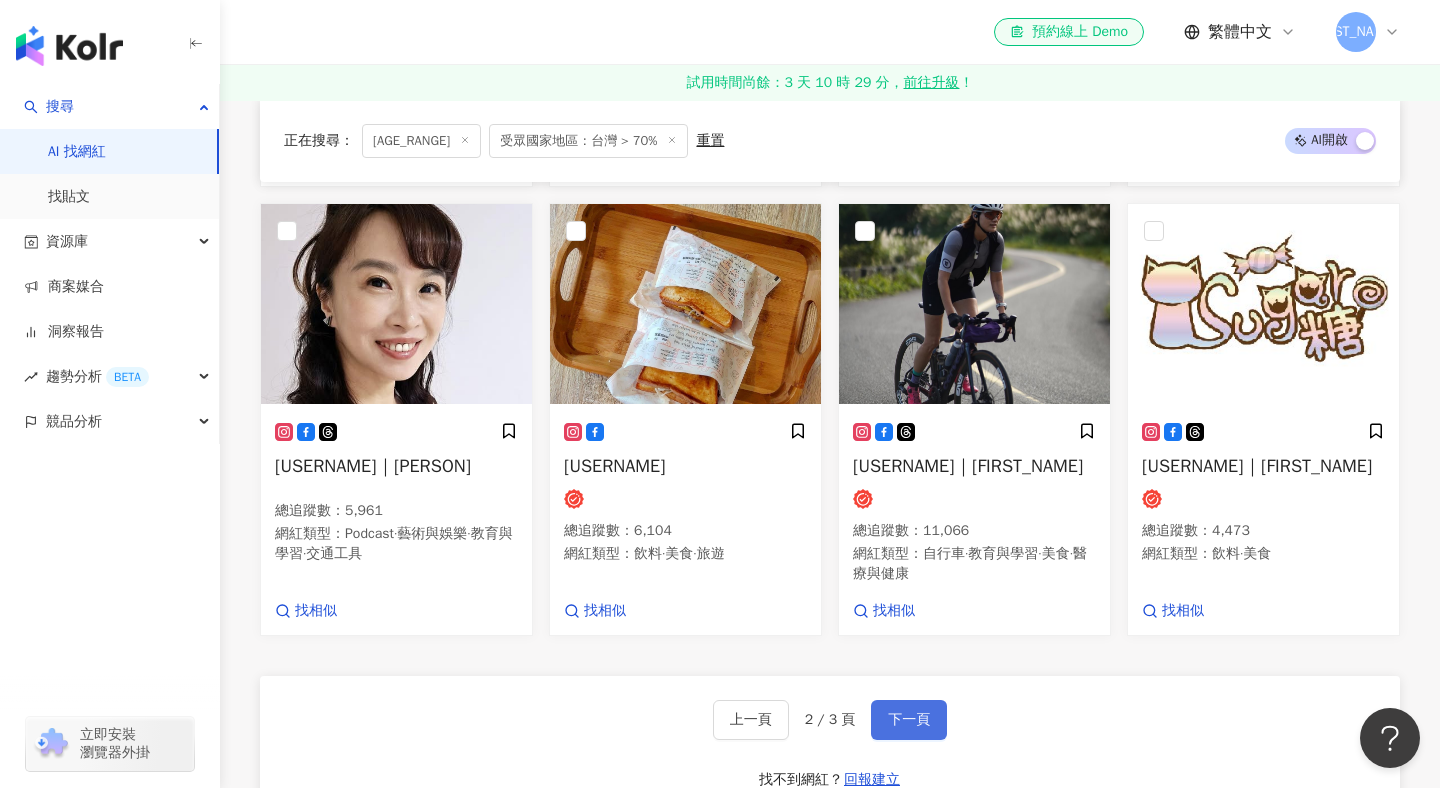 click on "下一頁" at bounding box center (909, 720) 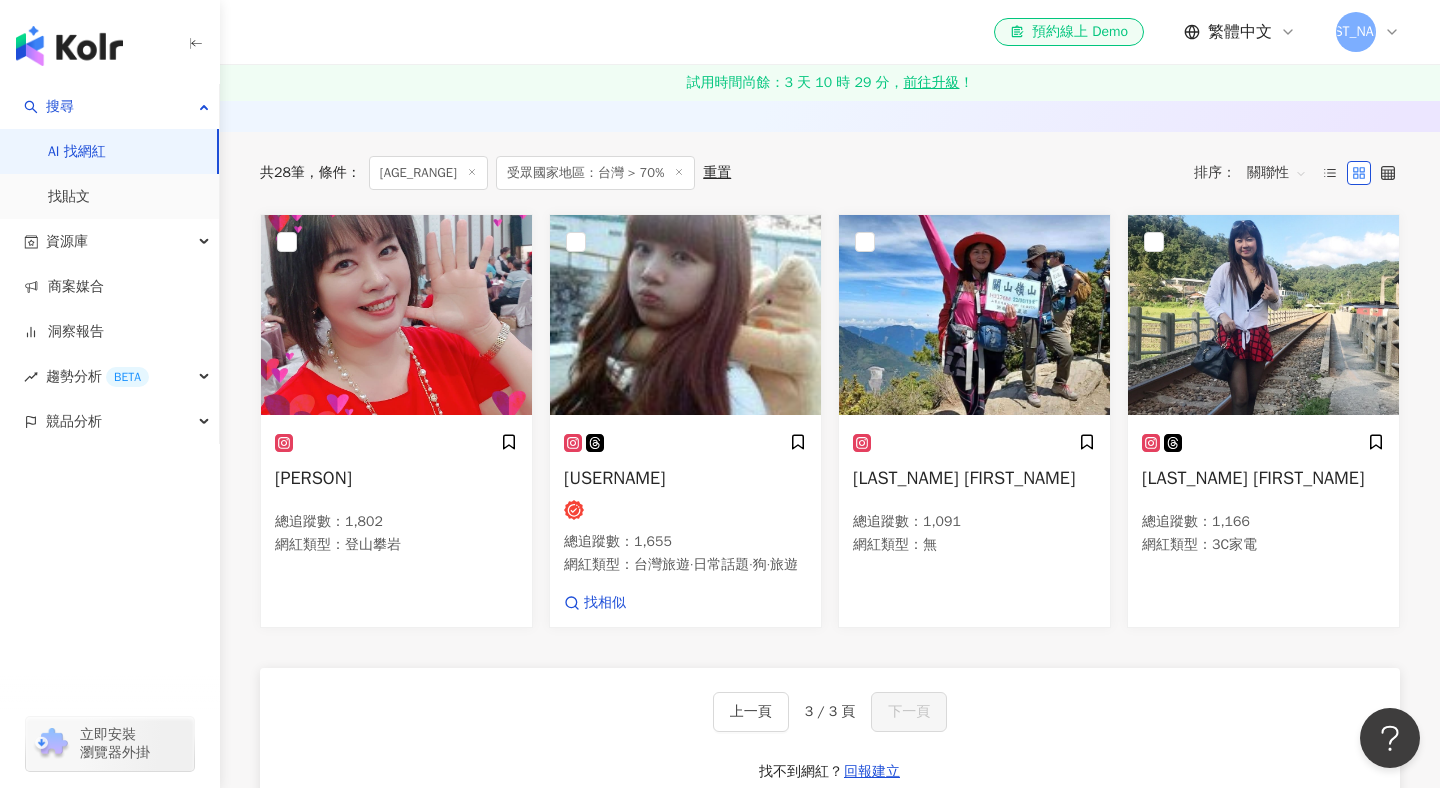 scroll, scrollTop: 264, scrollLeft: 0, axis: vertical 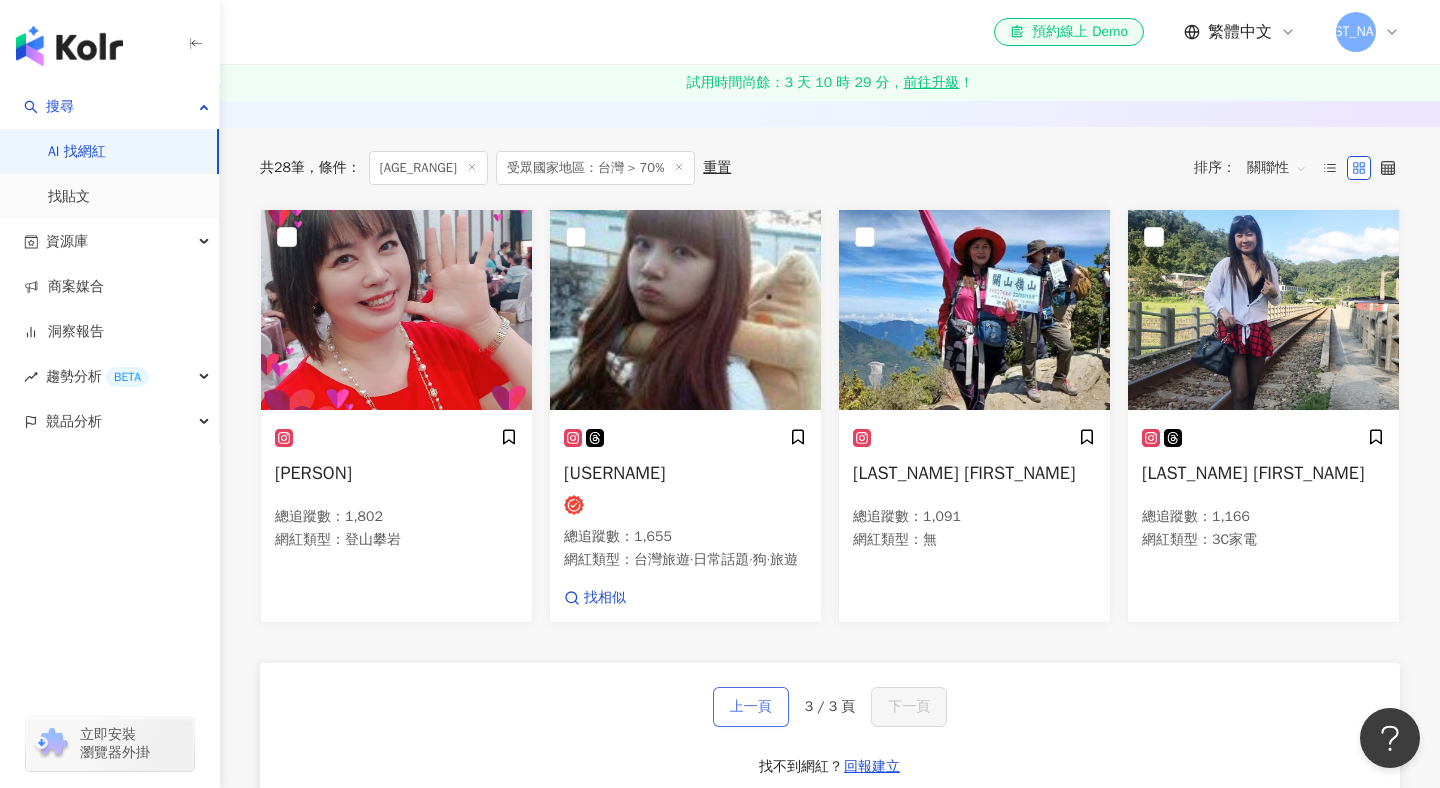 click on "上一頁" at bounding box center [751, 707] 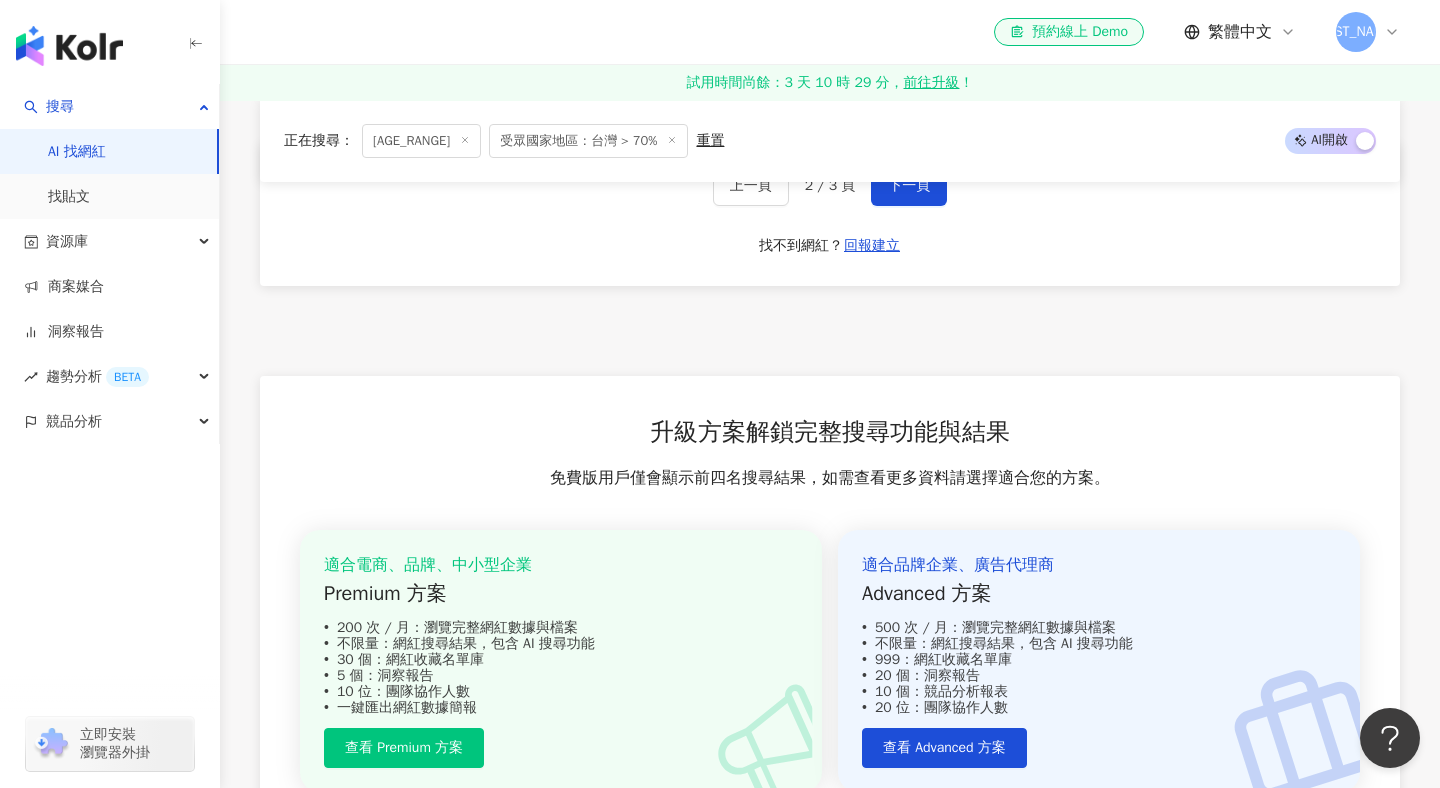 scroll, scrollTop: 1701, scrollLeft: 0, axis: vertical 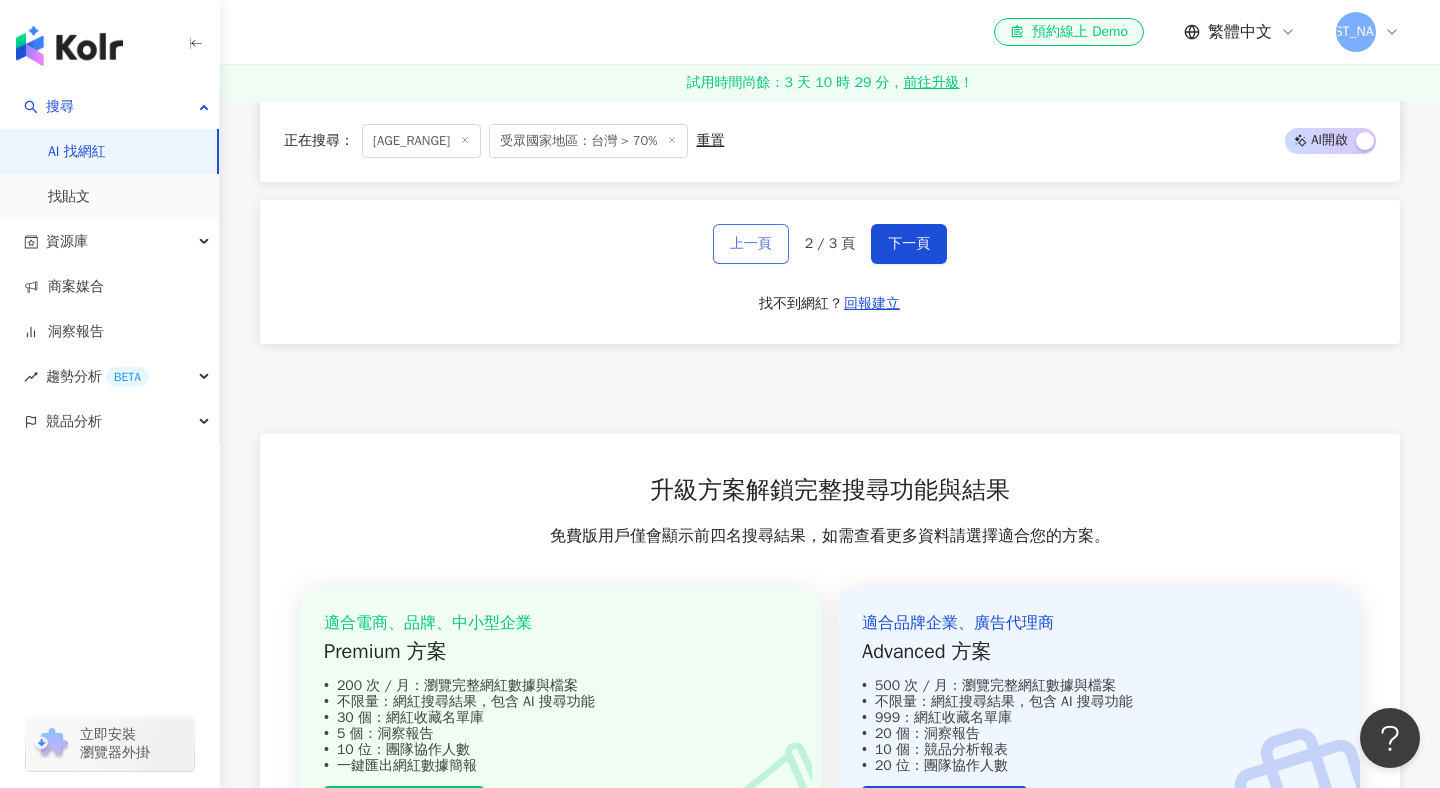 click on "上一頁" at bounding box center [751, 244] 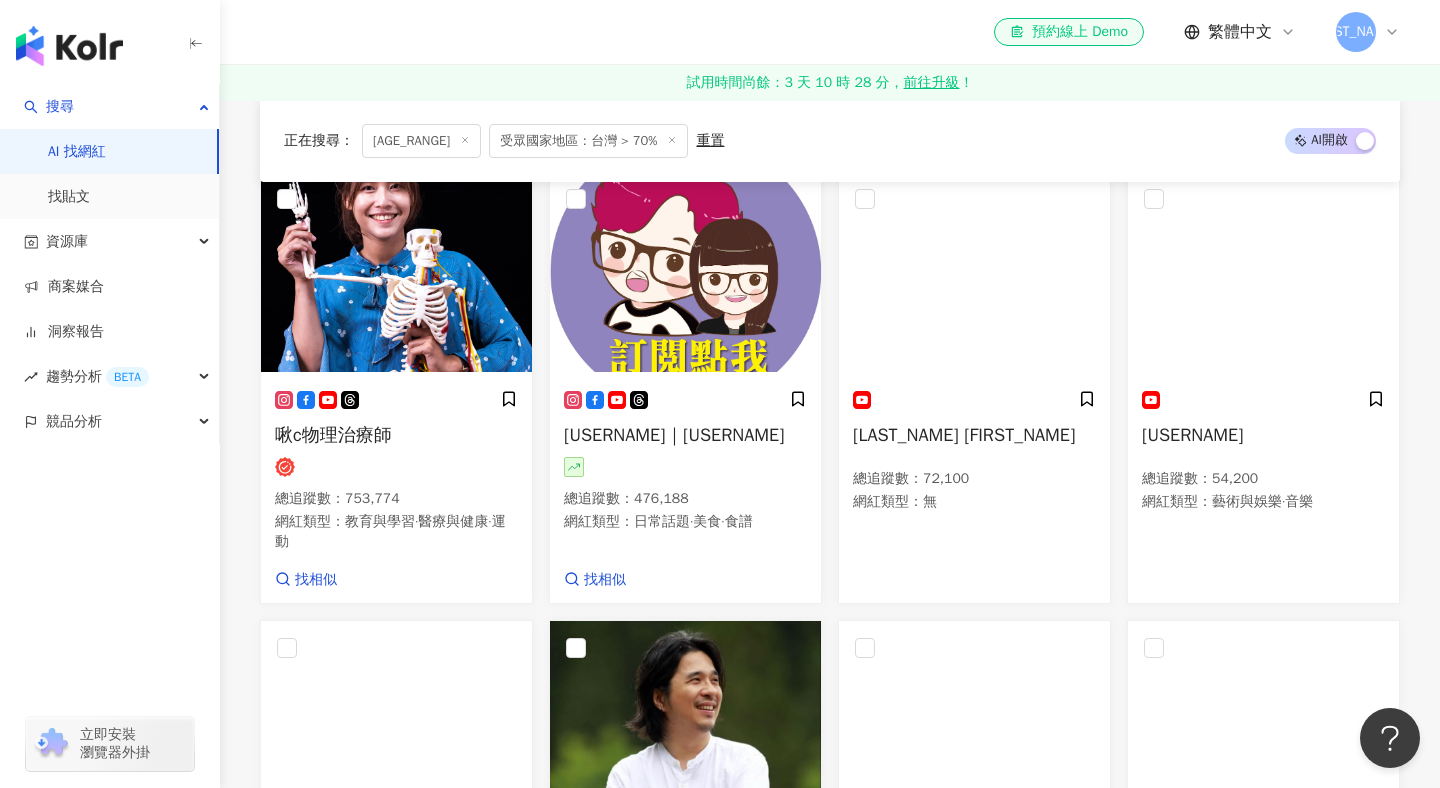 scroll, scrollTop: 303, scrollLeft: 0, axis: vertical 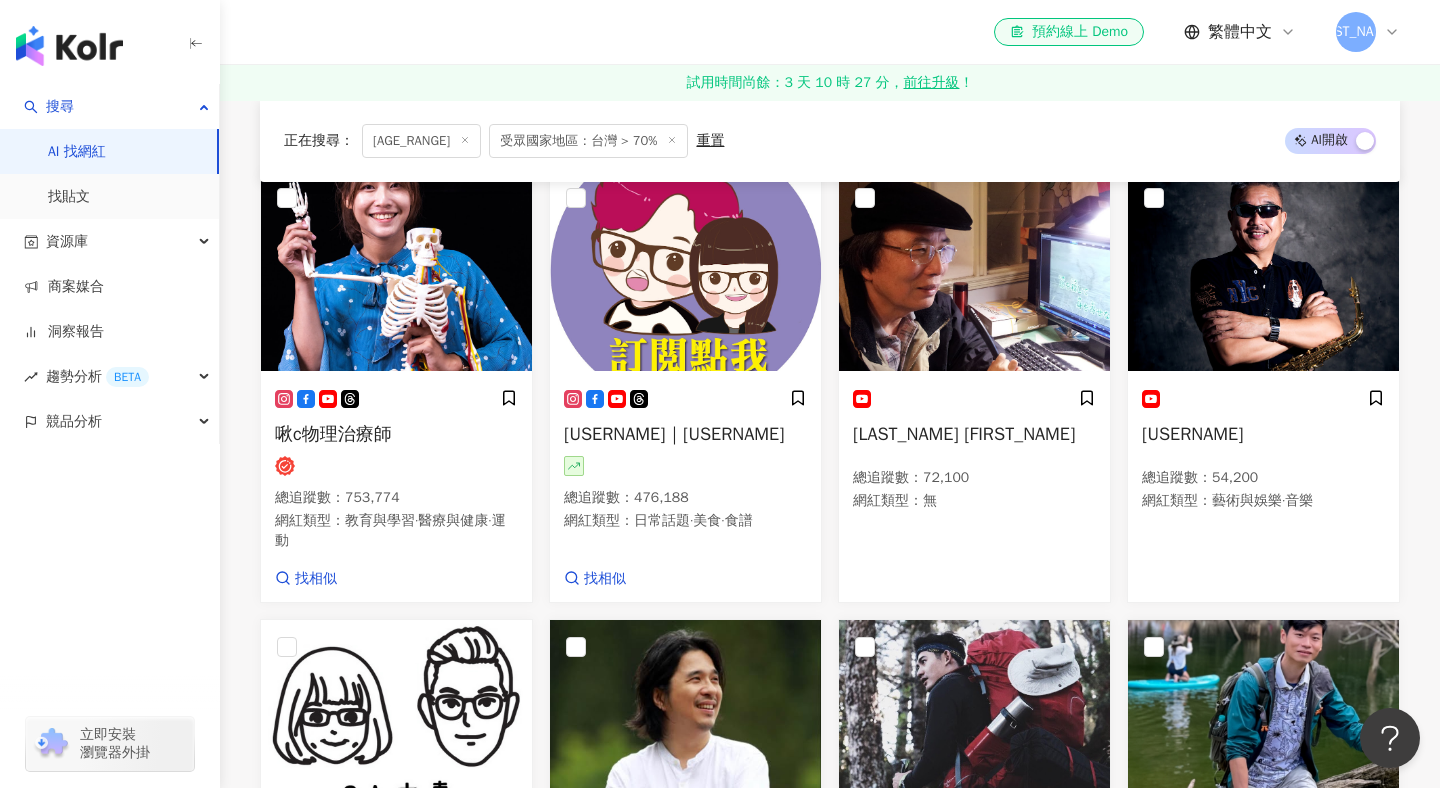 click on "受眾年齡：45-64 > 45%" at bounding box center [421, 141] 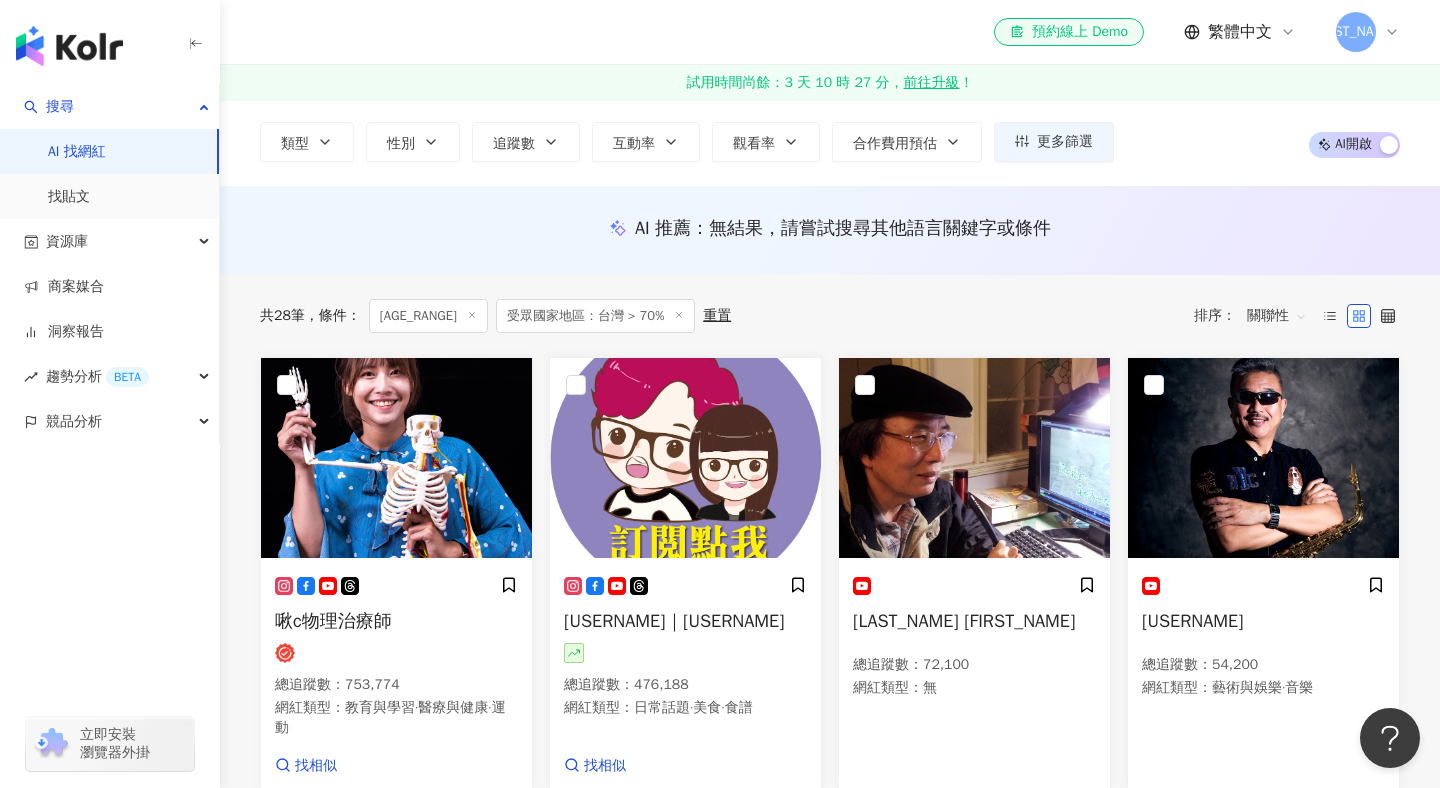 scroll, scrollTop: 0, scrollLeft: 0, axis: both 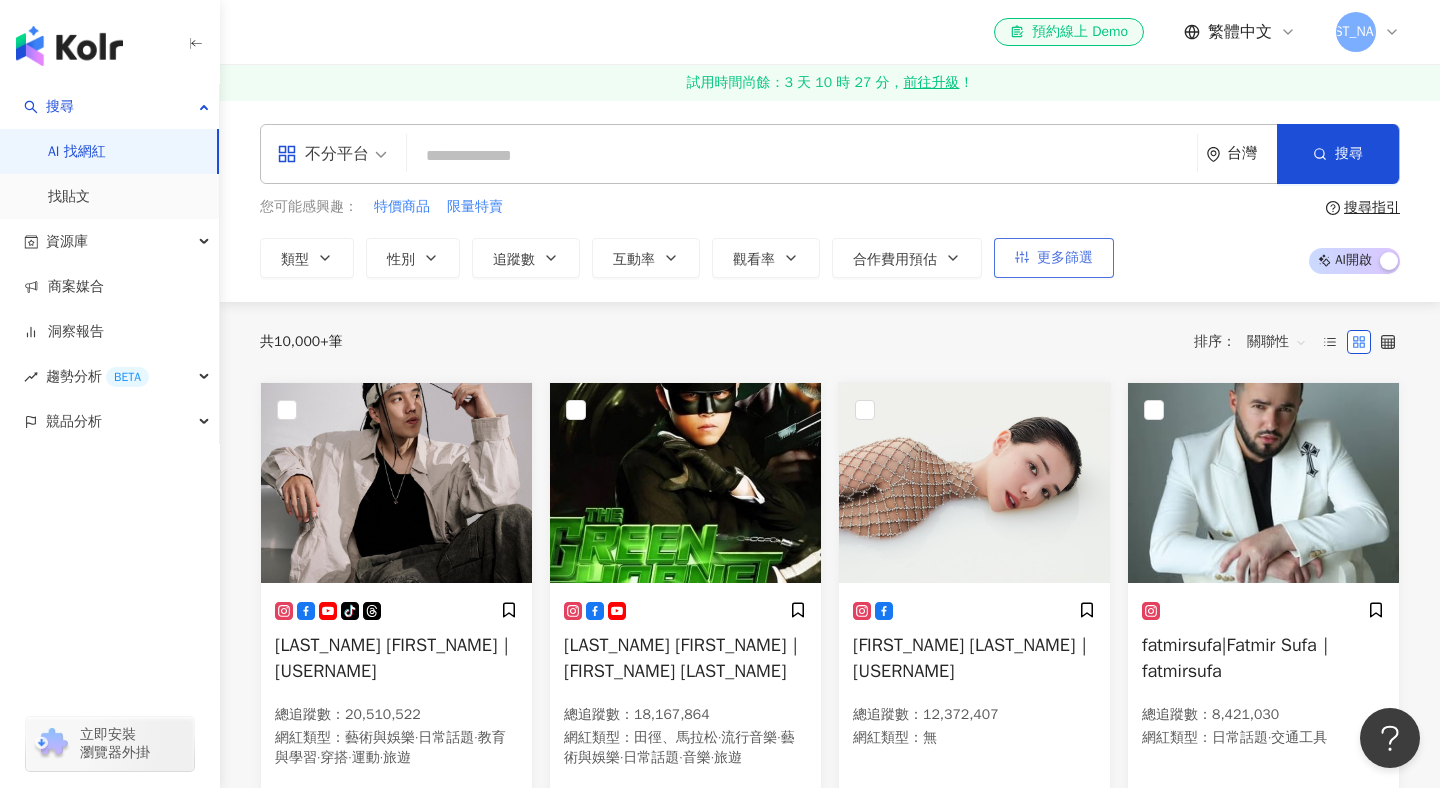 click on "更多篩選" at bounding box center [1065, 258] 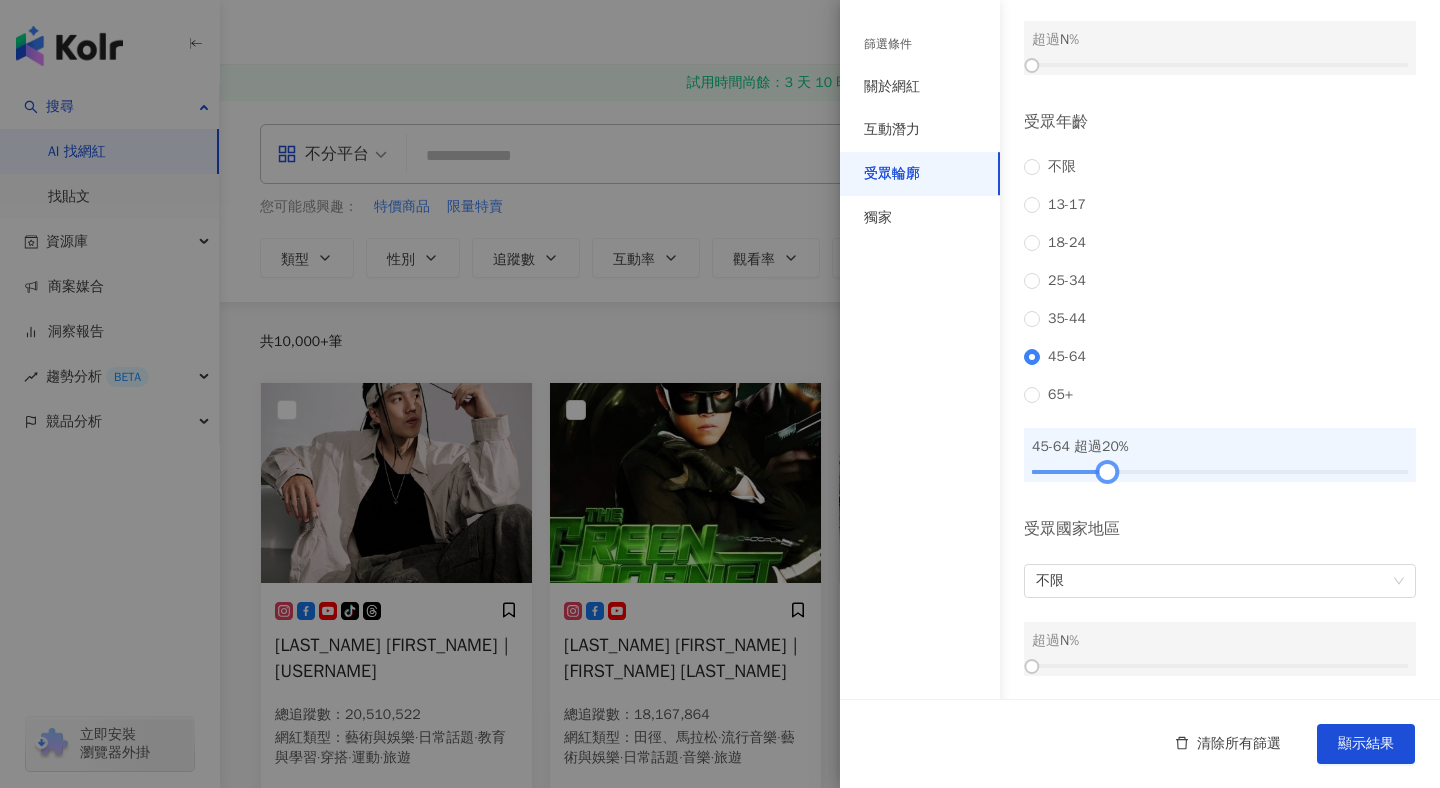 drag, startPoint x: 1034, startPoint y: 471, endPoint x: 1111, endPoint y: 472, distance: 77.00649 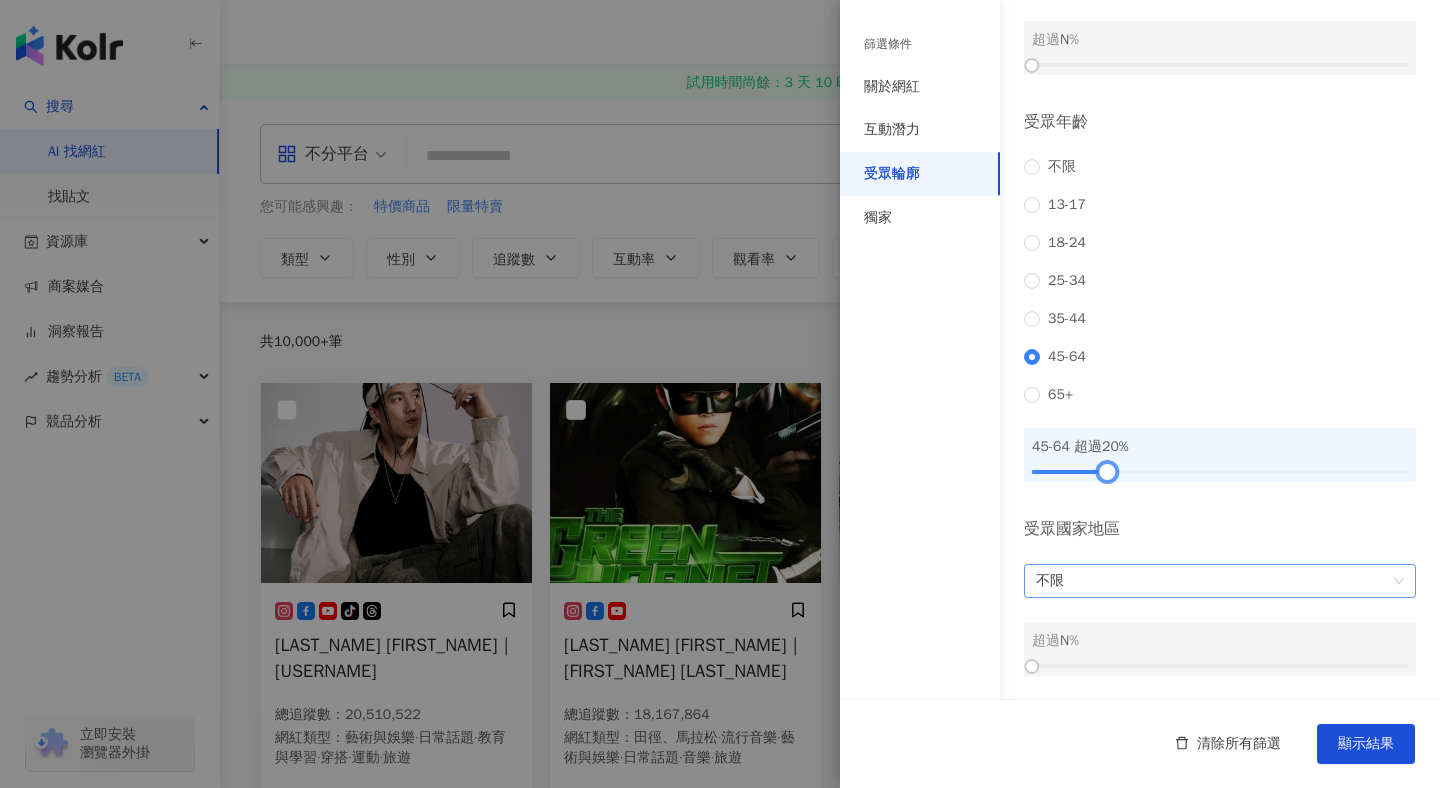 click on "不限" at bounding box center [1220, 581] 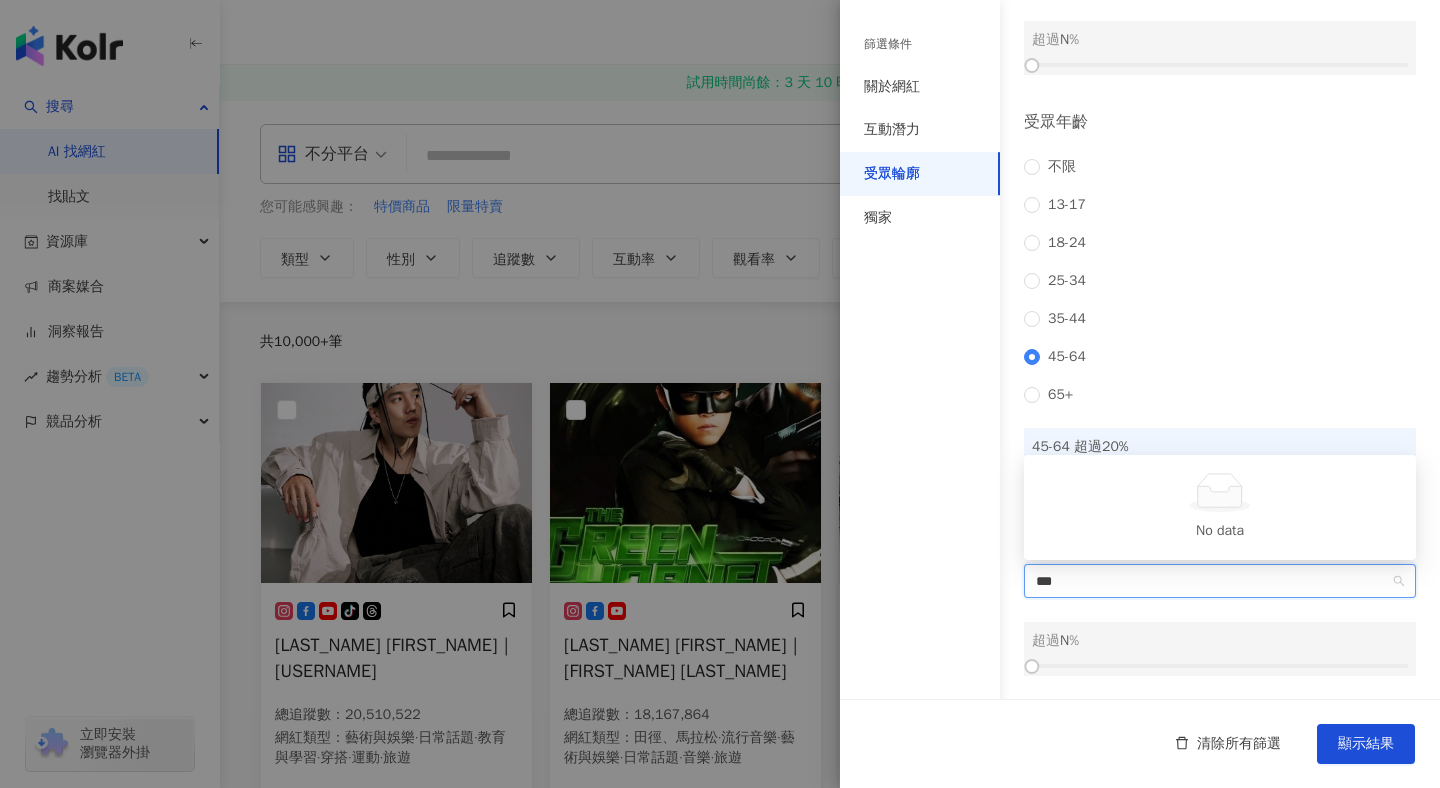 type on "**" 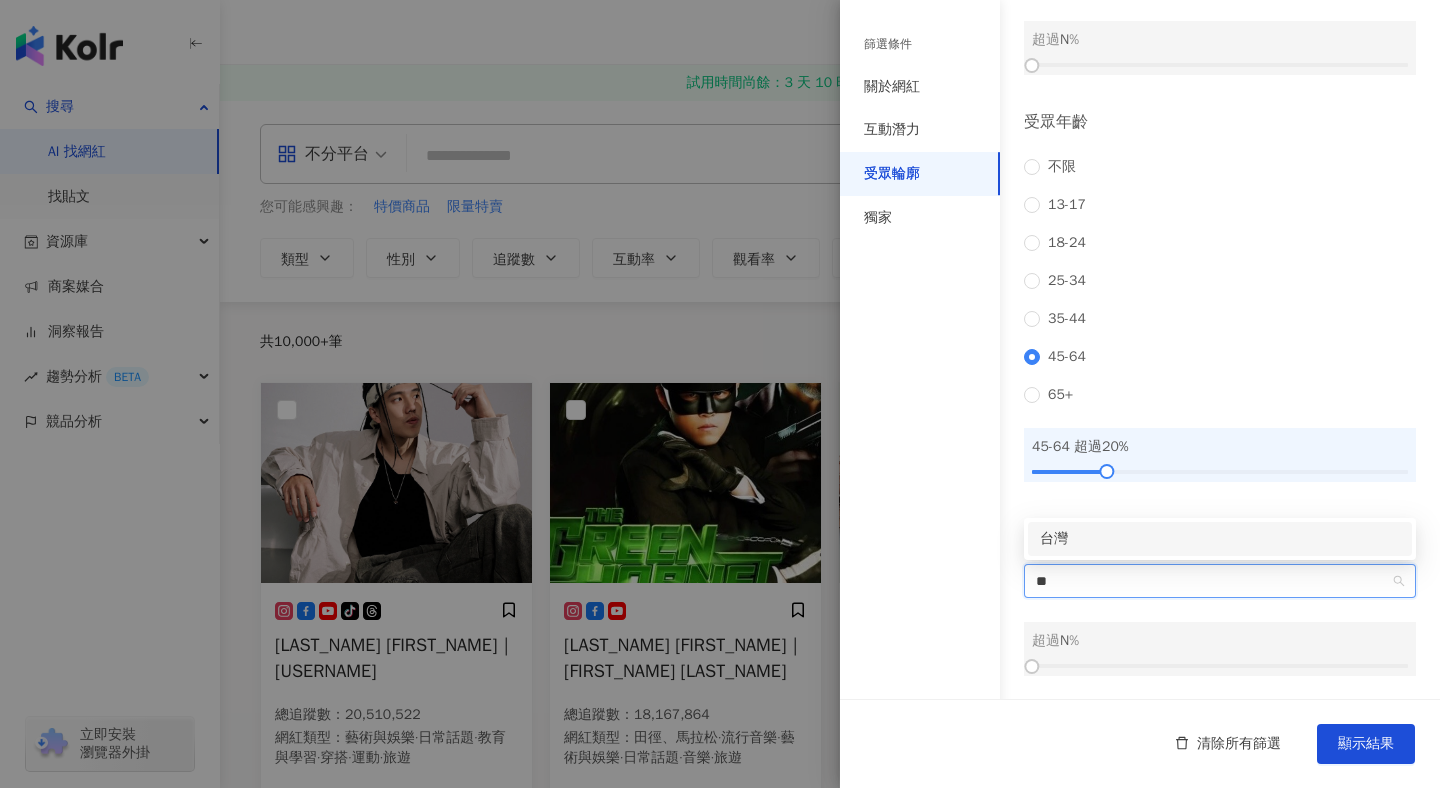 click on "台灣" at bounding box center [1220, 539] 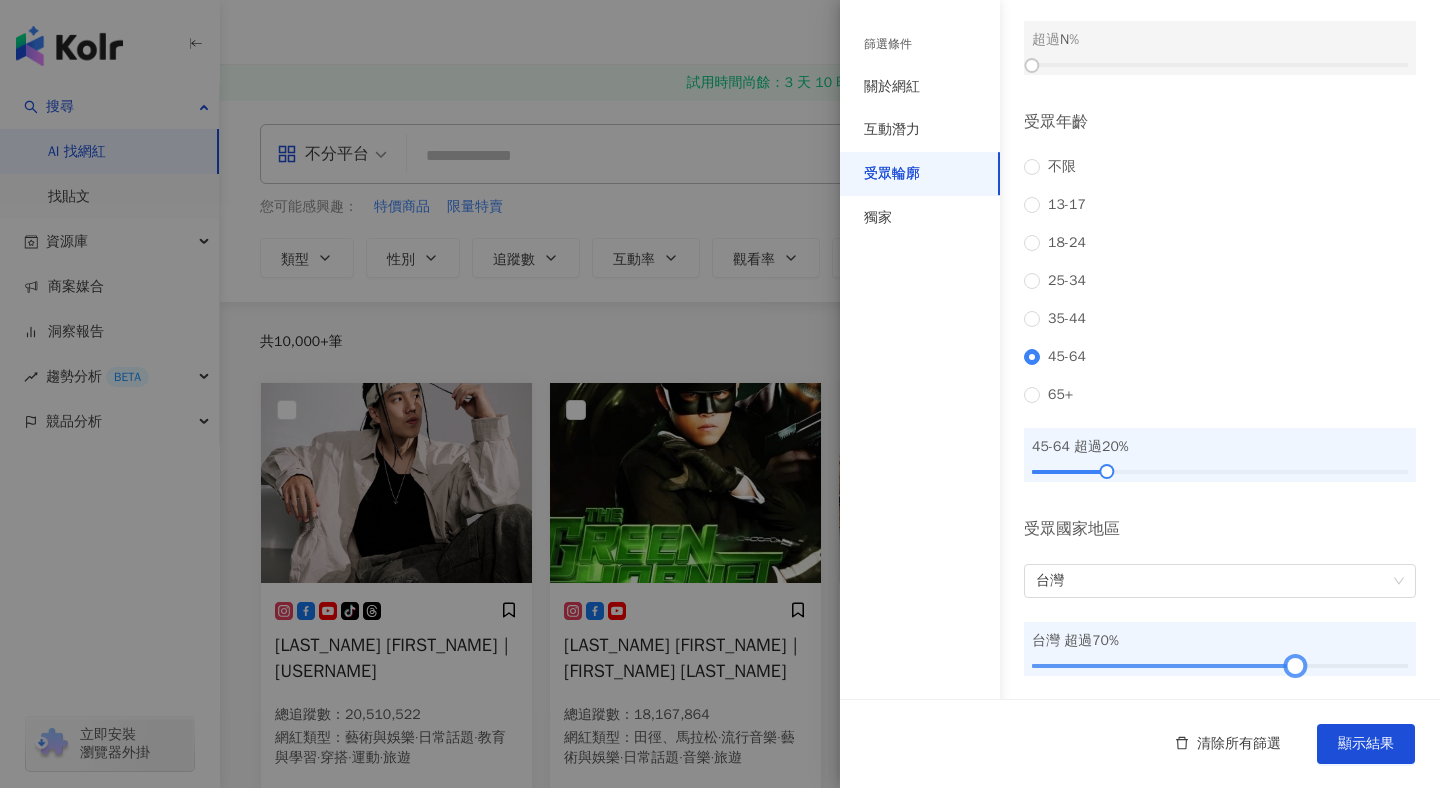 drag, startPoint x: 1037, startPoint y: 665, endPoint x: 1300, endPoint y: 662, distance: 263.01712 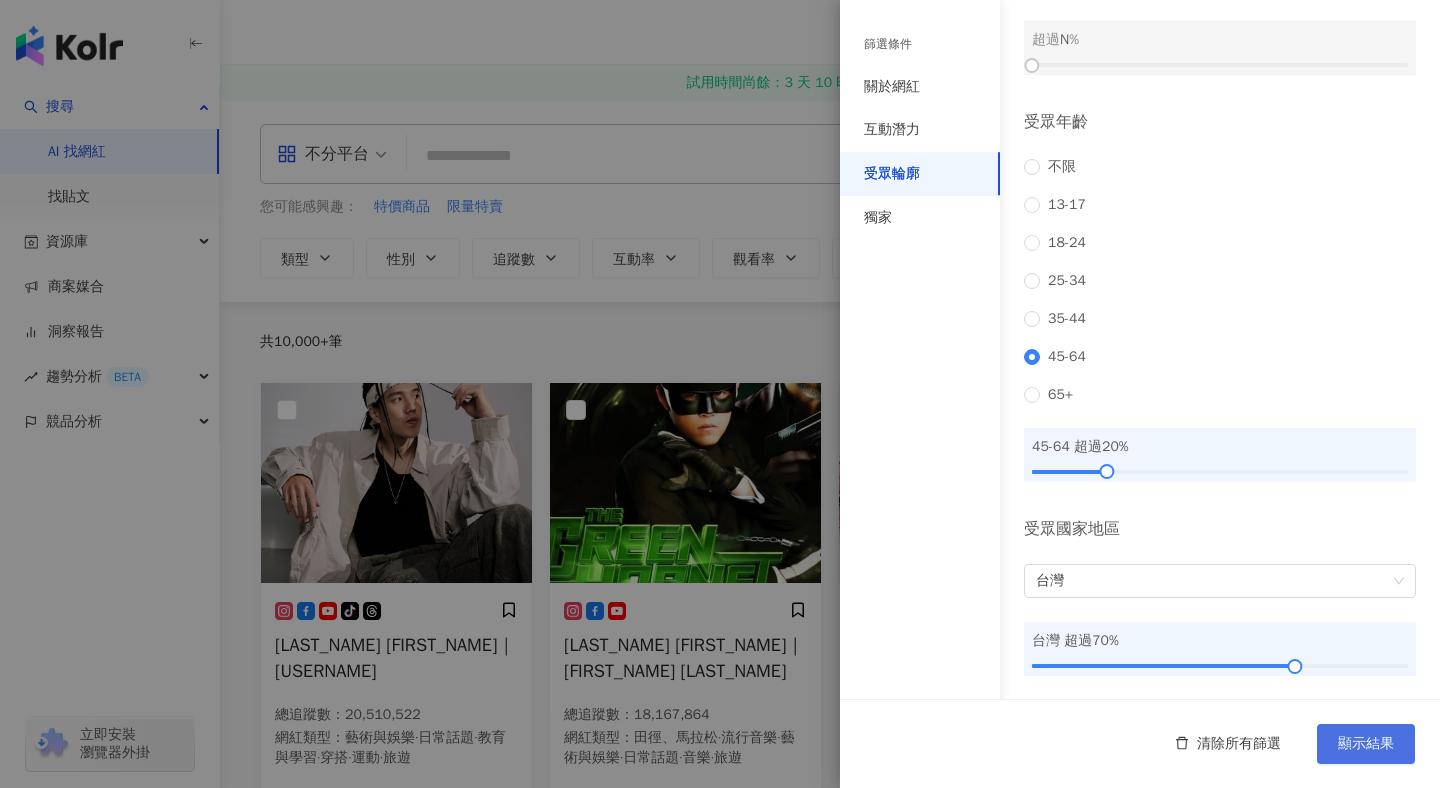 click on "顯示結果" at bounding box center [1366, 744] 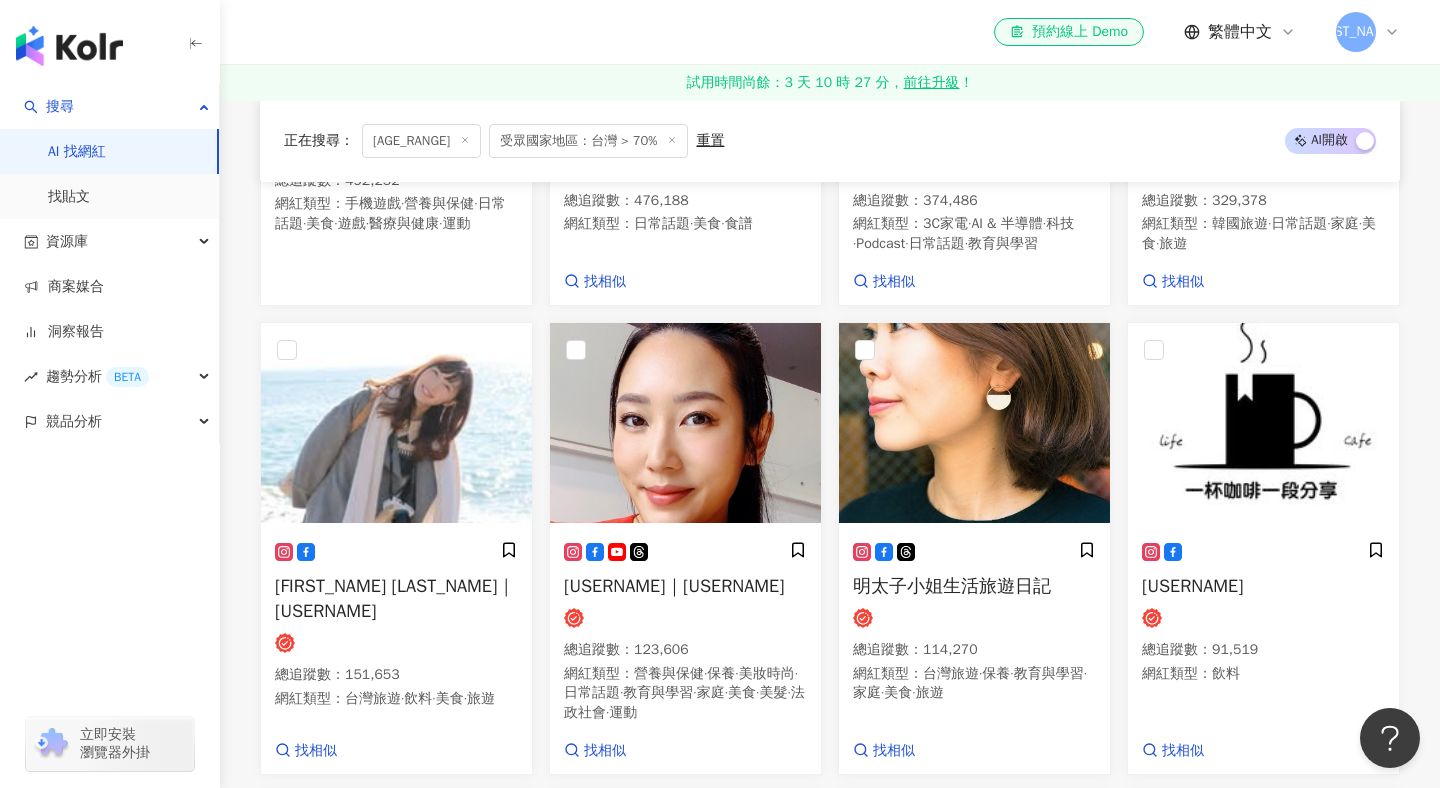 scroll, scrollTop: 602, scrollLeft: 0, axis: vertical 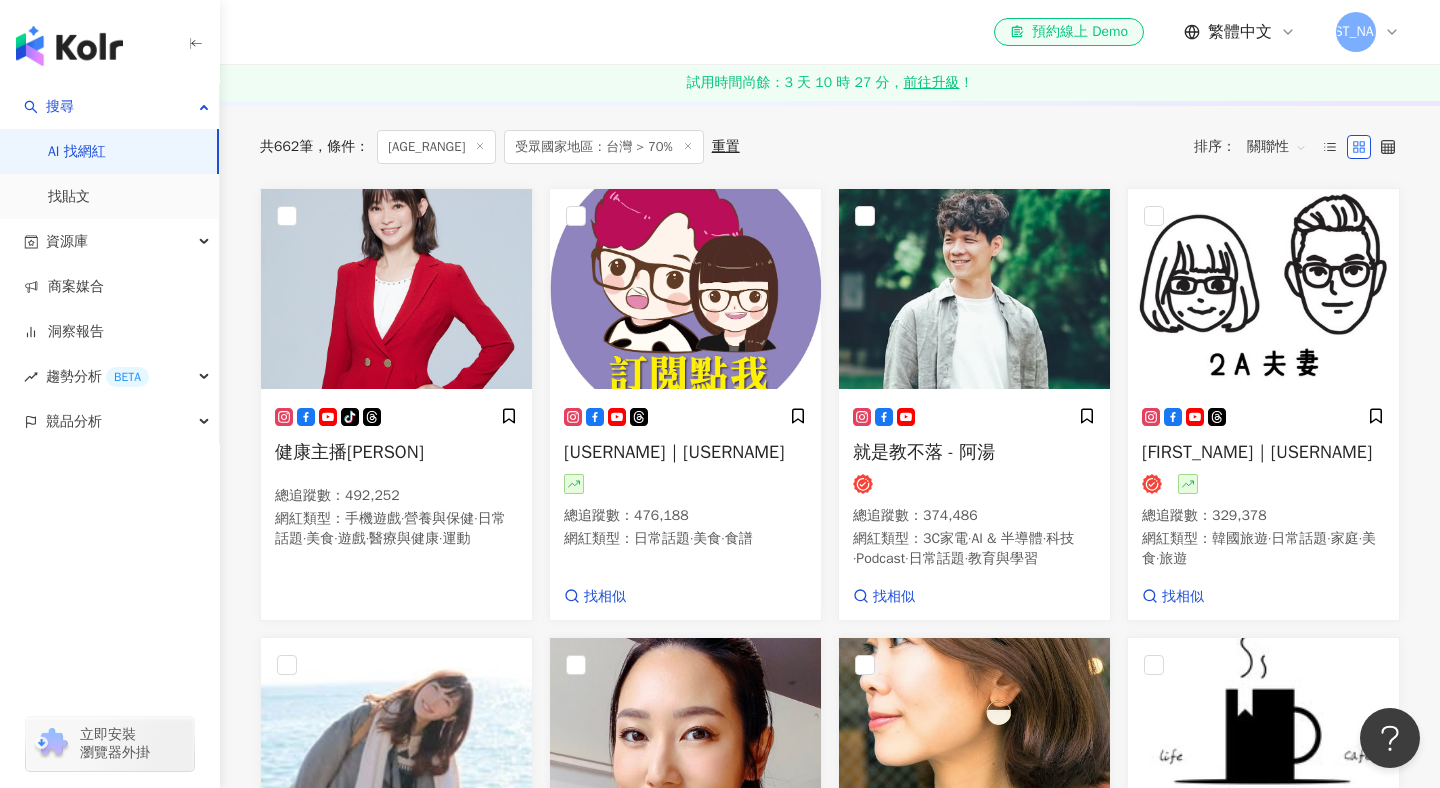 type 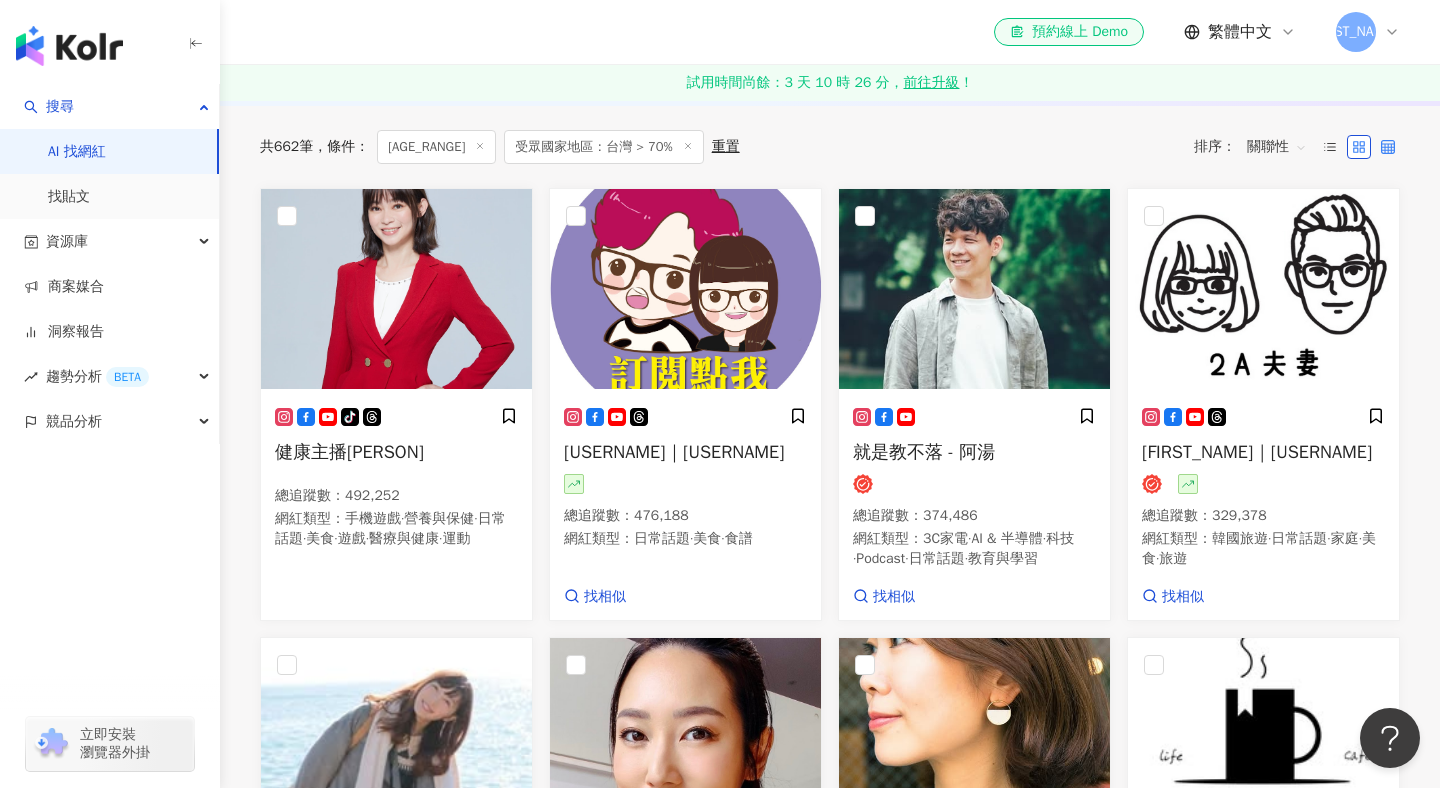 click 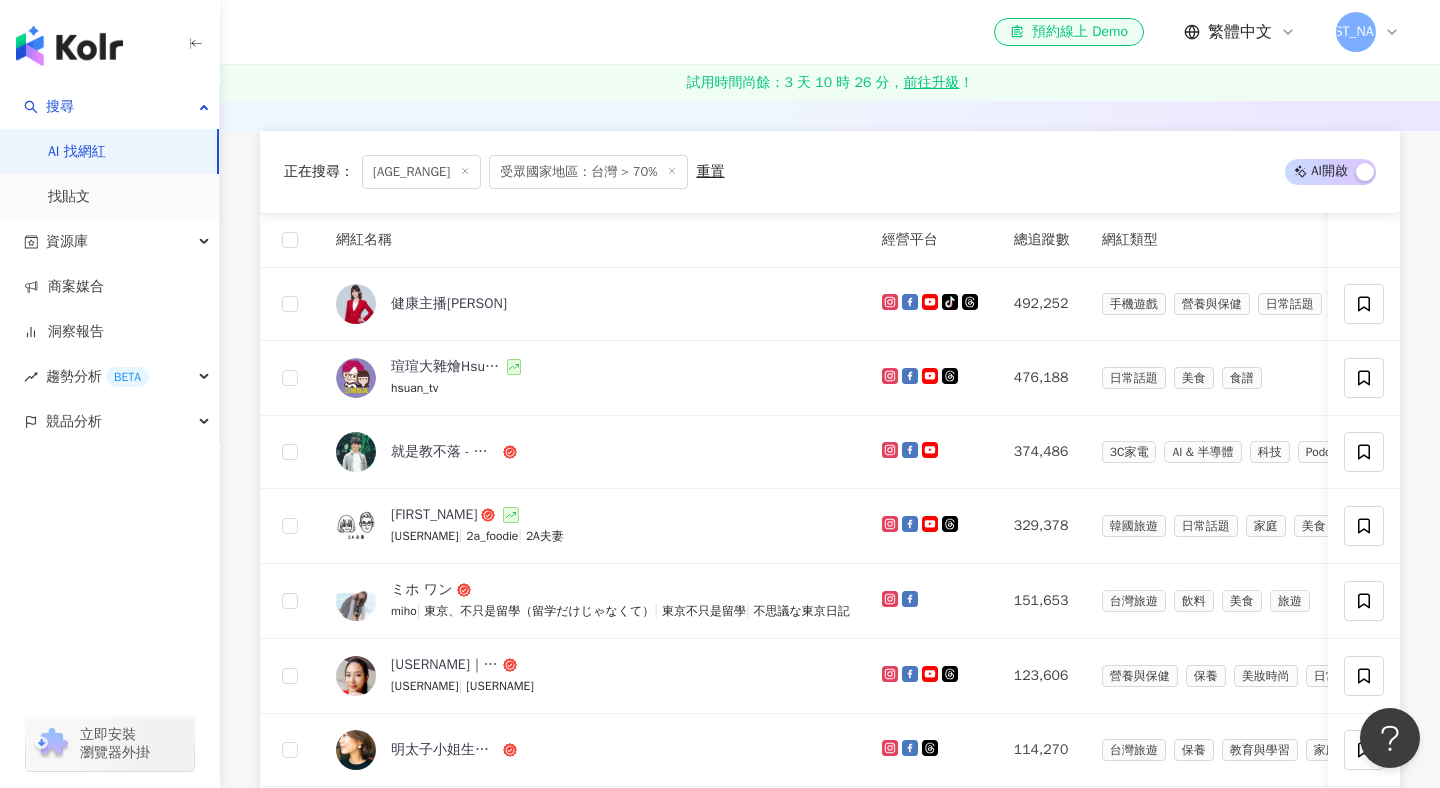 scroll, scrollTop: 0, scrollLeft: 0, axis: both 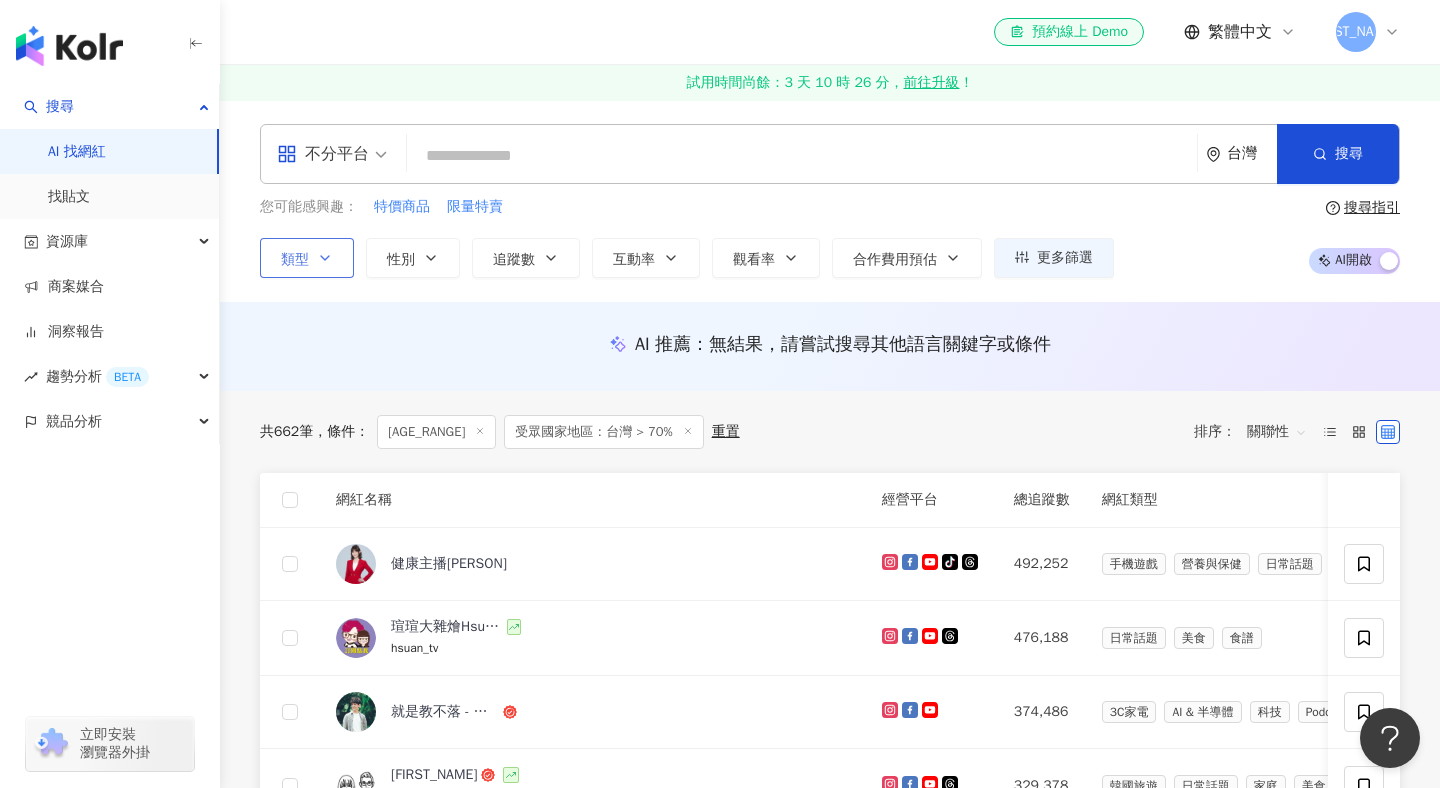 click on "類型" at bounding box center (307, 258) 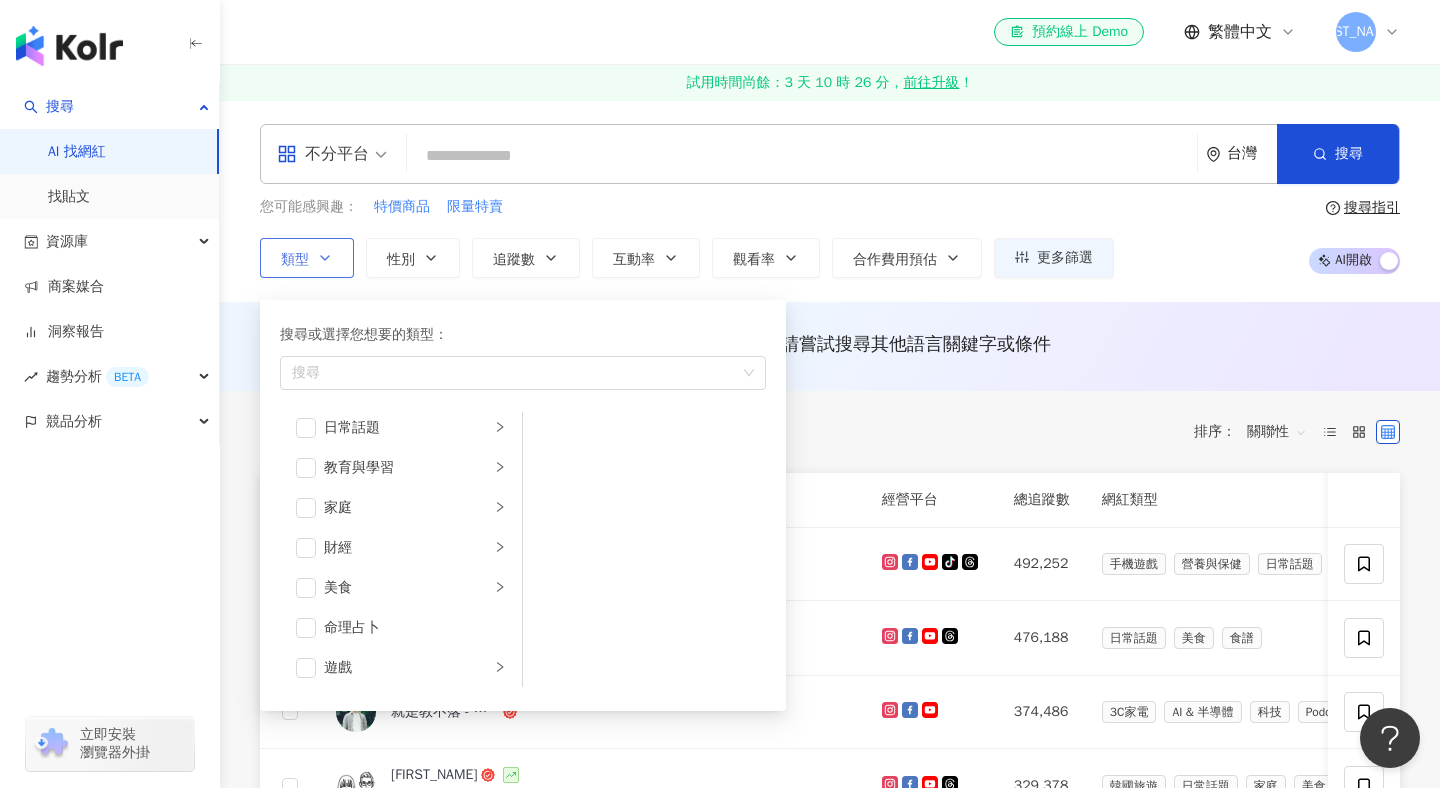 scroll, scrollTop: 129, scrollLeft: 0, axis: vertical 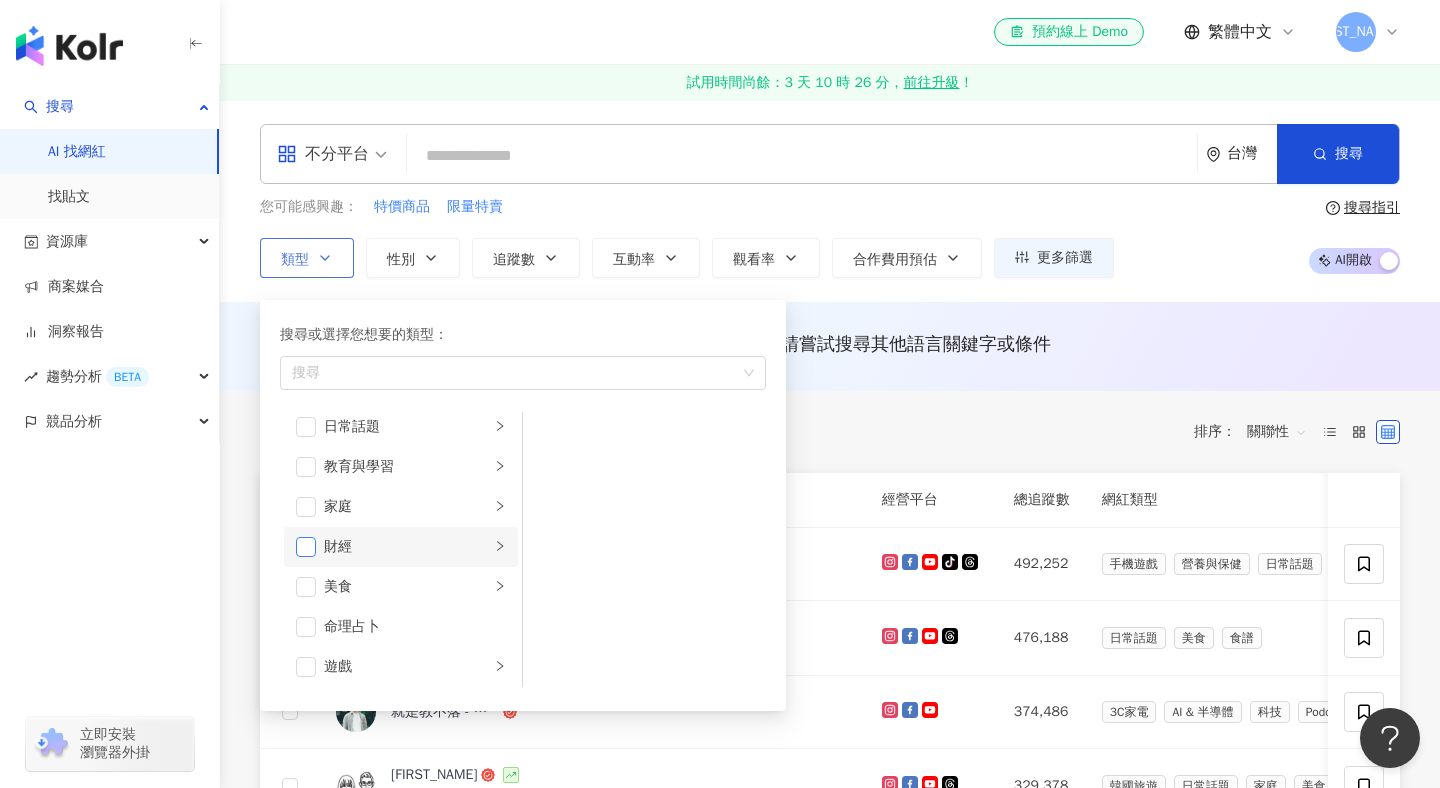 click at bounding box center [306, 547] 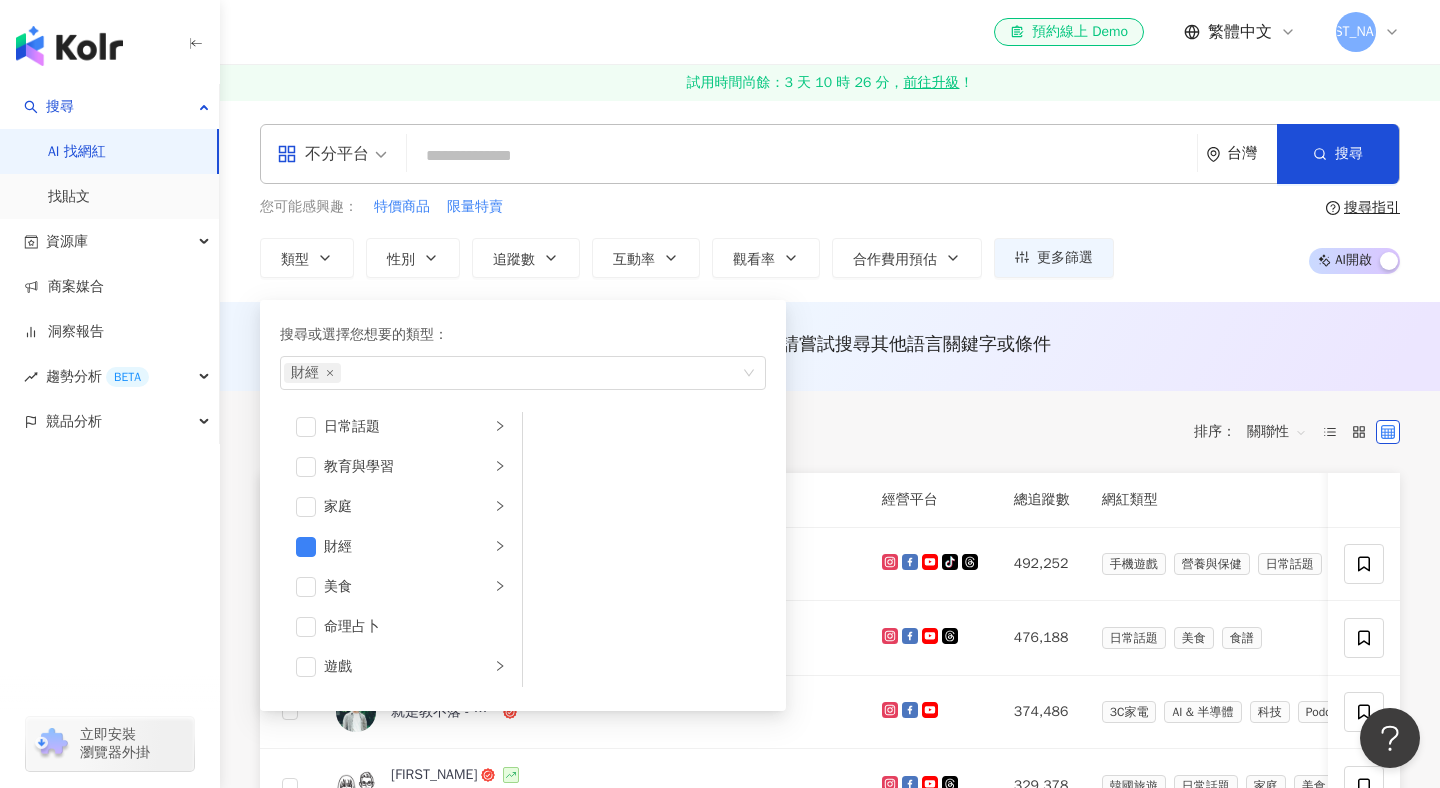 click on "不分平台 台灣 搜尋 您可能感興趣： 特價商品  限量特賣  類型 搜尋或選擇您想要的類型： 財經   藝術與娛樂 美妝時尚 氣候和環境 日常話題 教育與學習 家庭 財經 美食 命理占卜 遊戲 法政社會 生活風格 影視娛樂 醫療與健康 寵物 攝影 感情 宗教 促購導購 運動 科技 交通工具 旅遊 成人 性別 追蹤數 互動率 觀看率 合作費用預估  更多篩選 篩選條件 關於網紅 互動潛力 受眾輪廓 獨家 關於網紅 類型  ( 請選擇您想要的類型 ) 尚未選擇任何類型 國家/地區 台灣 性別 不限 女 男 其他 語言     請選擇或搜尋 追蹤數 *  -  ******* 不限 小型 奈米網紅 (<1萬) 微型網紅 (1萬-3萬) 小型網紅 (3萬-5萬) 中型 中小型網紅 (5萬-10萬) 中型網紅 (10萬-30萬) 中大型網紅 (30萬-50萬) 大型 大型網紅 (50萬-100萬) 百萬網紅 (>100萬) 合作費用預估 不限 限制金額 $ *  -  $ ******* 幣別 : 新台幣 TWD 互動潛力" at bounding box center (830, 201) 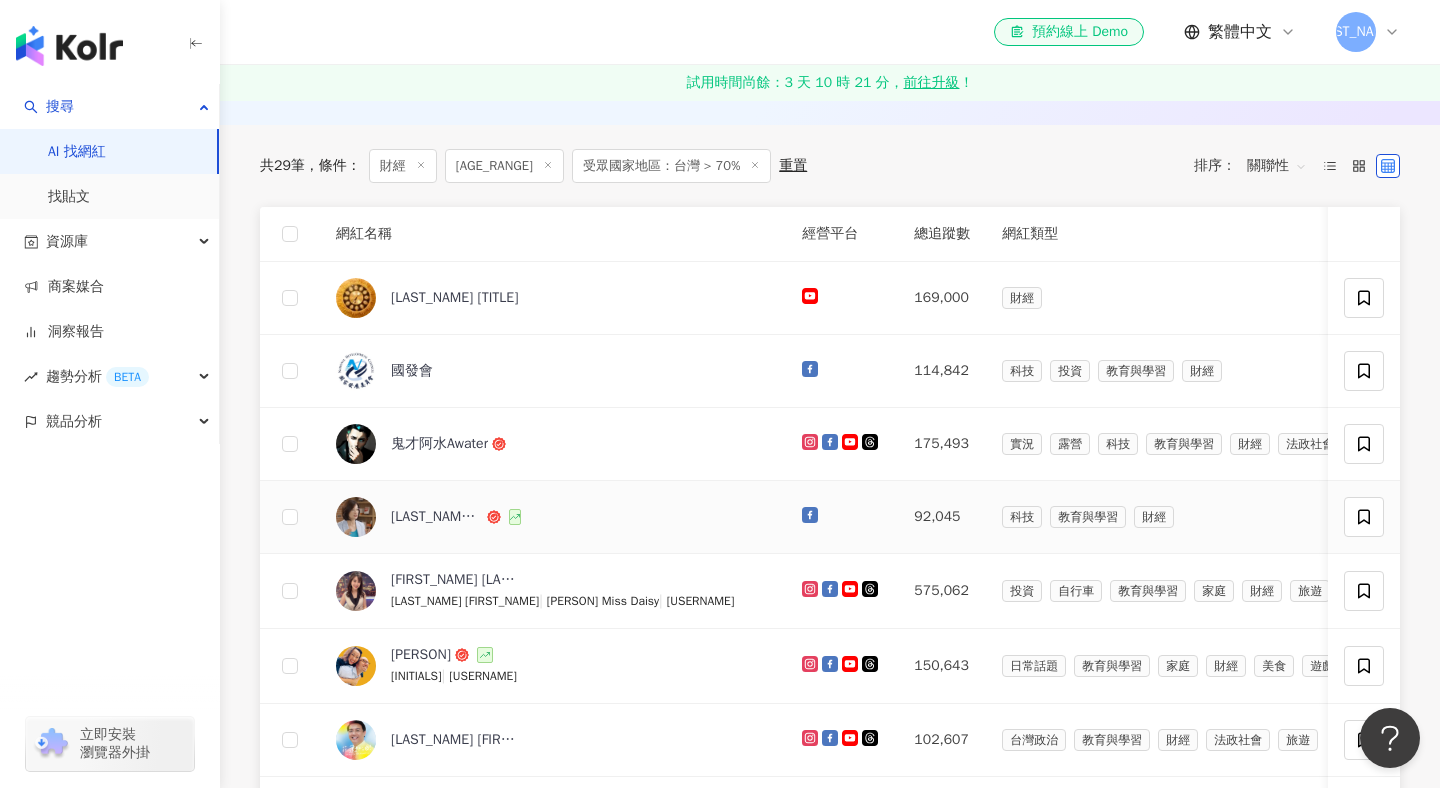 scroll, scrollTop: 240, scrollLeft: 0, axis: vertical 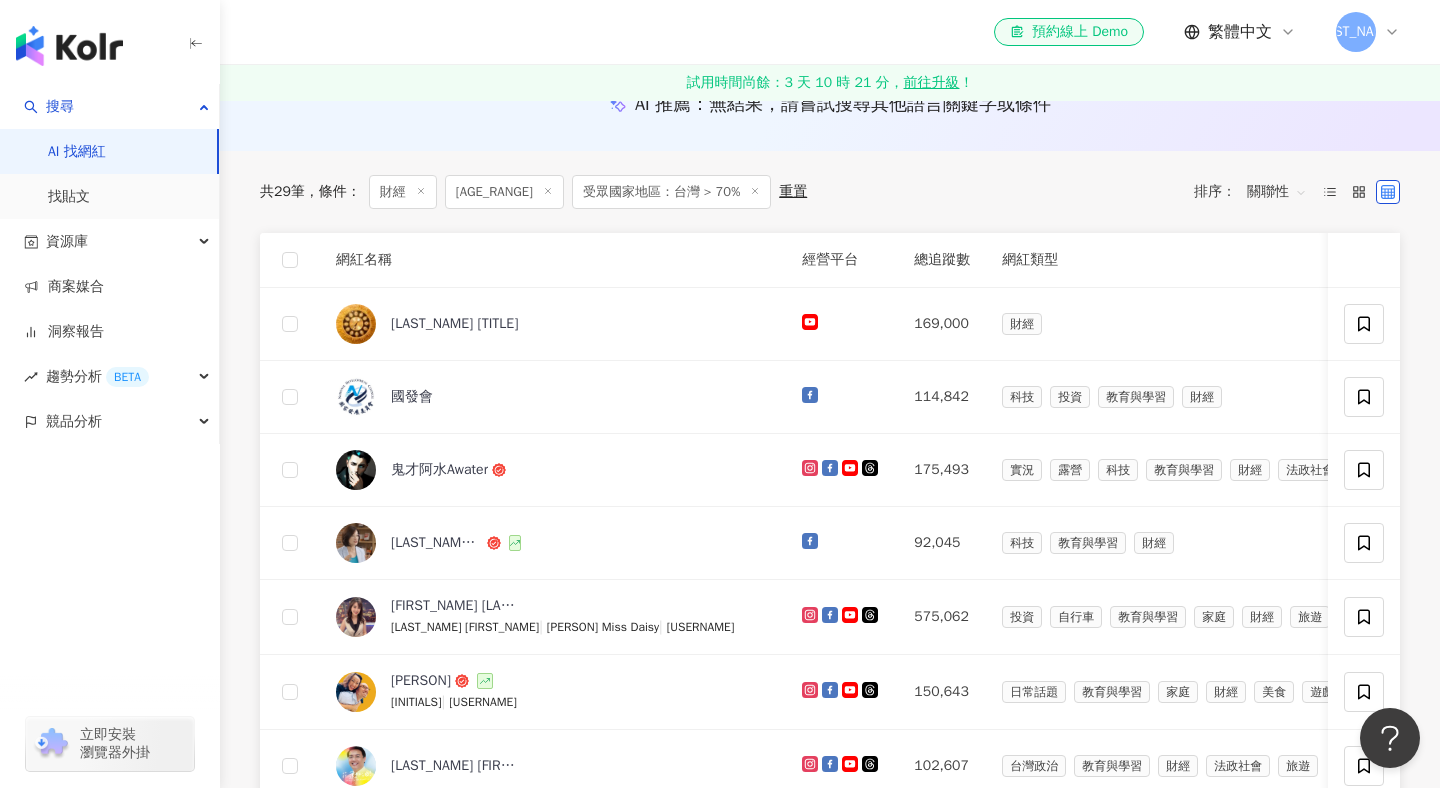click 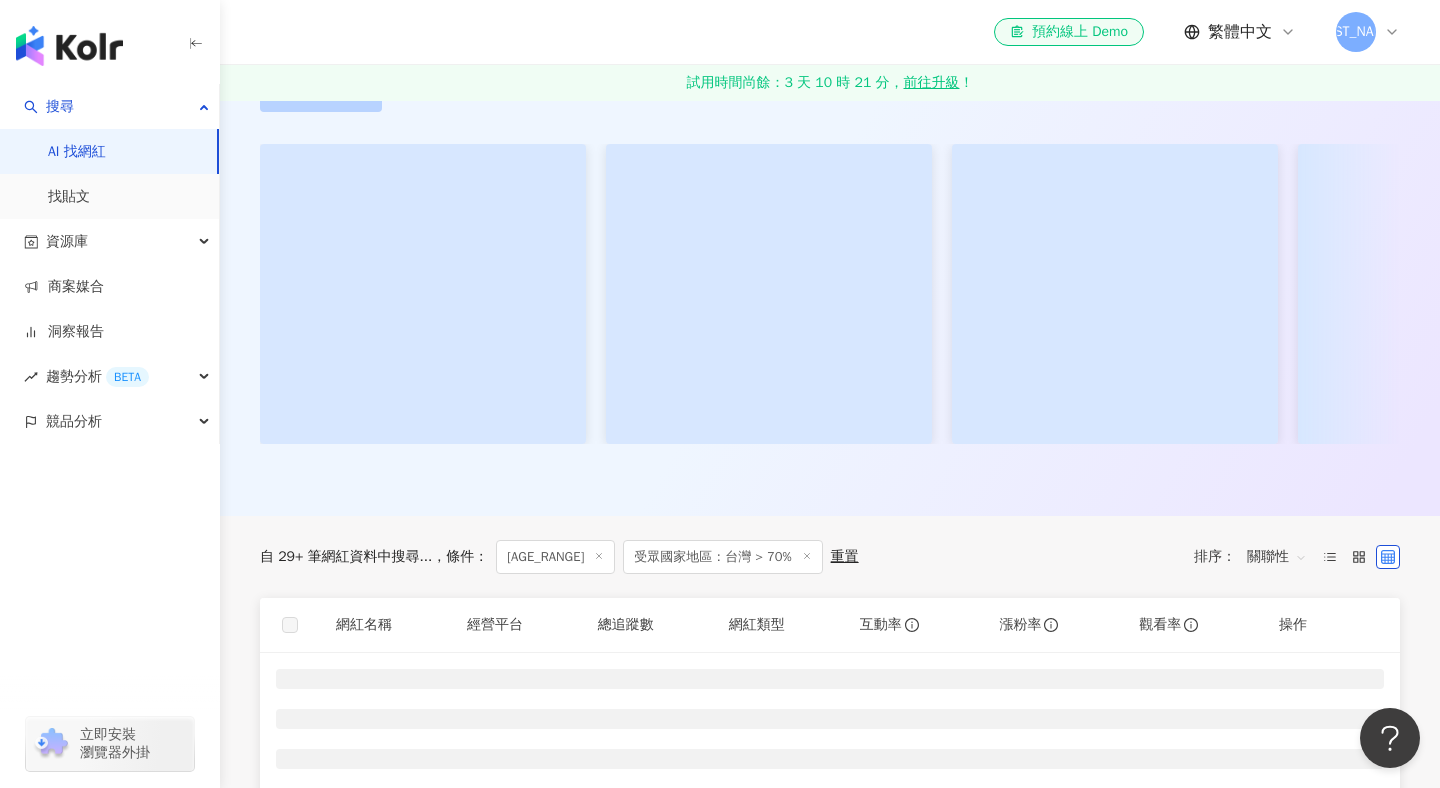 scroll, scrollTop: 0, scrollLeft: 0, axis: both 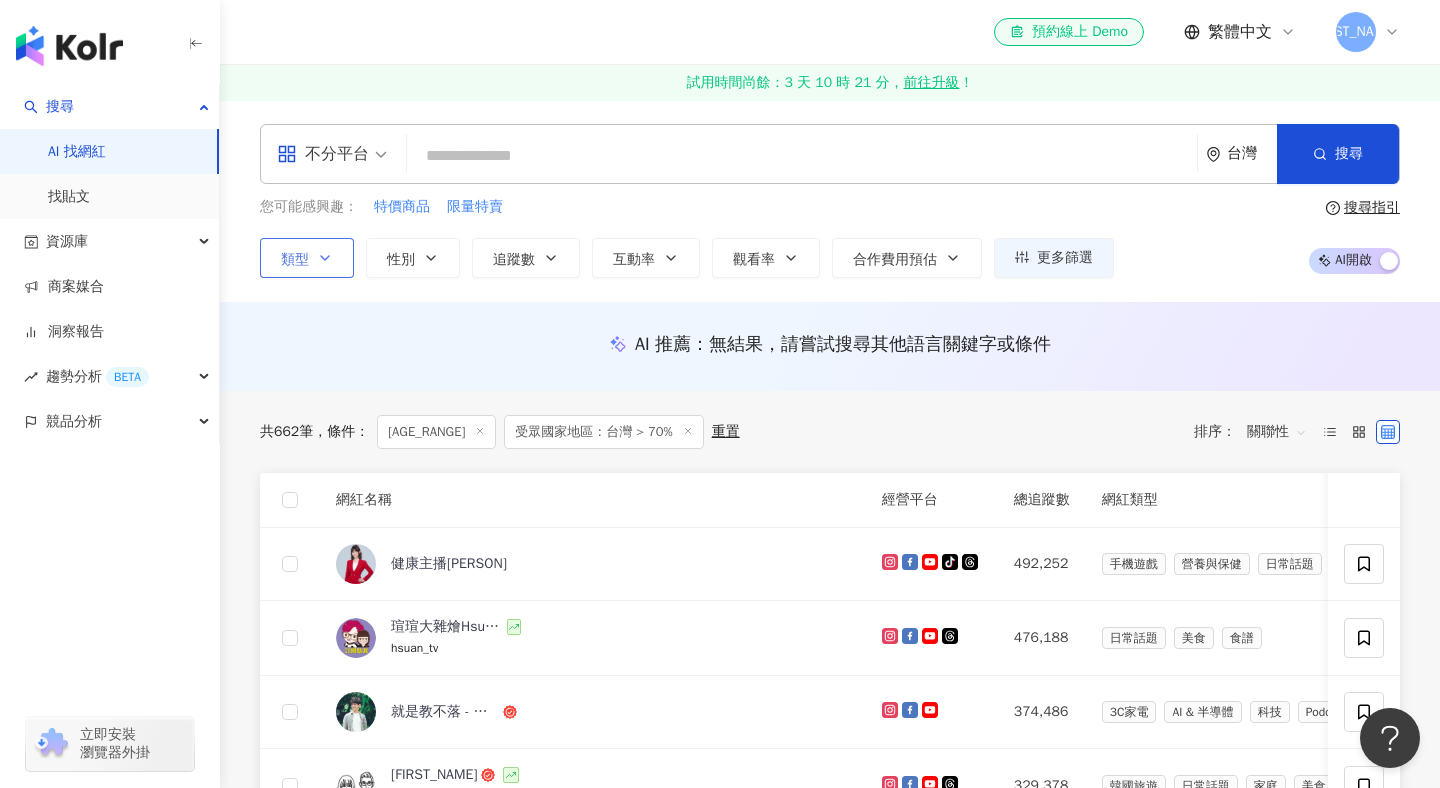 click 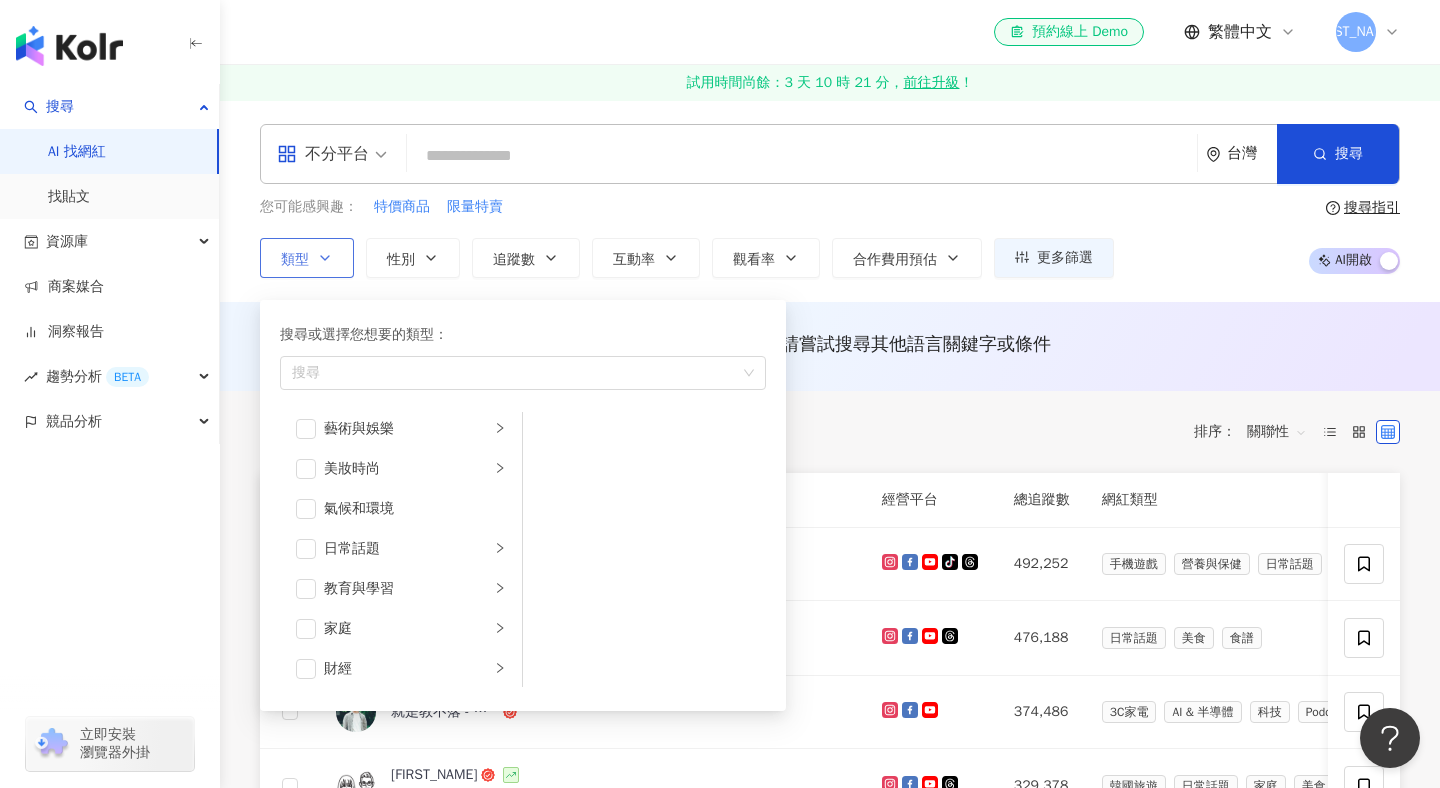 scroll, scrollTop: 8, scrollLeft: 0, axis: vertical 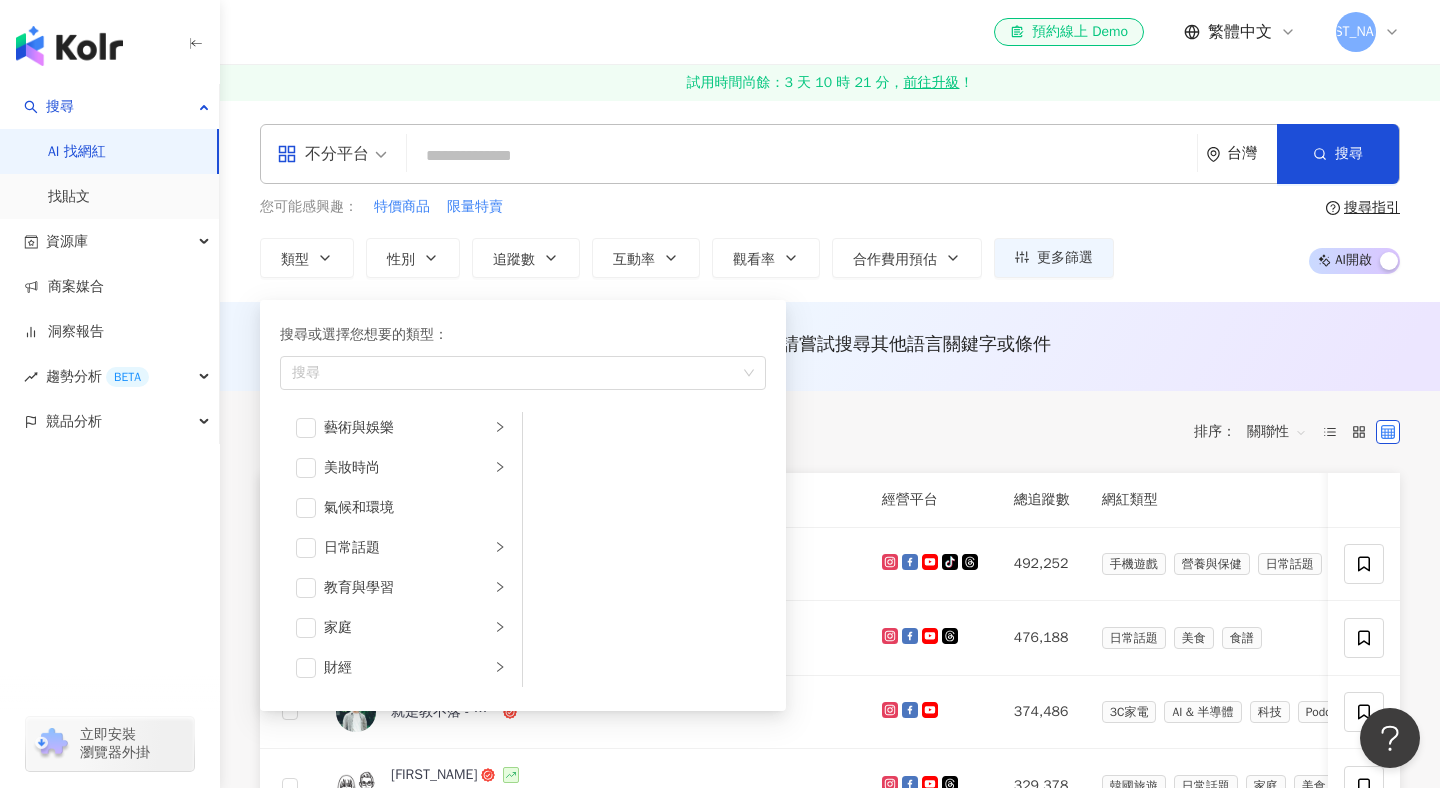 click on "不分平台 台灣 搜尋 您可能感興趣： 特價商品  限量特賣  類型 搜尋或選擇您想要的類型：   搜尋 藝術與娛樂 美妝時尚 氣候和環境 日常話題 教育與學習 家庭 財經 美食 命理占卜 遊戲 法政社會 生活風格 影視娛樂 醫療與健康 寵物 攝影 感情 宗教 促購導購 運動 科技 交通工具 旅遊 成人 性別 追蹤數 互動率 觀看率 合作費用預估  更多篩選 篩選條件 關於網紅 互動潛力 受眾輪廓 獨家 關於網紅 類型  ( 請選擇您想要的類型 ) 尚未選擇任何類型 國家/地區 台灣 性別 不限 女 男 其他 語言     請選擇或搜尋 追蹤數 *  -  ******* 不限 小型 奈米網紅 (<1萬) 微型網紅 (1萬-3萬) 小型網紅 (3萬-5萬) 中型 中小型網紅 (5萬-10萬) 中型網紅 (10萬-30萬) 中大型網紅 (30萬-50萬) 大型 大型網紅 (50萬-100萬) 百萬網紅 (>100萬) 合作費用預估 不限 限制金額 $ *  -  $ ******* 幣別 : 新台幣 TWD 互動潛力" at bounding box center [830, 201] 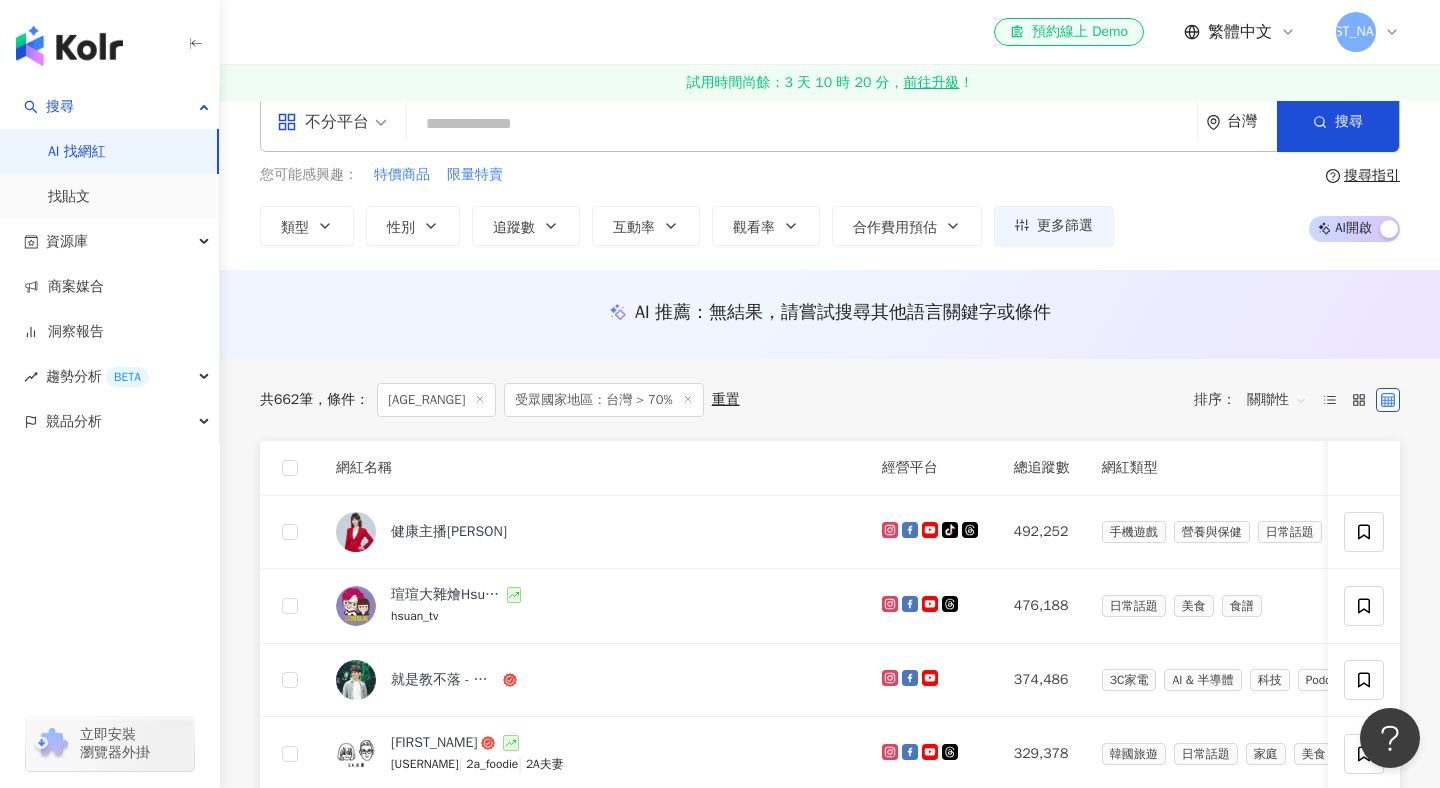 scroll, scrollTop: 0, scrollLeft: 0, axis: both 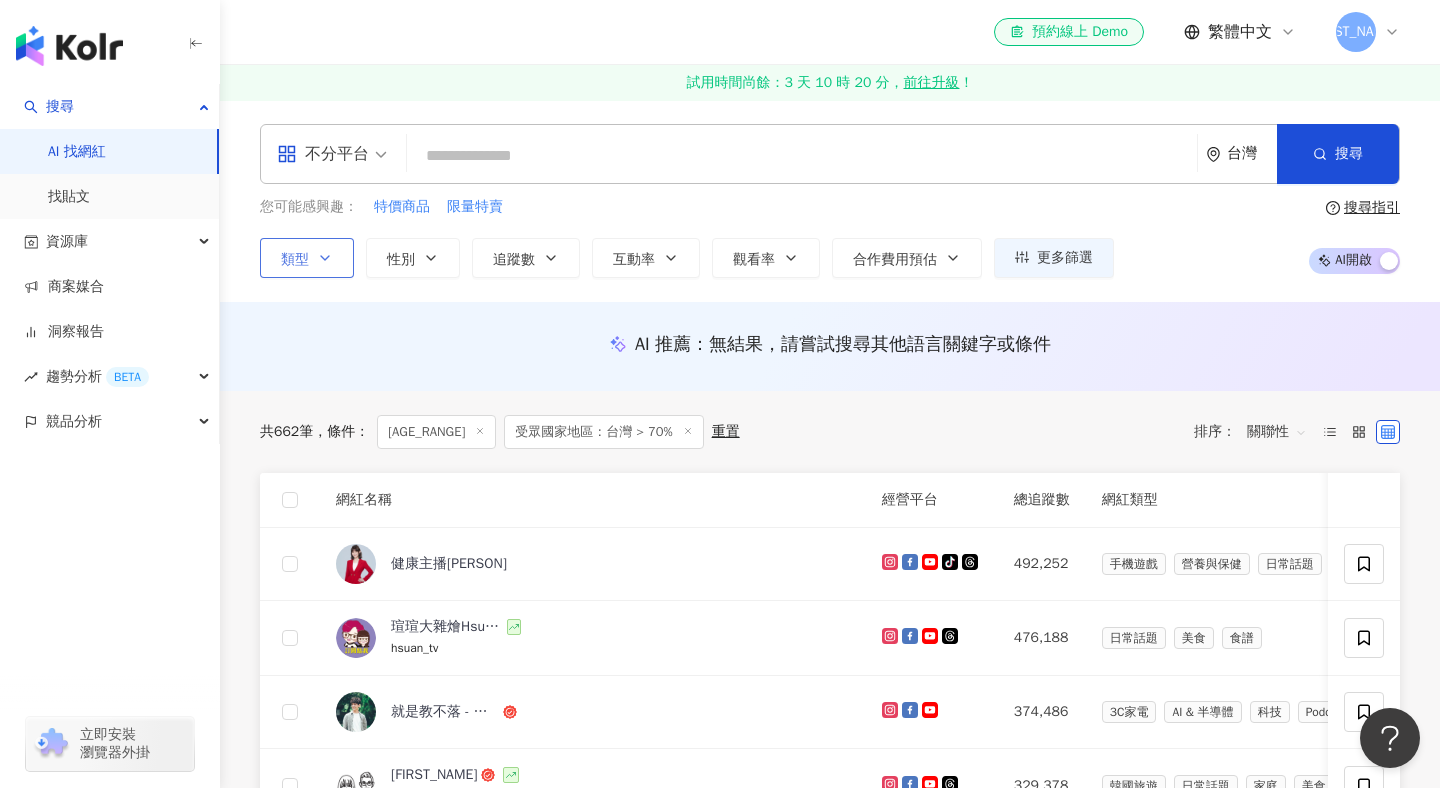 click 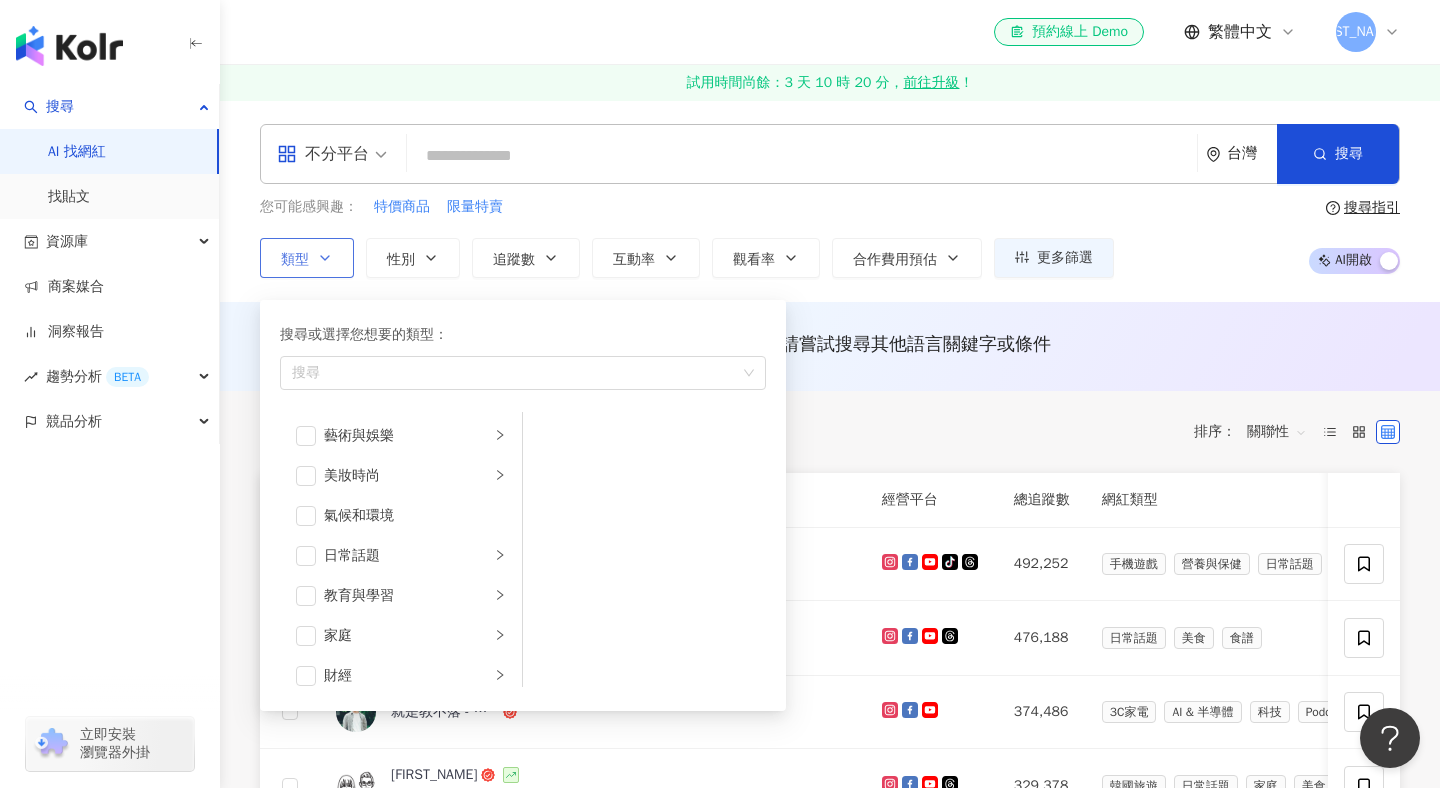 type 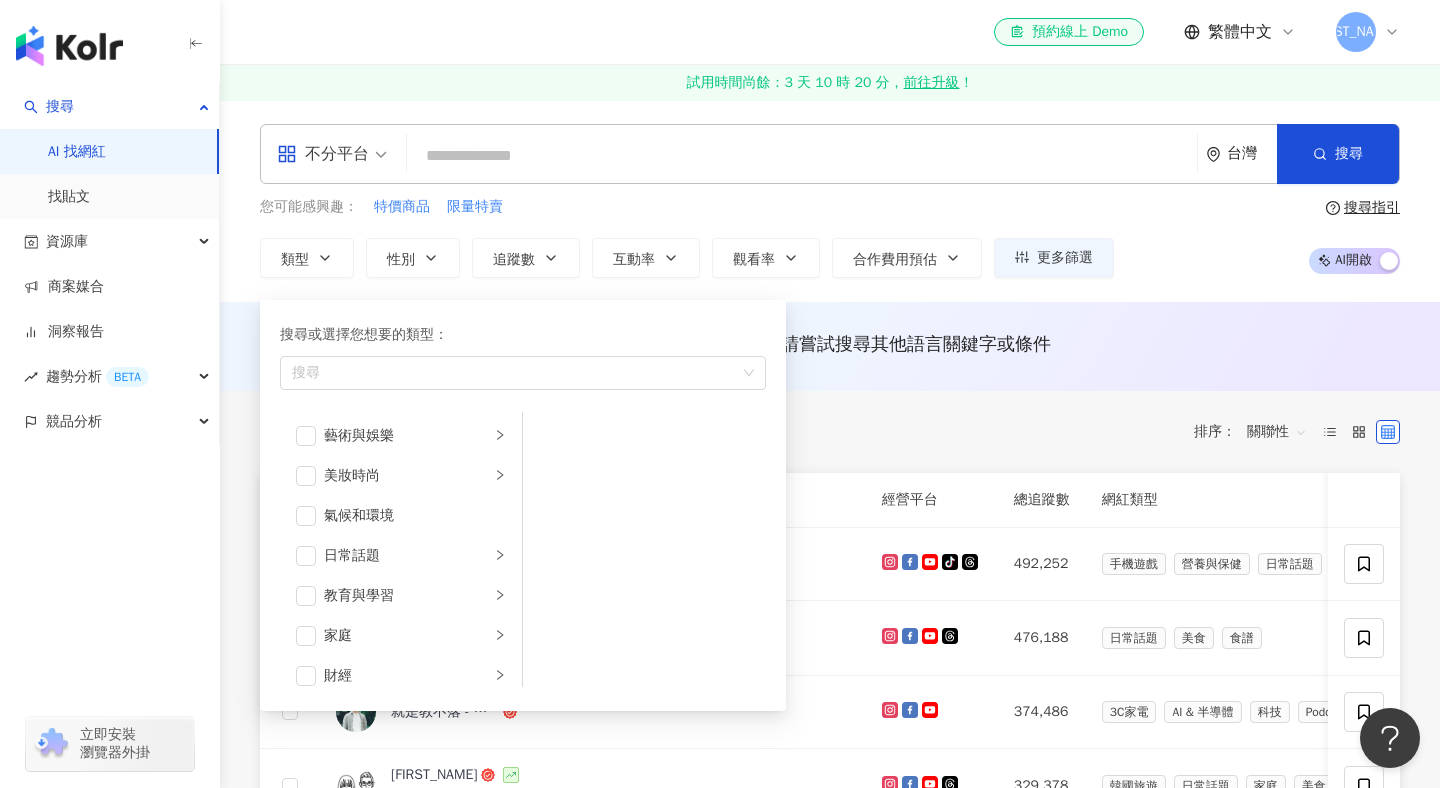 click on "AI 推薦 ： 無結果，請嘗試搜尋其他語言關鍵字或條件" at bounding box center (830, 346) 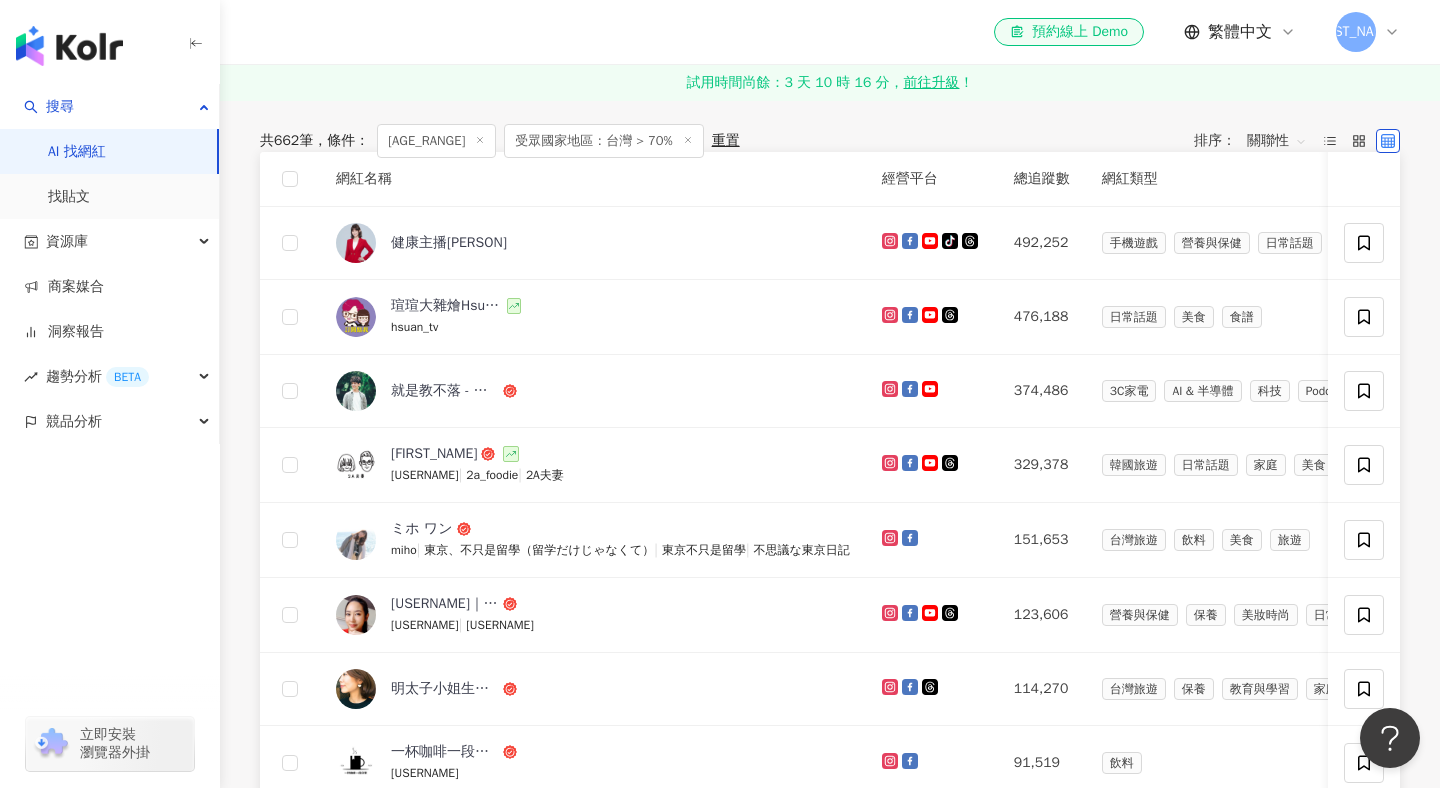 scroll, scrollTop: 0, scrollLeft: 0, axis: both 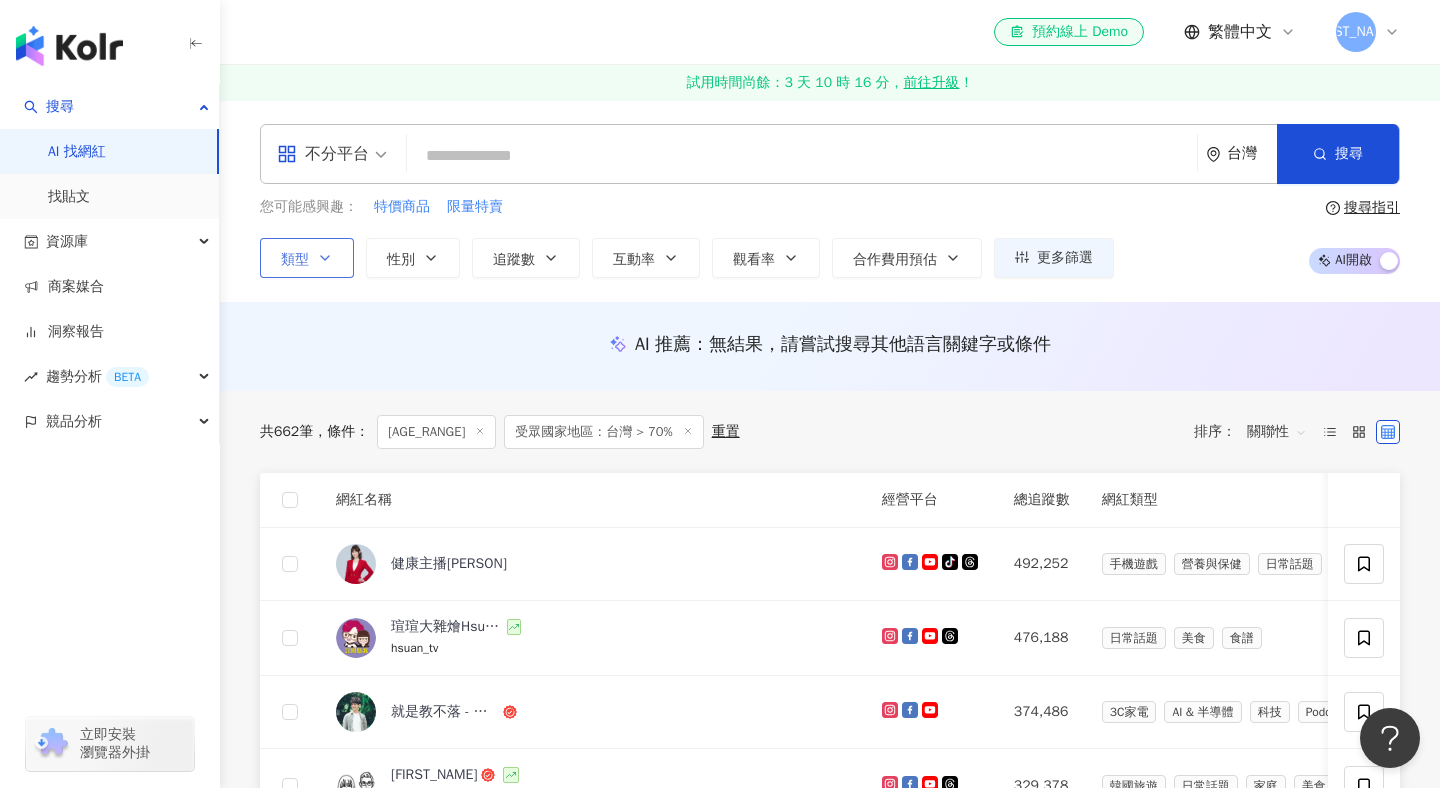 click on "類型" at bounding box center [307, 258] 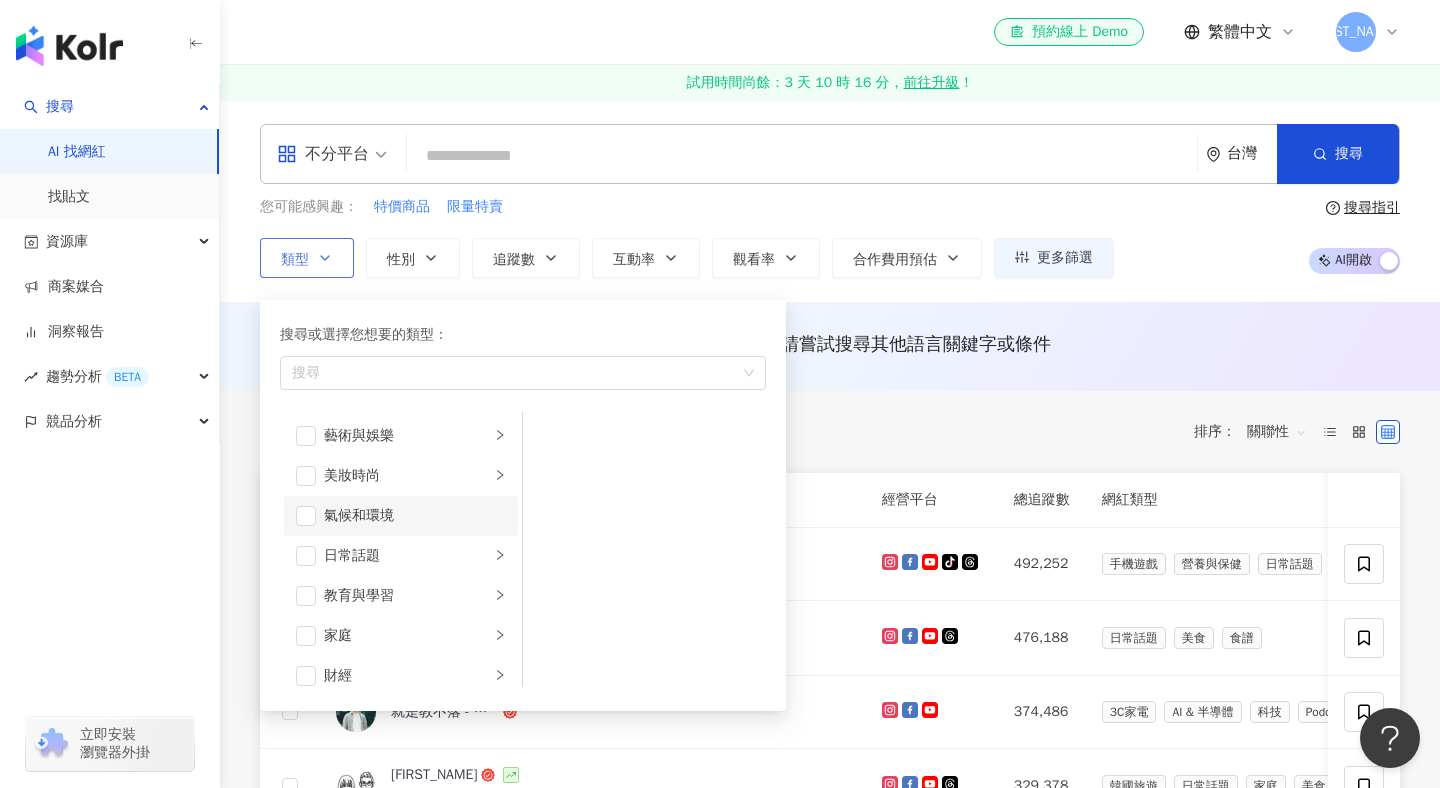 scroll, scrollTop: 50, scrollLeft: 0, axis: vertical 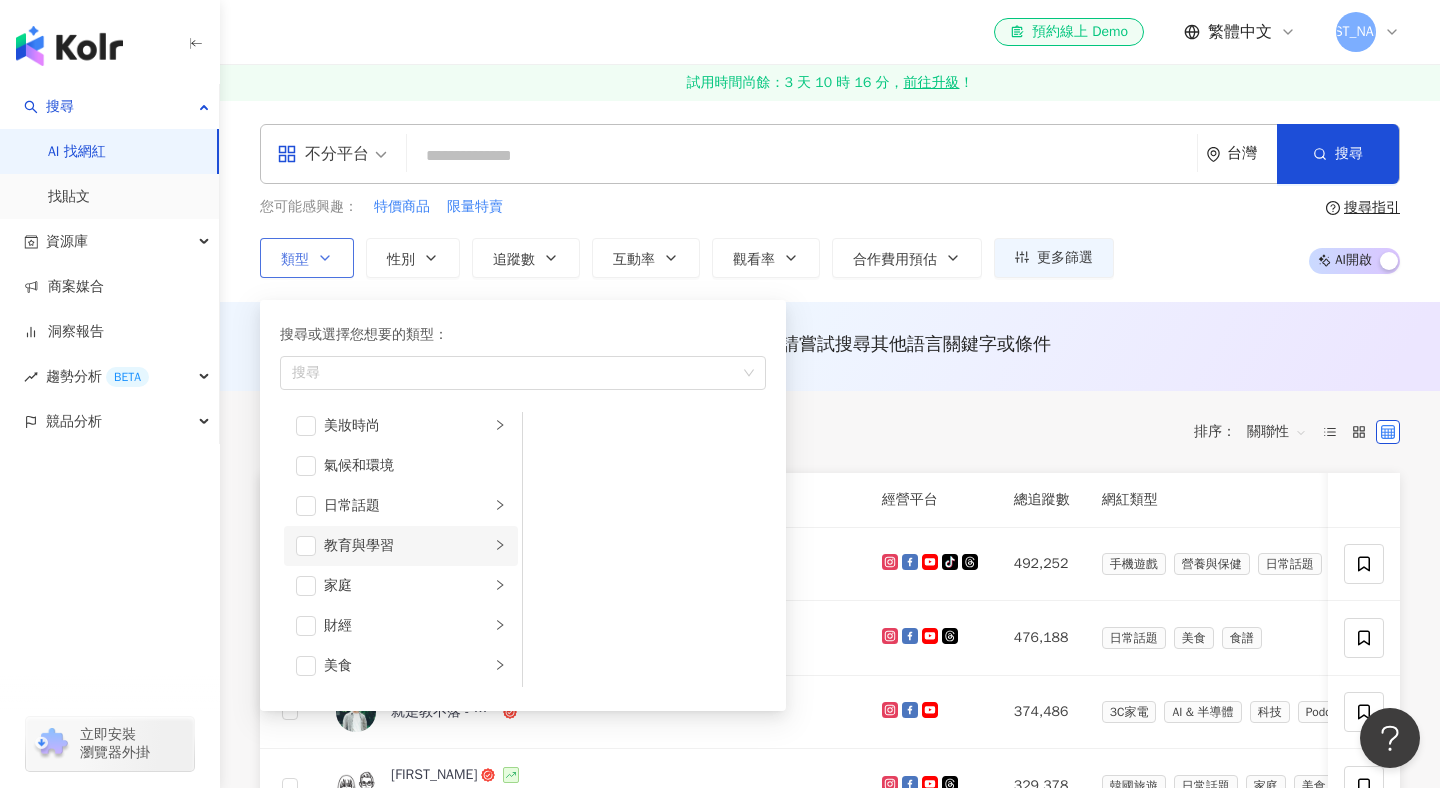 click on "教育與學習" at bounding box center [407, 546] 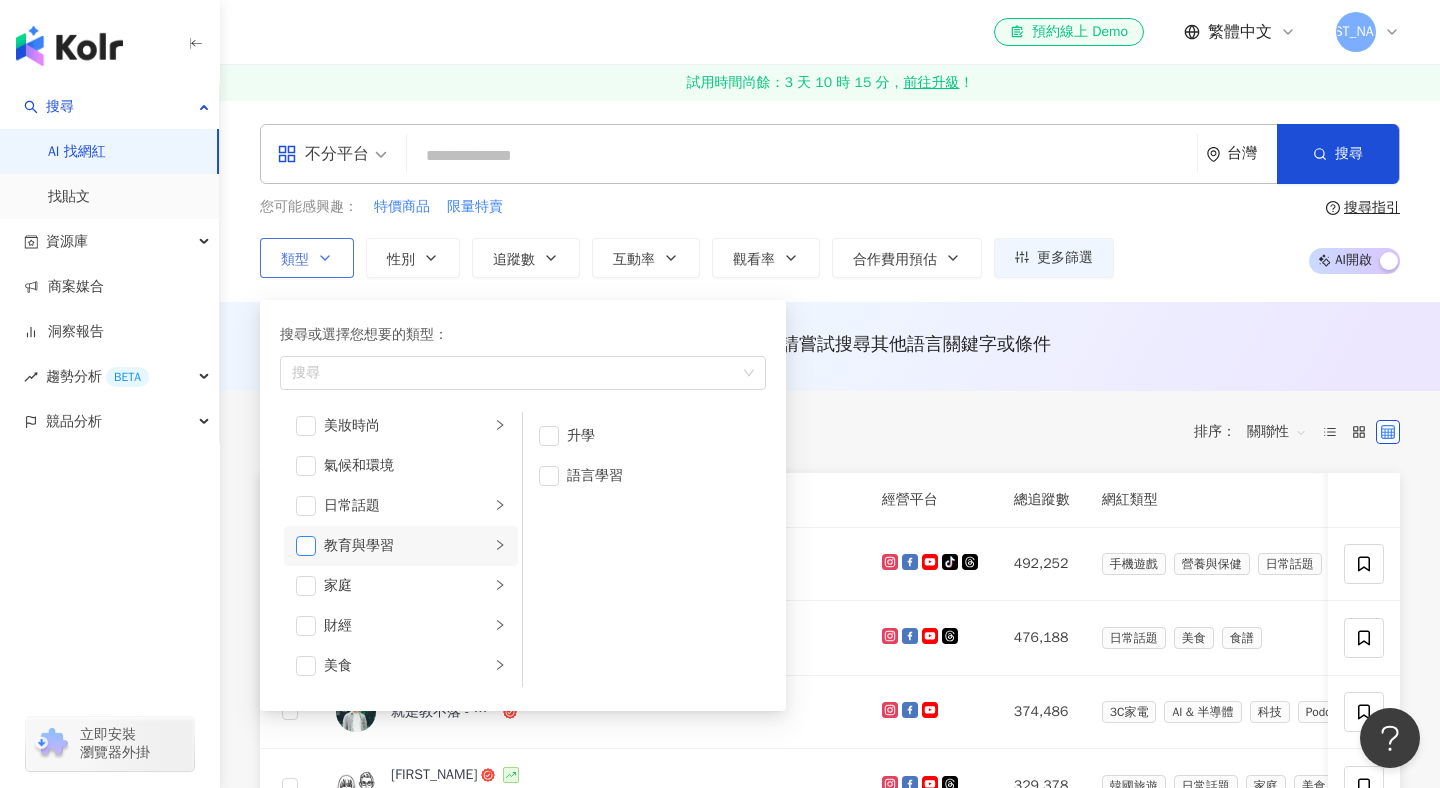 click at bounding box center [306, 546] 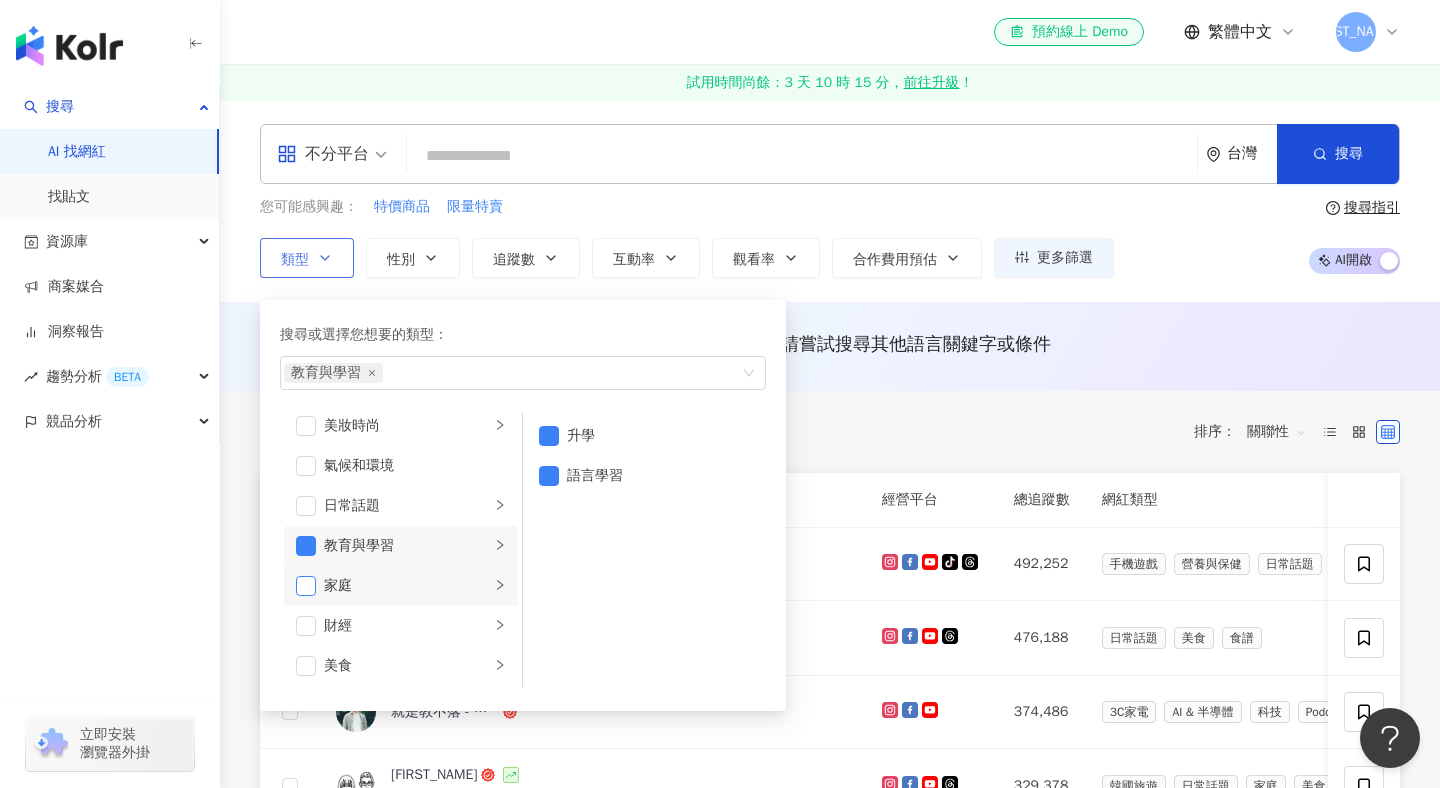 click at bounding box center [306, 586] 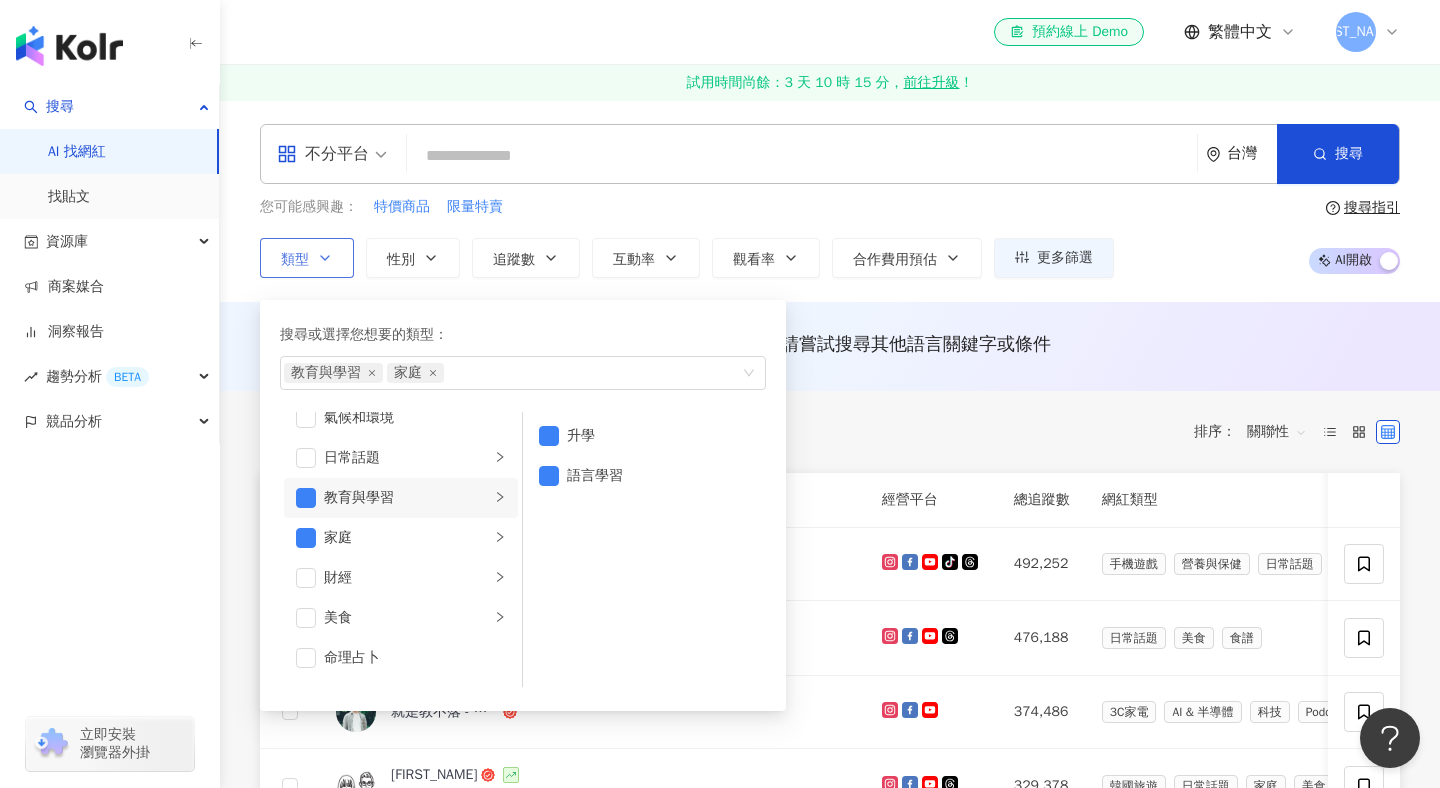 scroll, scrollTop: 123, scrollLeft: 0, axis: vertical 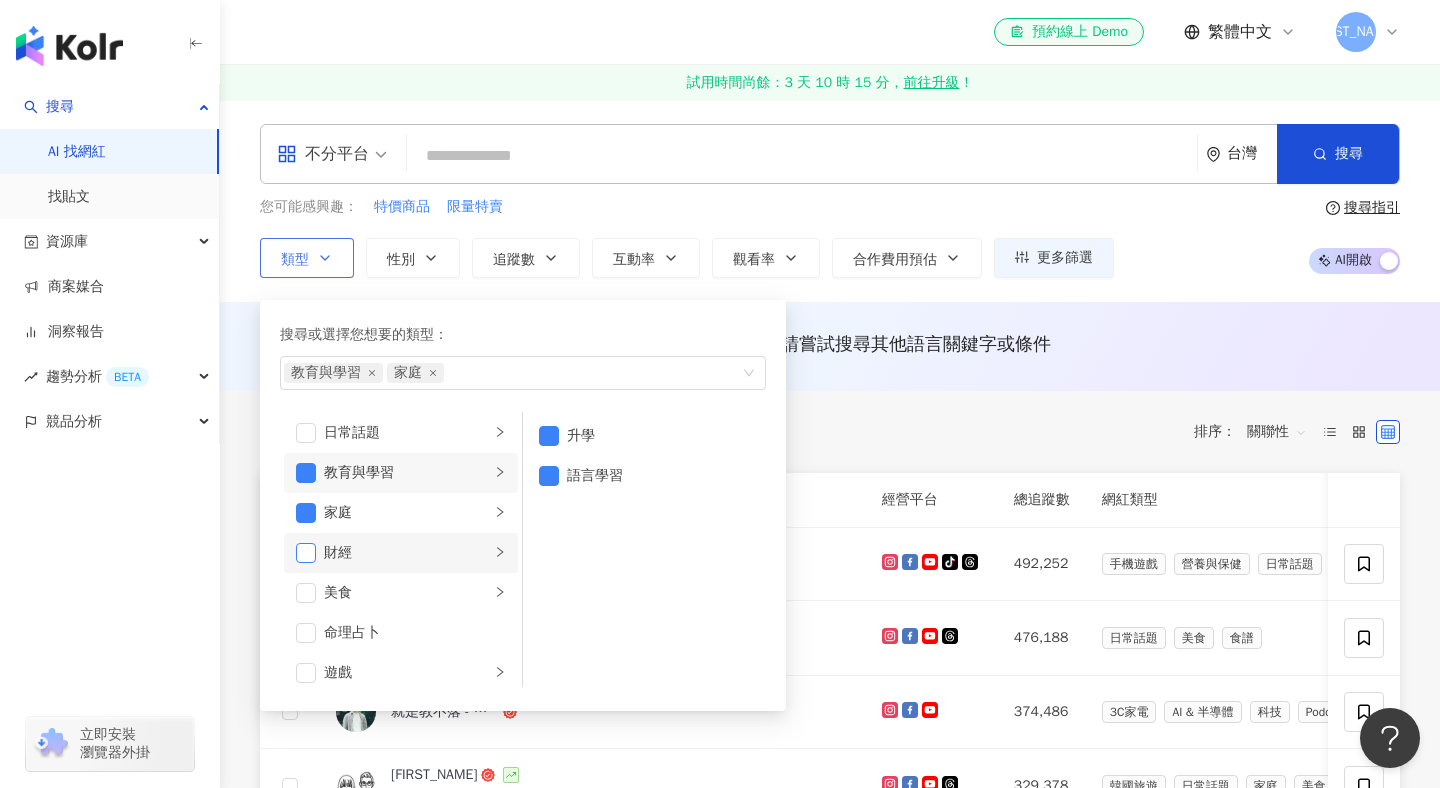 click at bounding box center [306, 553] 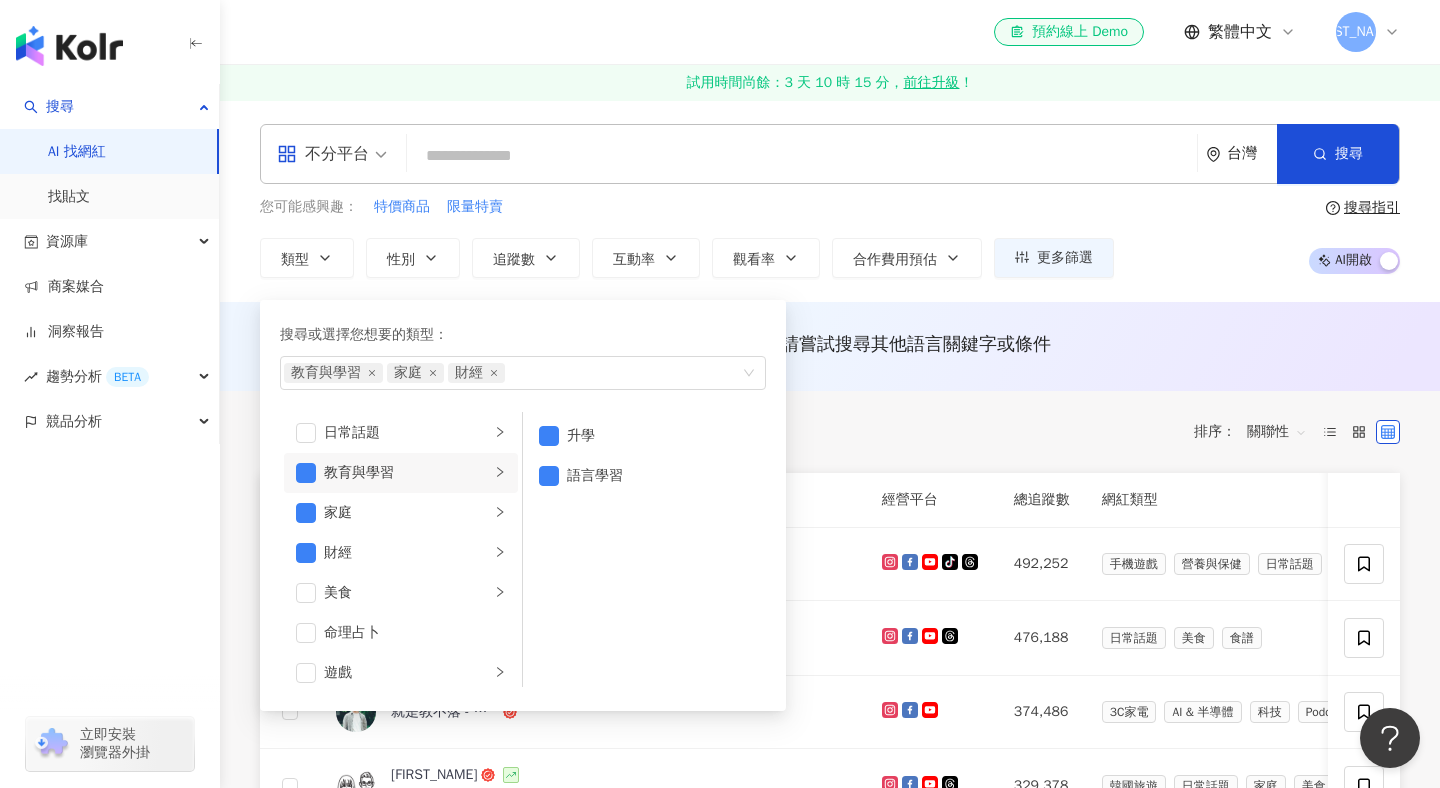 click on "您可能感興趣： 特價商品  限量特賣  類型 搜尋或選擇您想要的類型： 教育與學習 家庭 財經   藝術與娛樂 美妝時尚 氣候和環境 日常話題 教育與學習 家庭 財經 美食 命理占卜 遊戲 法政社會 生活風格 影視娛樂 醫療與健康 寵物 攝影 感情 宗教 促購導購 運動 科技 交通工具 旅遊 成人 升學 語言學習 性別 追蹤數 互動率 觀看率 合作費用預估  更多篩選 篩選條件 關於網紅 互動潛力 受眾輪廓 獨家 關於網紅 類型  ( 請選擇您想要的類型 ) 尚未選擇任何類型 國家/地區 台灣 性別 不限 女 男 其他 語言     請選擇或搜尋 追蹤數 *  -  ******* 不限 小型 奈米網紅 (<1萬) 微型網紅 (1萬-3萬) 小型網紅 (3萬-5萬) 中型 中小型網紅 (5萬-10萬) 中型網紅 (10萬-30萬) 中大型網紅 (30萬-50萬) 大型 大型網紅 (50萬-100萬) 百萬網紅 (>100萬) 合作費用預估 不限 限制金額 $ *  -  $ ******* 互動潛力 不限" at bounding box center [830, 237] 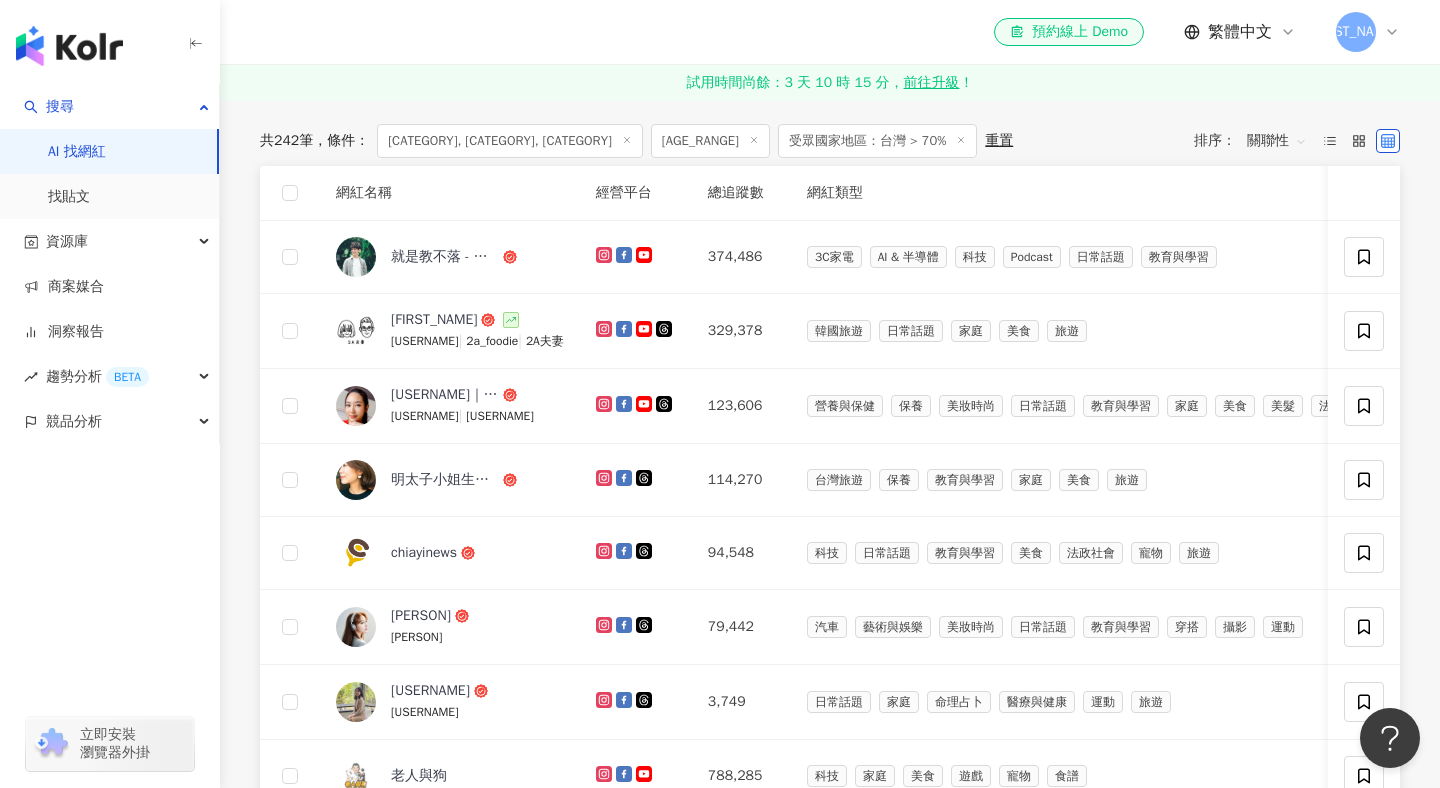 scroll, scrollTop: 285, scrollLeft: 0, axis: vertical 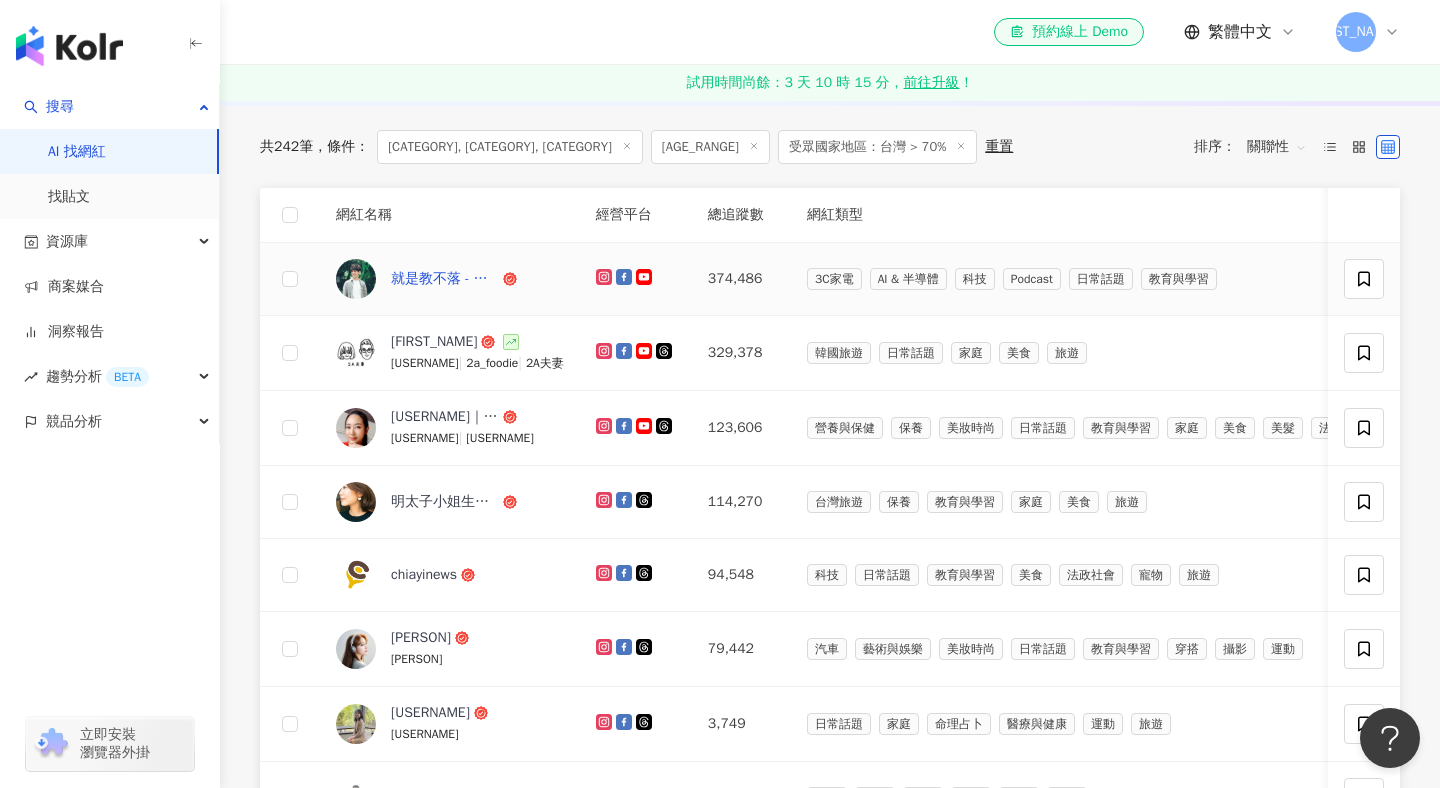 click on "就是教不落 - 阿湯" at bounding box center [445, 279] 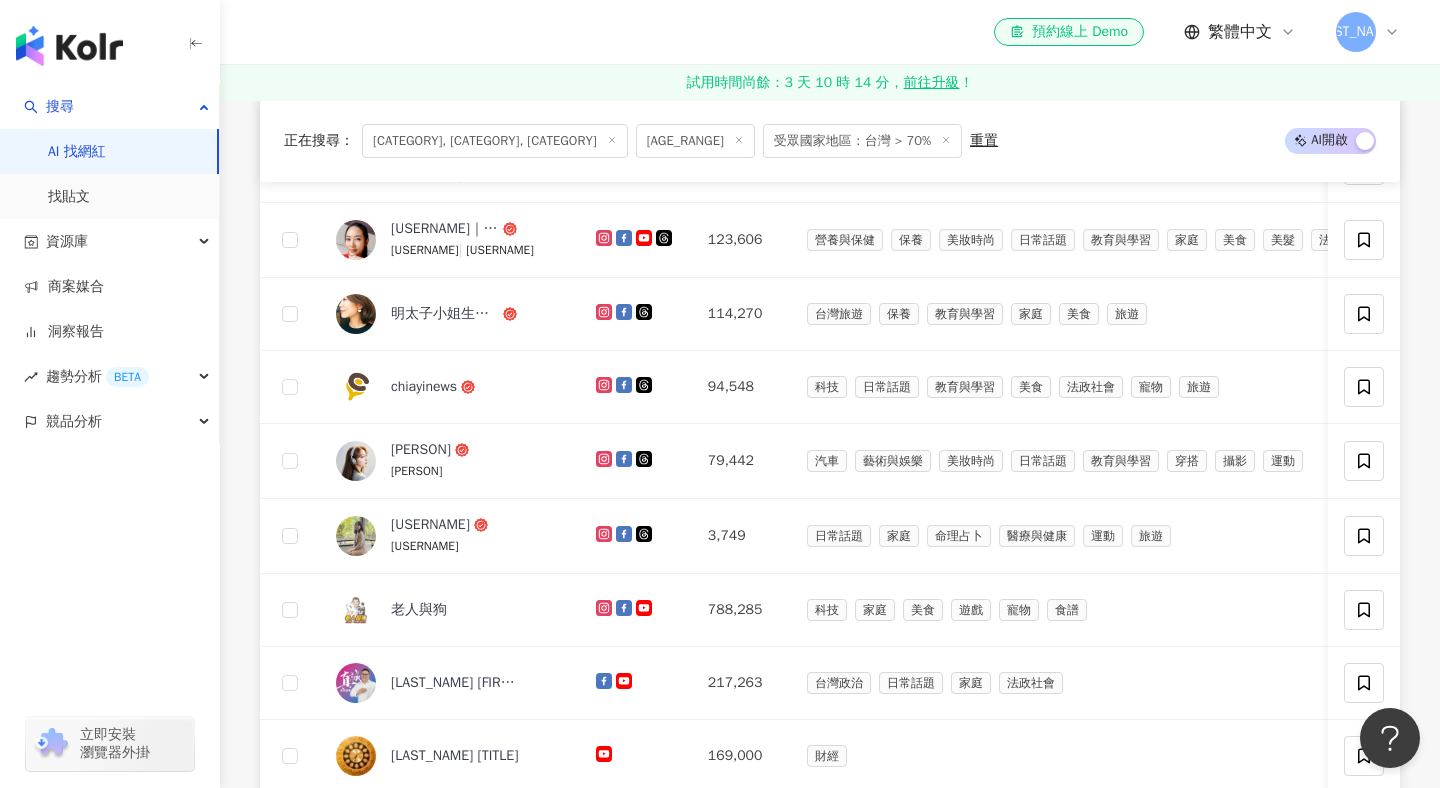 scroll, scrollTop: 481, scrollLeft: 0, axis: vertical 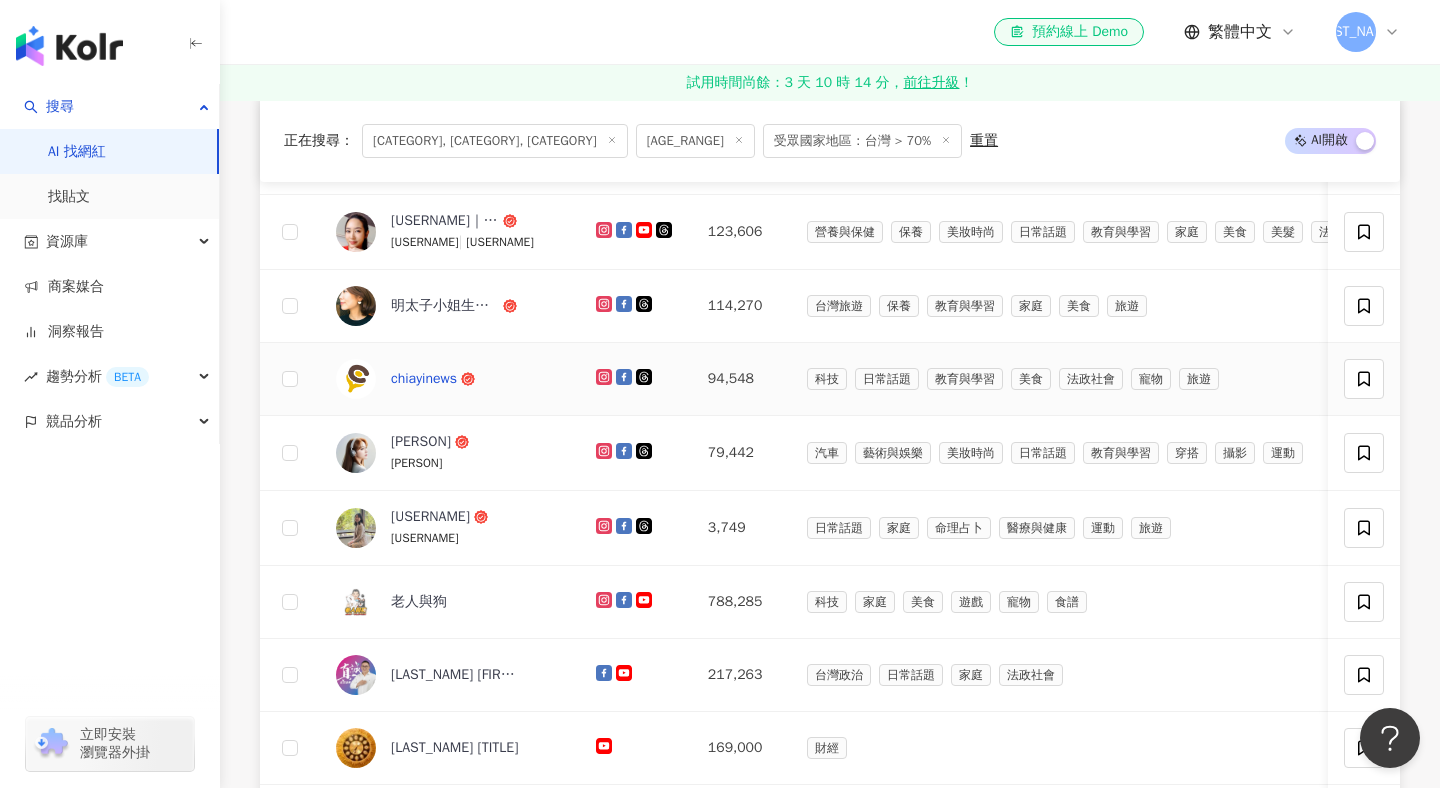 click on "chiayinews" at bounding box center (424, 379) 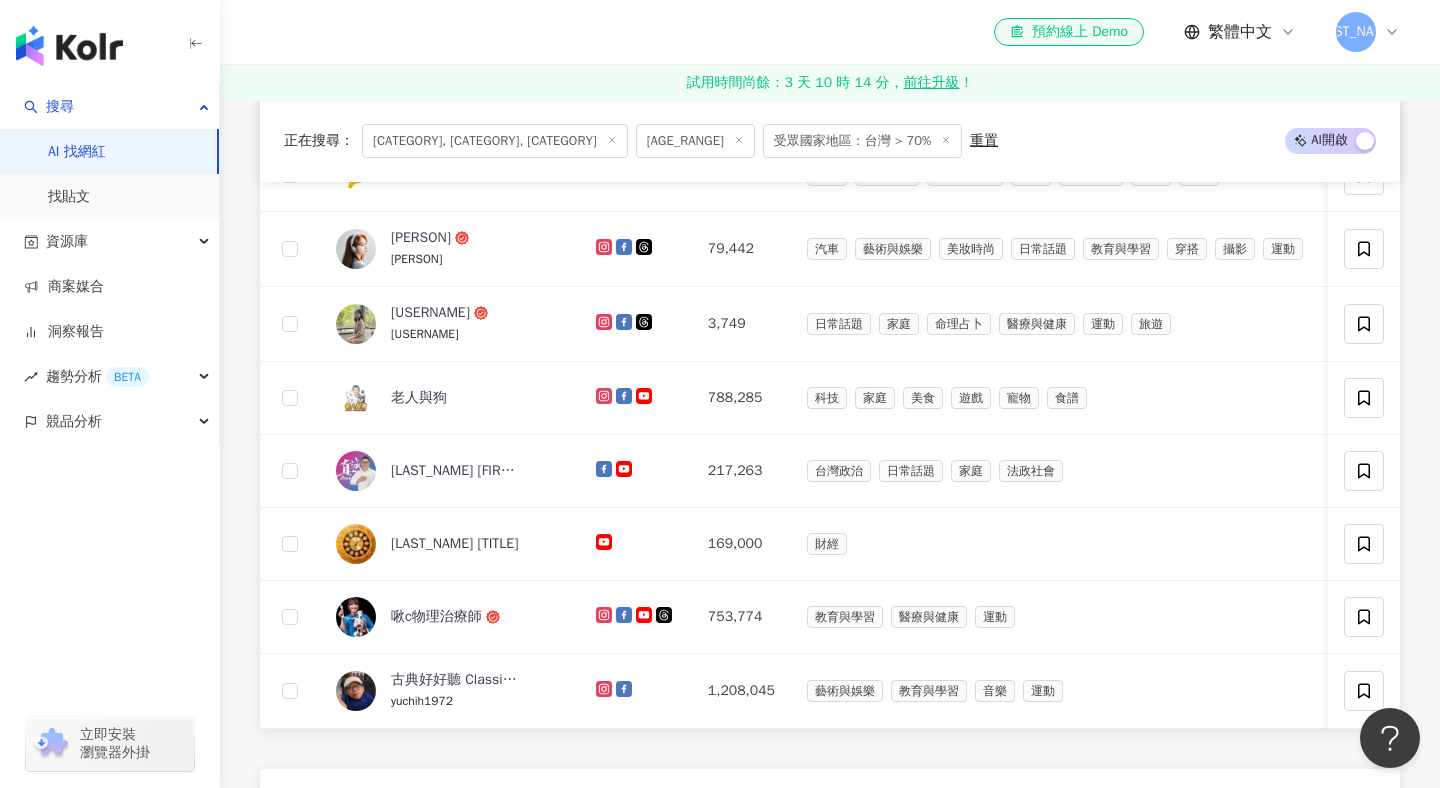 scroll, scrollTop: 688, scrollLeft: 0, axis: vertical 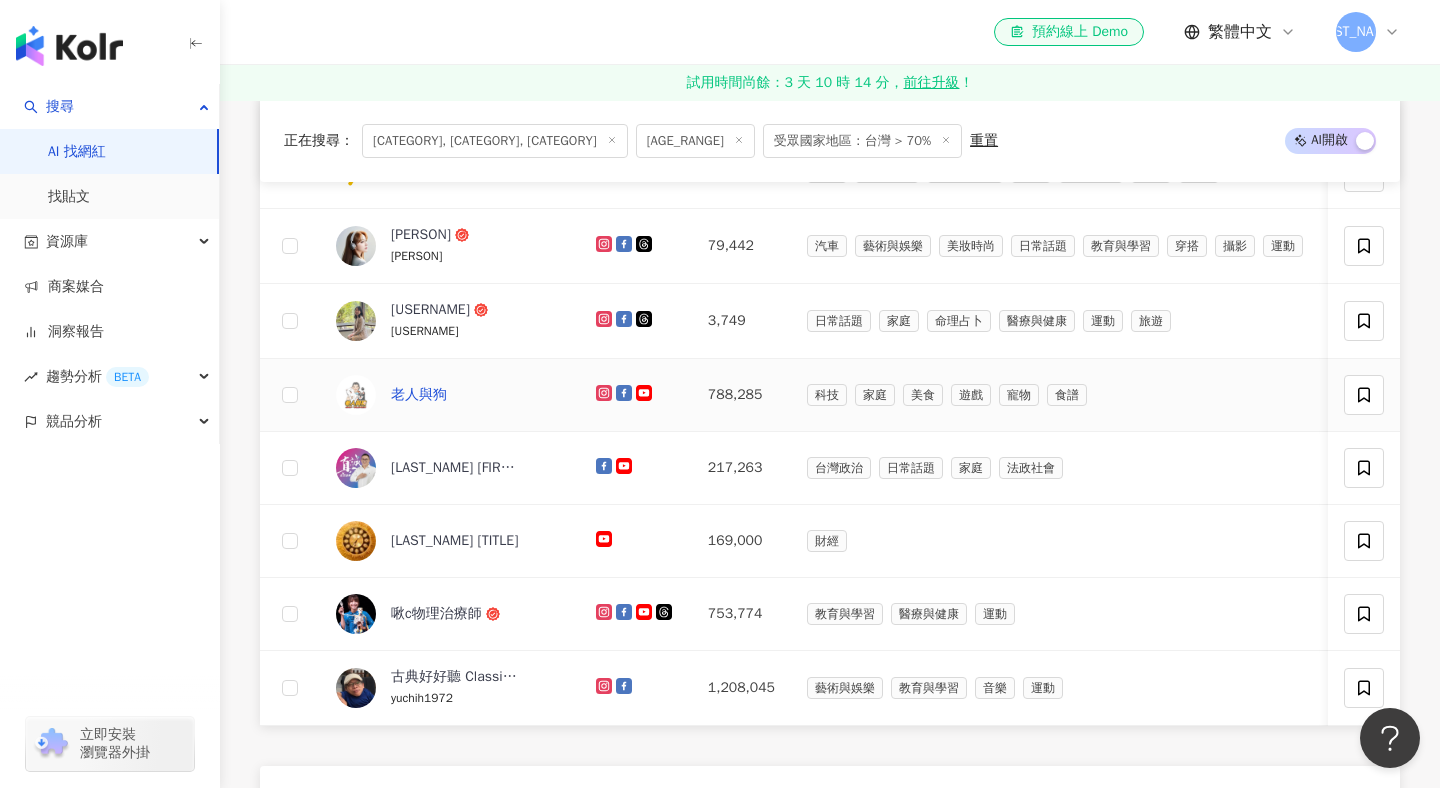 click on "老人與狗" at bounding box center (419, 395) 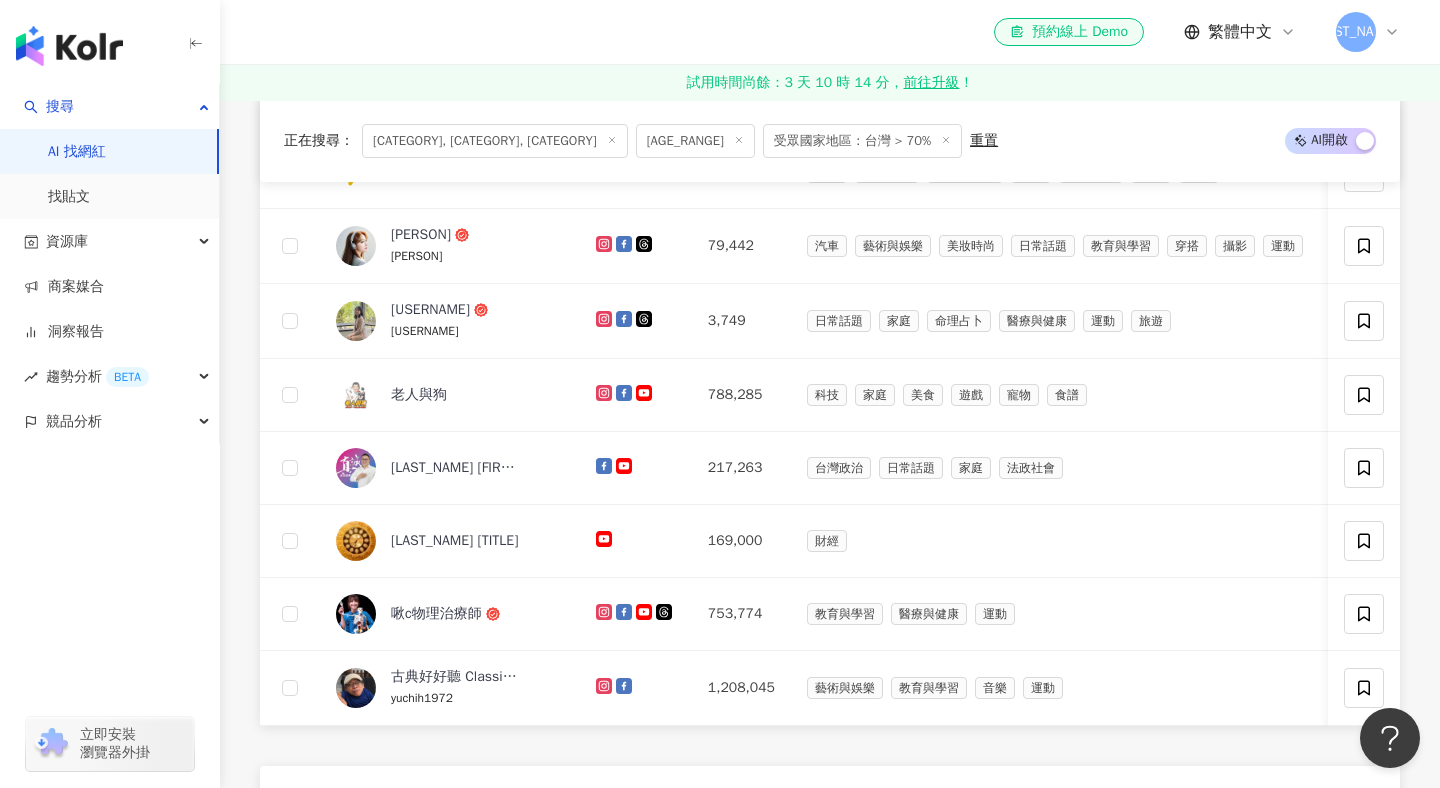 click on "正在搜尋 ： 教育與學習, 家庭, 財經 受眾年齡：45-64 > 20% 受眾國家地區：台灣 > 70% 重置 AI  開啟 AI  關閉 網紅名稱 經營平台 總追蹤數 網紅類型 互動率 漲粉率 觀看率 操作                     就是教不落 - 阿湯 374,486 3C家電 AI & 半導體 科技 Podcast 日常話題 教育與學習 0.03% 0.01% 2.45% 找相似 Andy 2a_traveller  |  2a_foodie  |  2A夫妻 329,378 韓國旅遊 日常話題 家庭 美食 旅遊 0.48% 9.3% 29.2% 找相似 るんず　潤子 runzi.f  |  日本姐姐るんず 123,606 營養與保健 保養 美妝時尚 日常話題 教育與學習 家庭 美食 美髮 法政社會 運動 0% 1.85% 0% 找相似 明太子小姐生活旅遊日記 114,270 台灣旅遊 保養 教育與學習 家庭 美食 旅遊 0.5% 0.08% 4.53% 找相似 chiayinews 94,548 科技 日常話題 教育與學習 美食 法政社會 寵物 旅遊 0.4% 6.15% 0% 找相似 橘Jill 林佳橘 79,442 汽車 藝術與娛樂 美妝時尚 日常話題 穿搭" at bounding box center (830, 600) 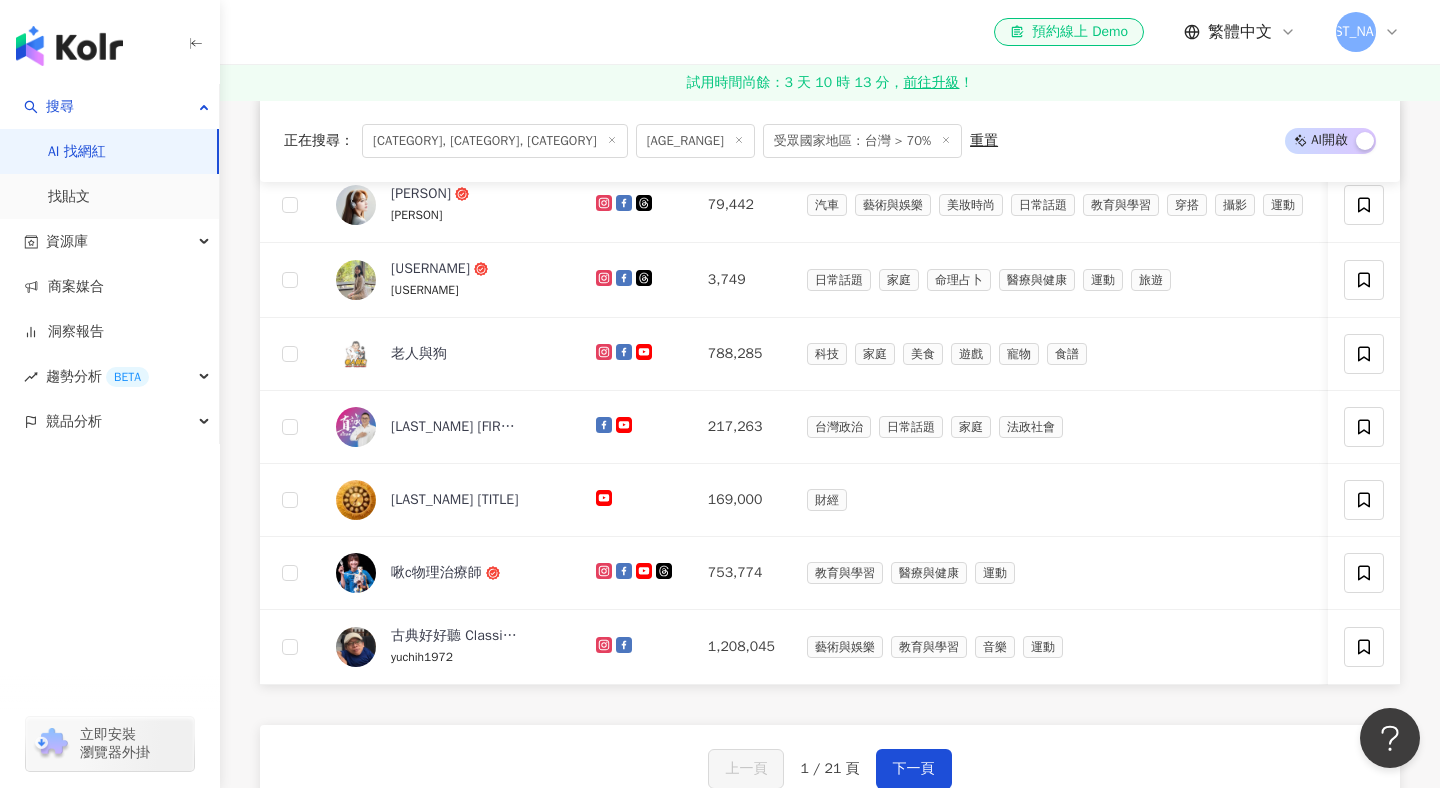 scroll, scrollTop: 782, scrollLeft: 0, axis: vertical 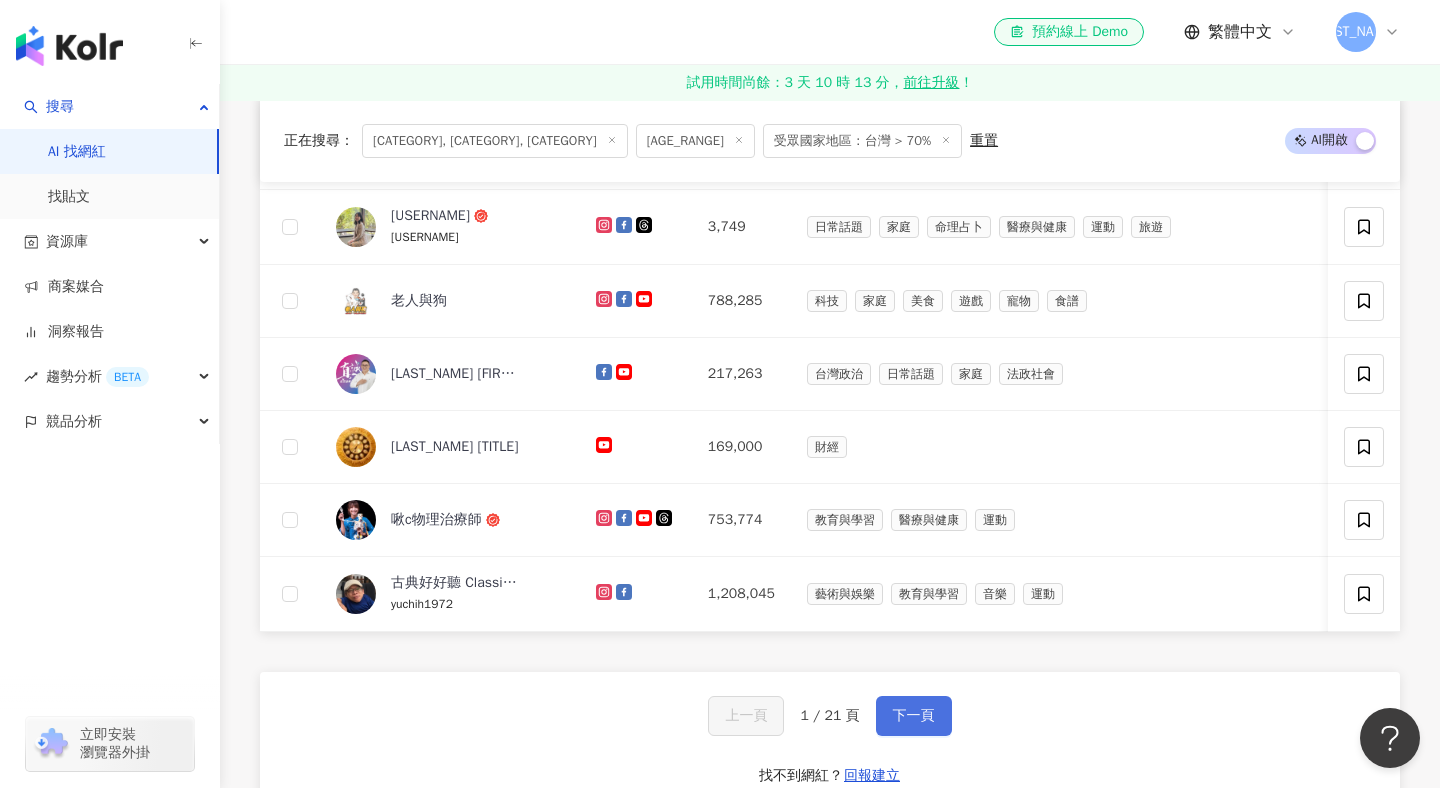 click on "下一頁" at bounding box center (914, 716) 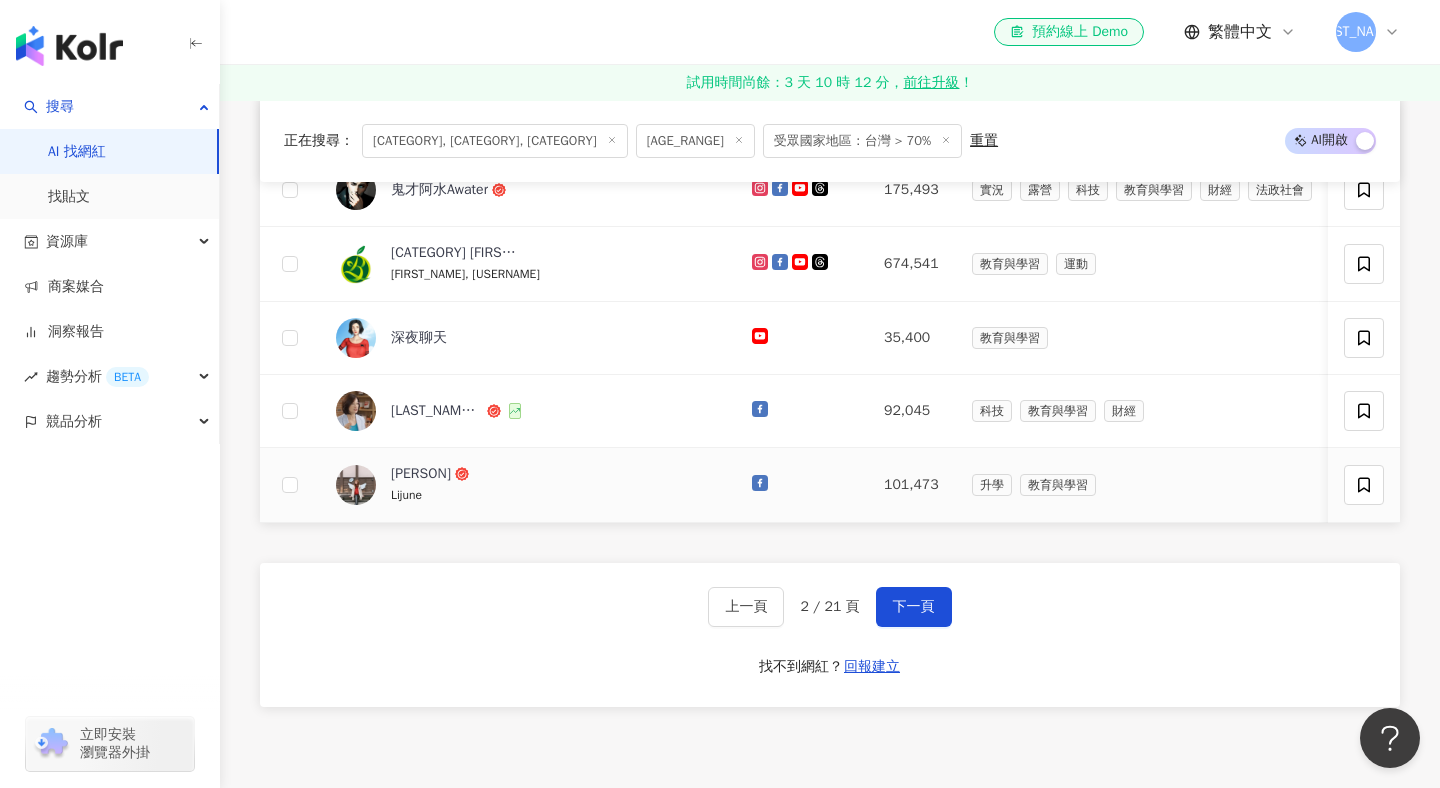 scroll, scrollTop: 897, scrollLeft: 0, axis: vertical 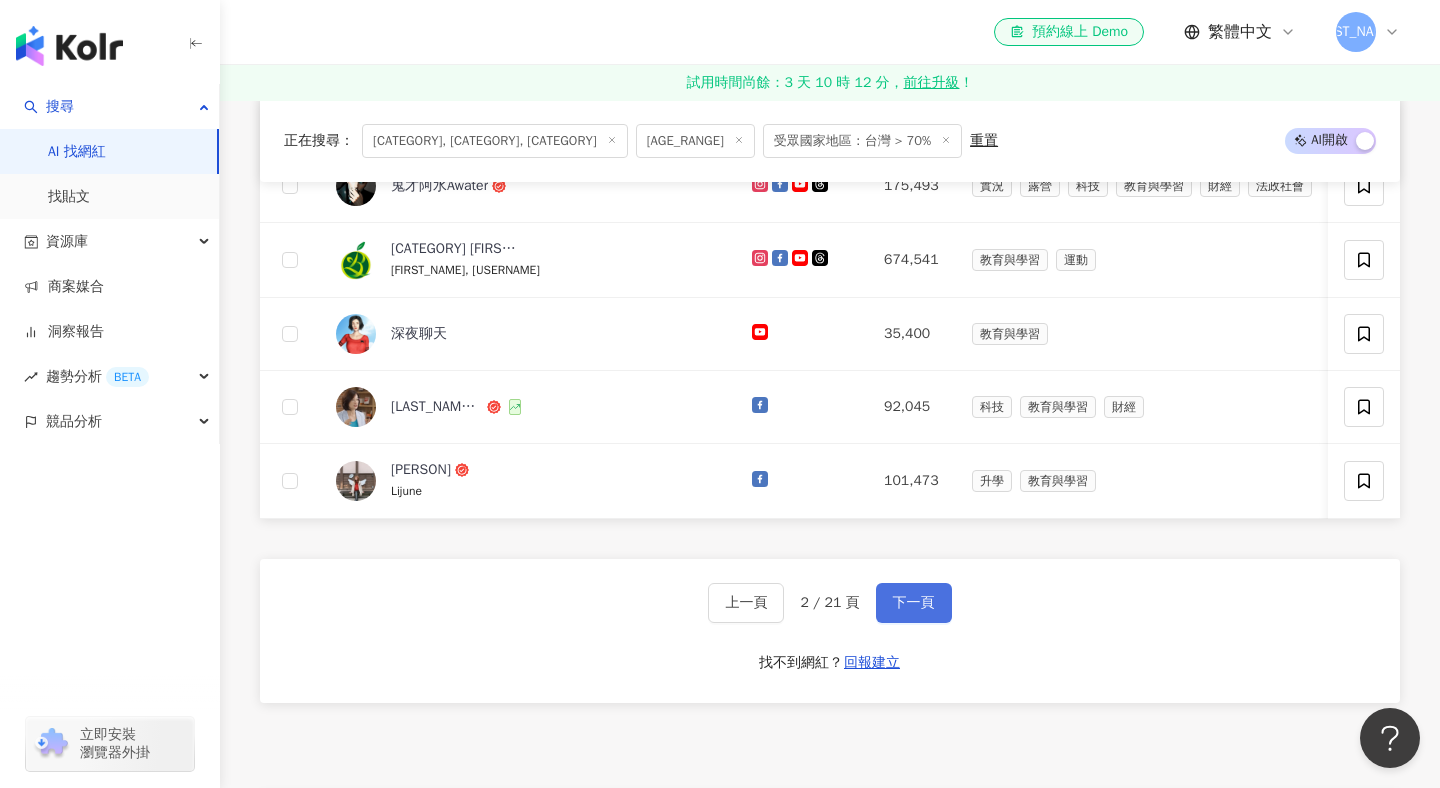 click on "下一頁" at bounding box center [914, 603] 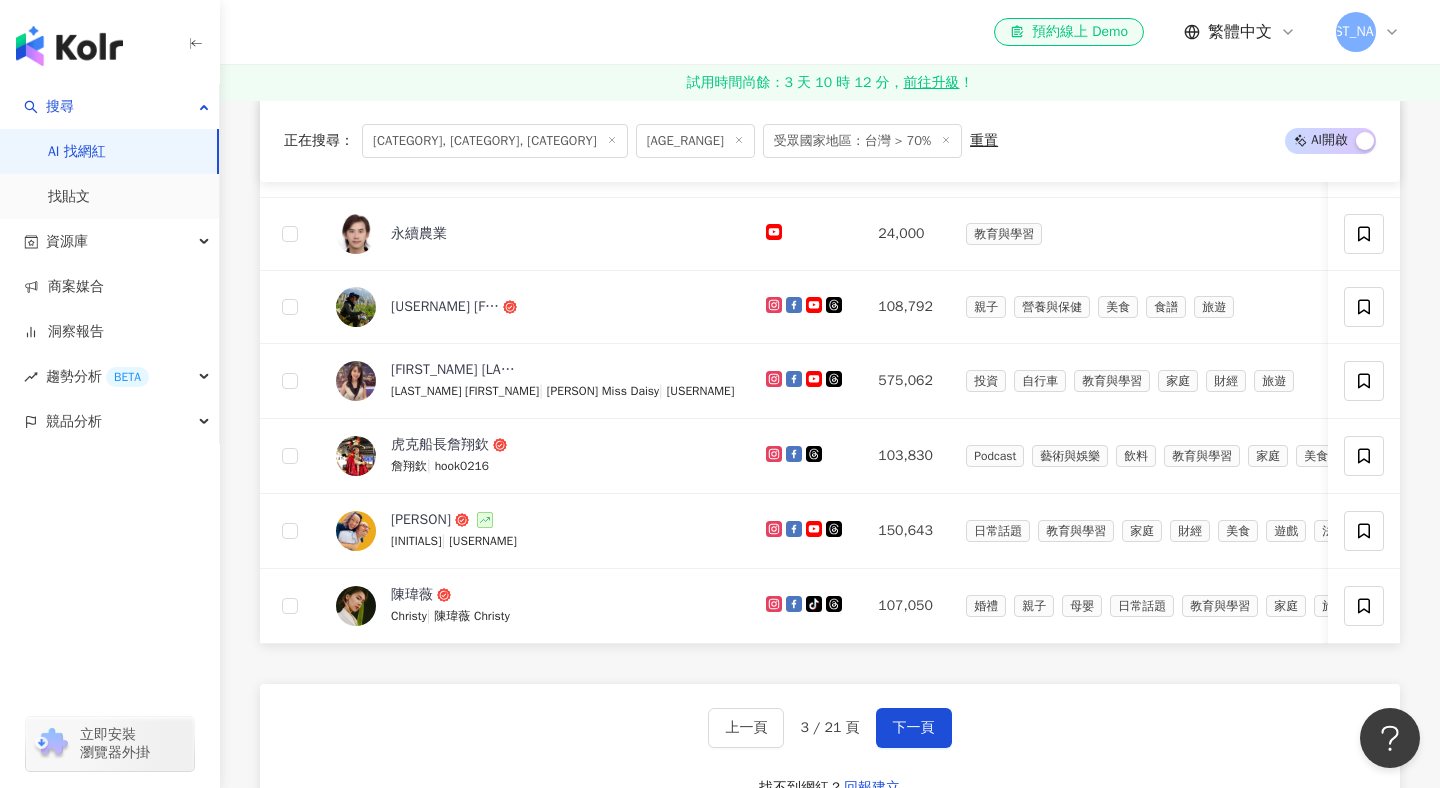 scroll, scrollTop: 811, scrollLeft: 0, axis: vertical 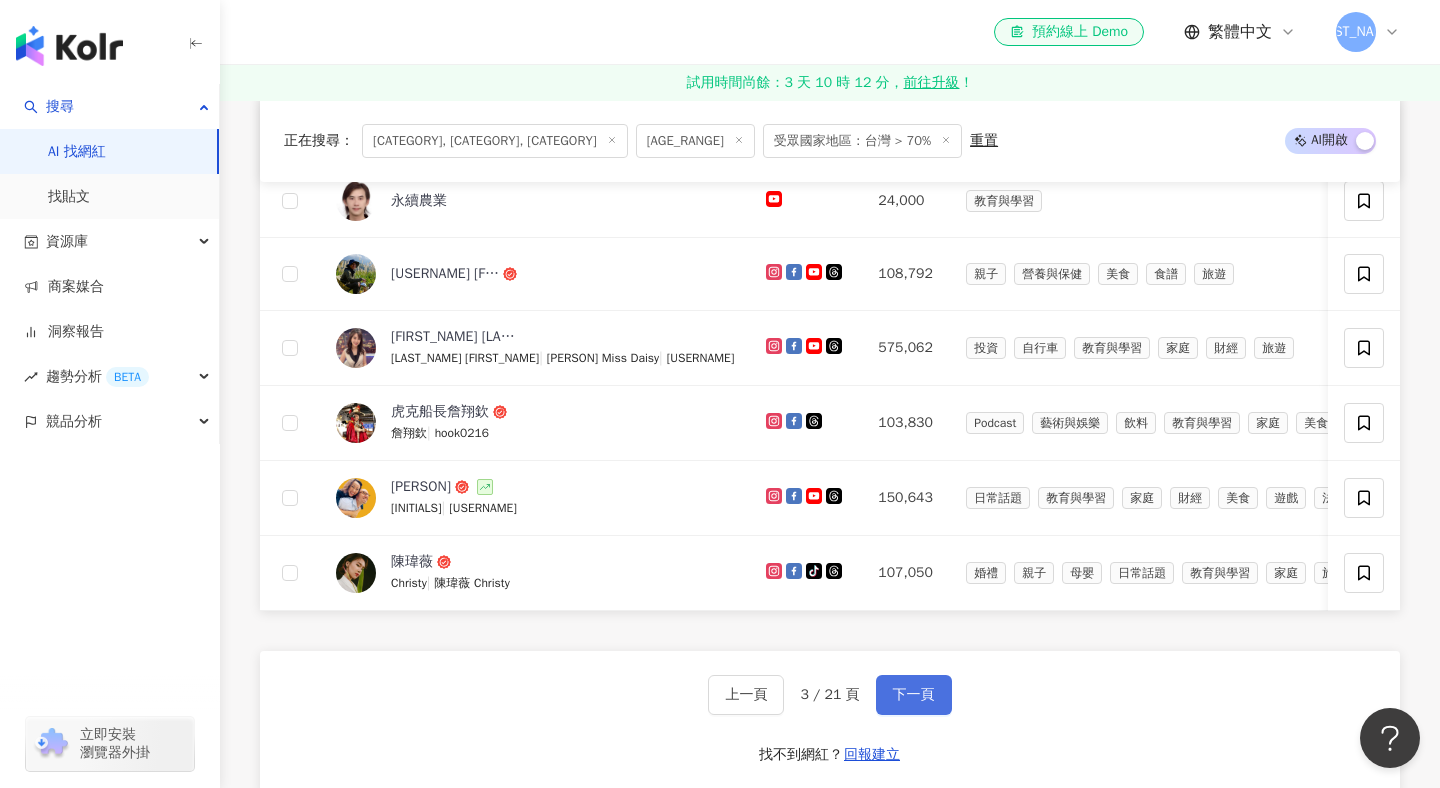 click on "下一頁" at bounding box center [914, 695] 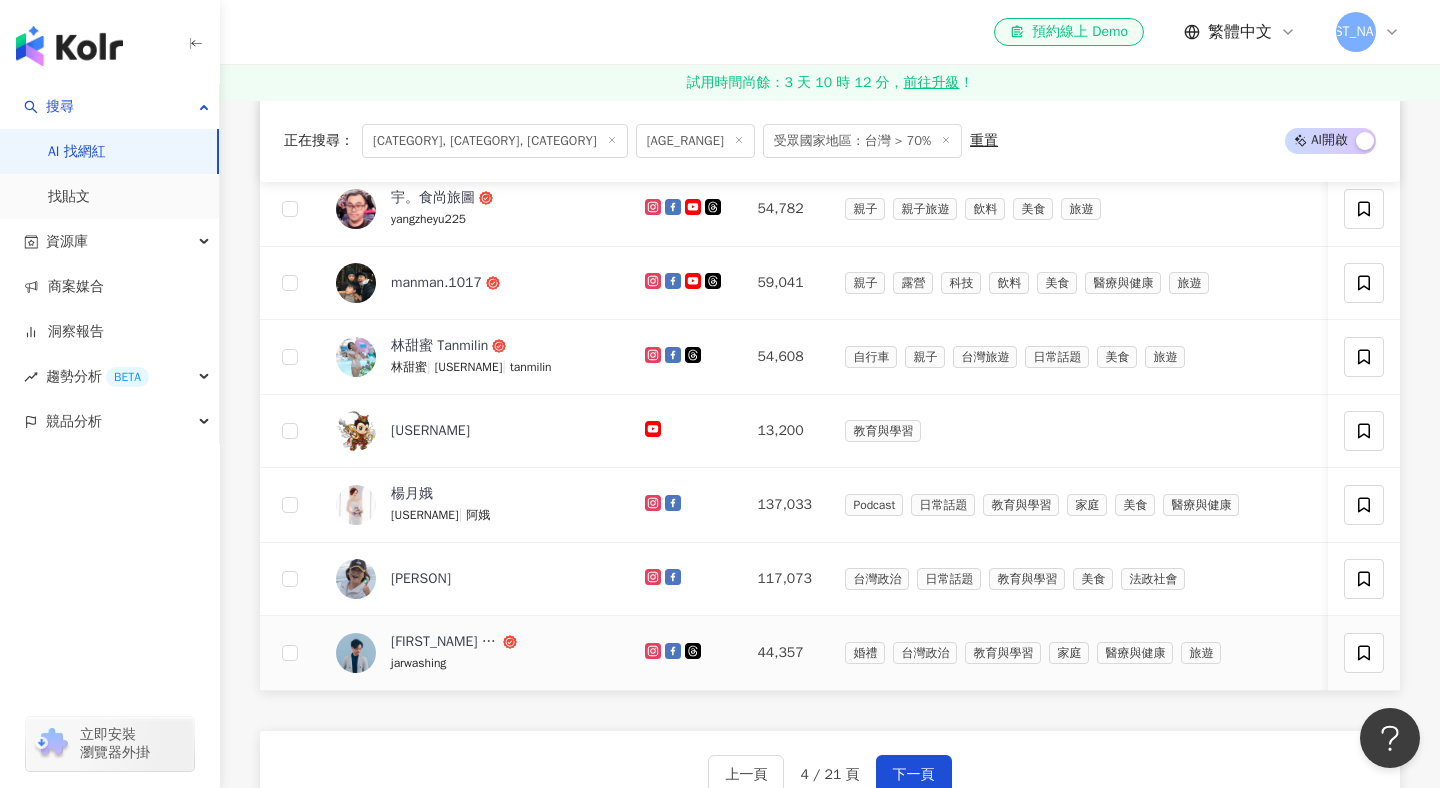 scroll, scrollTop: 730, scrollLeft: 0, axis: vertical 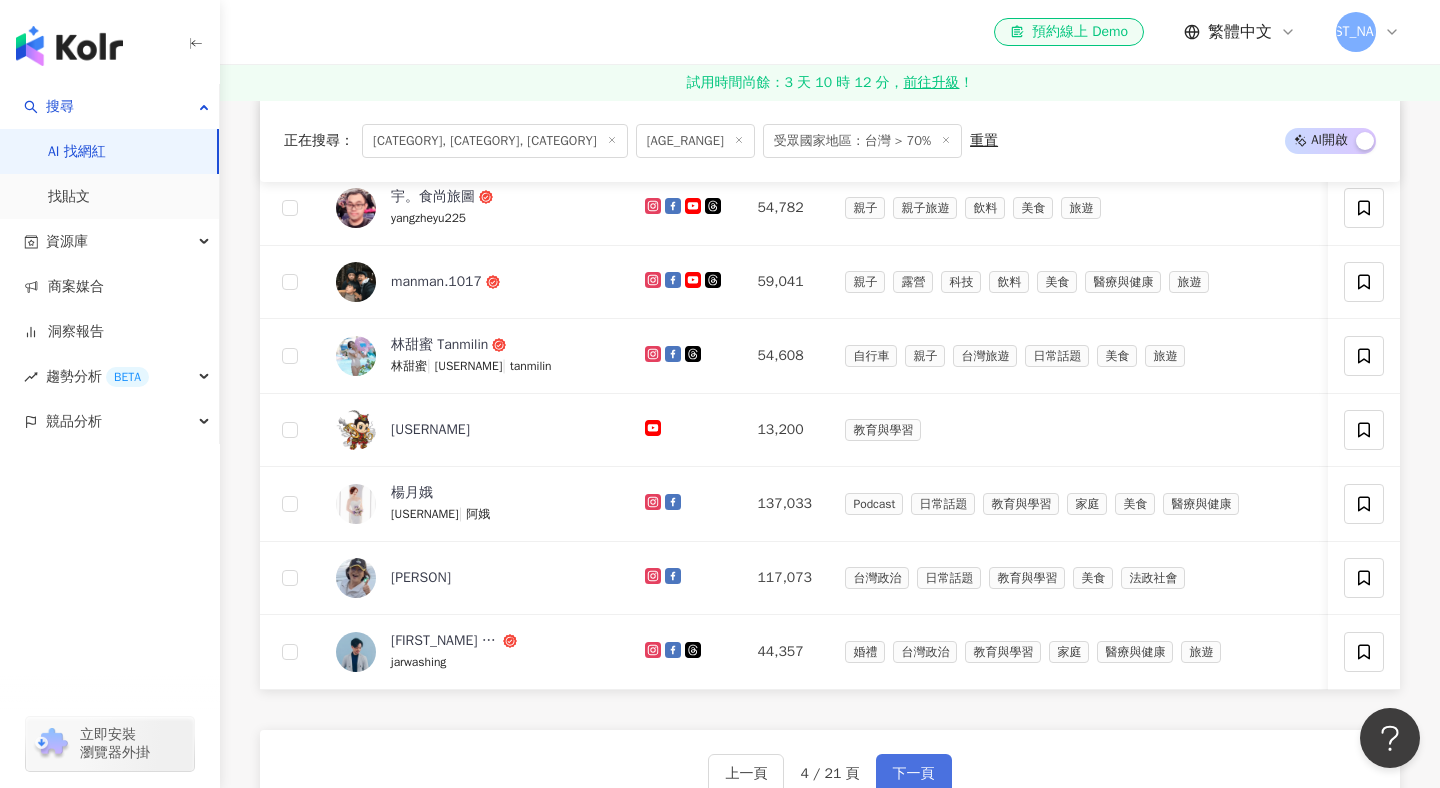 click on "下一頁" at bounding box center (914, 774) 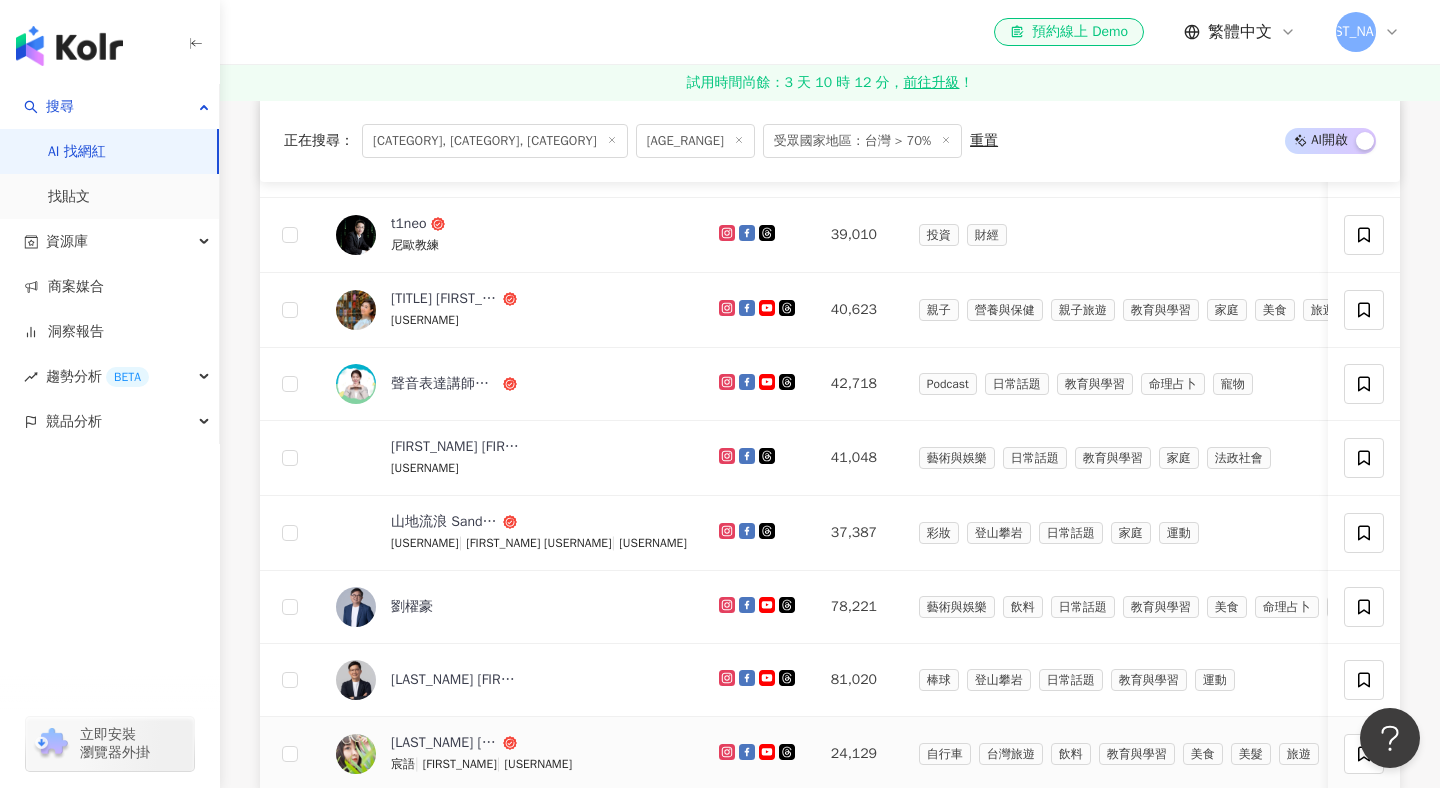 scroll, scrollTop: 794, scrollLeft: 0, axis: vertical 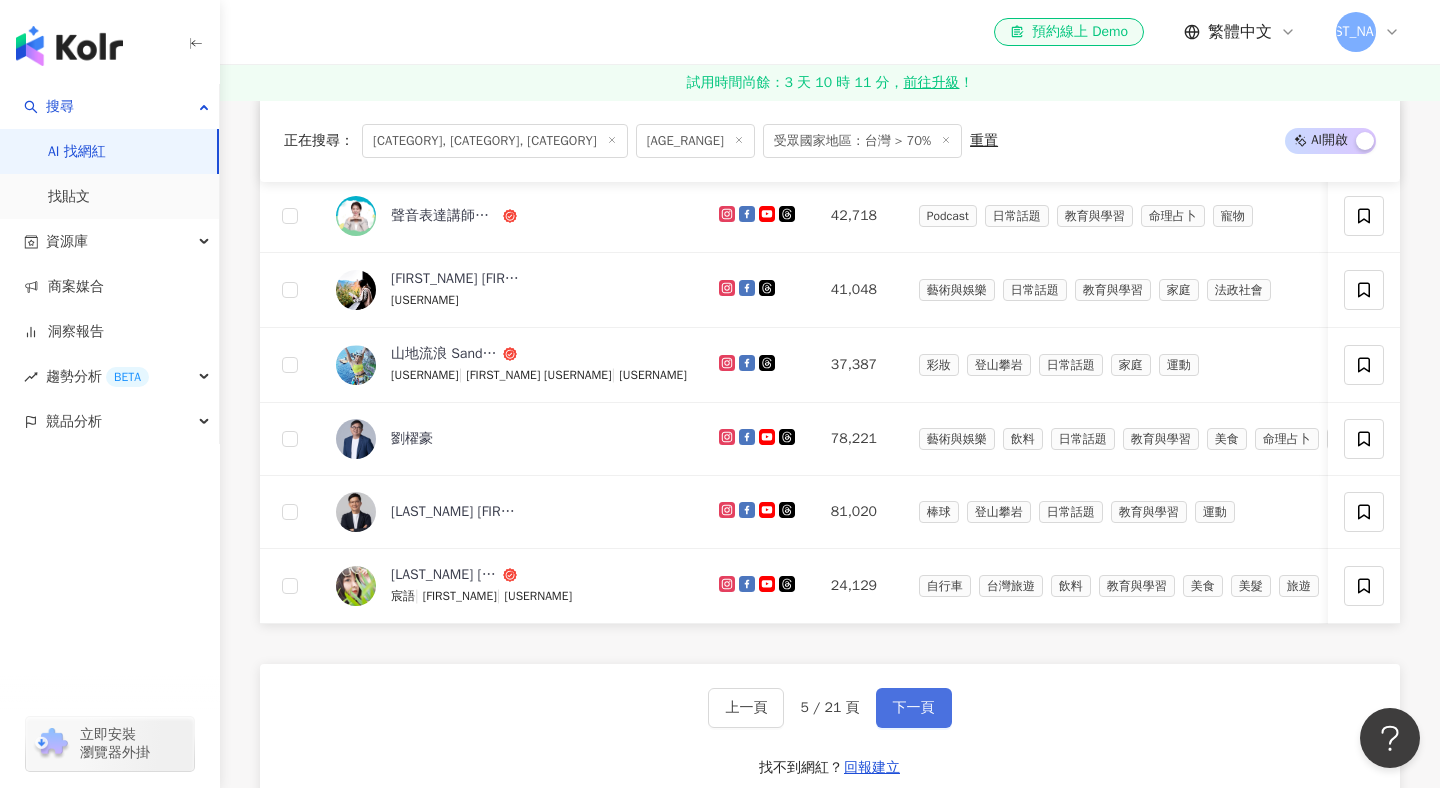 click on "下一頁" at bounding box center [914, 708] 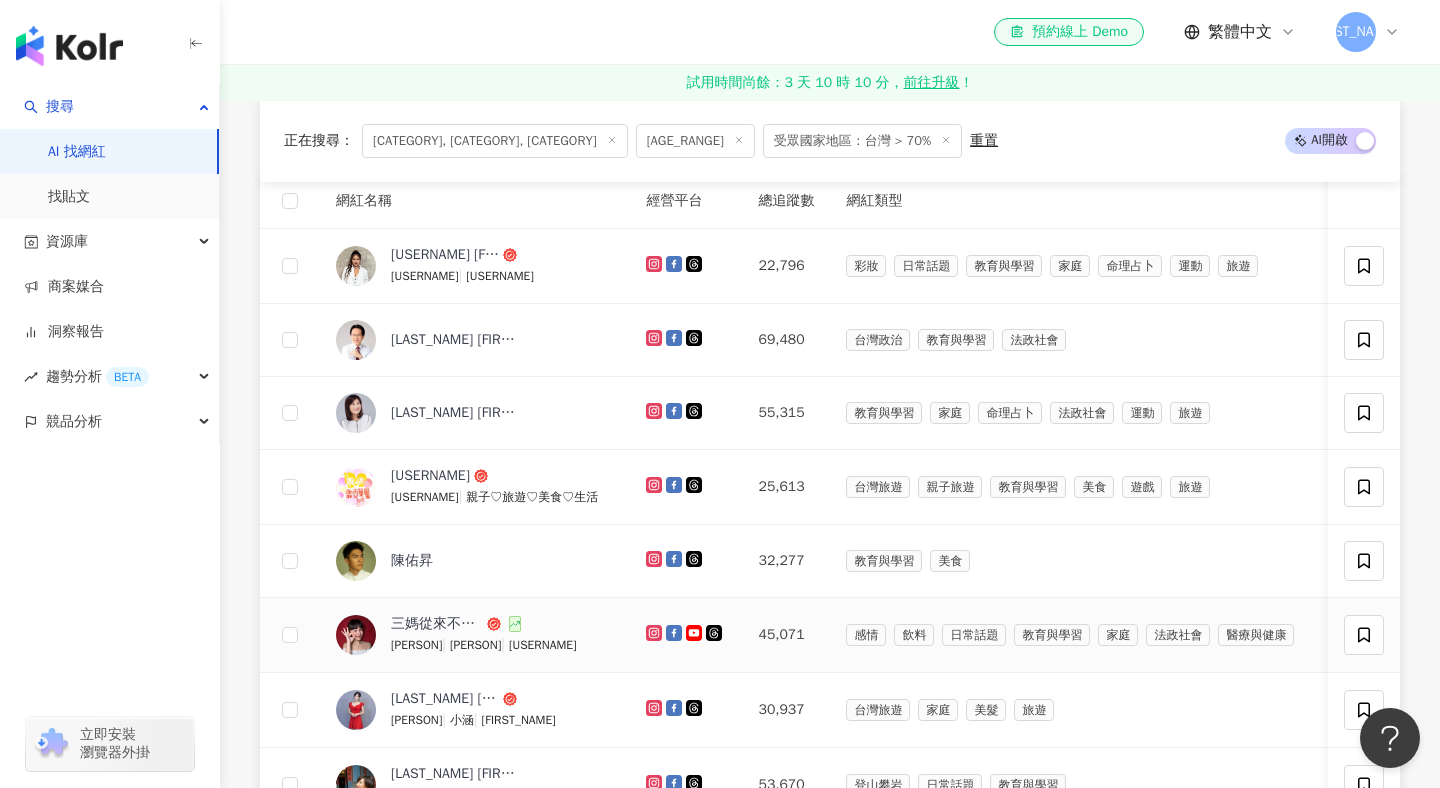 scroll, scrollTop: 298, scrollLeft: 0, axis: vertical 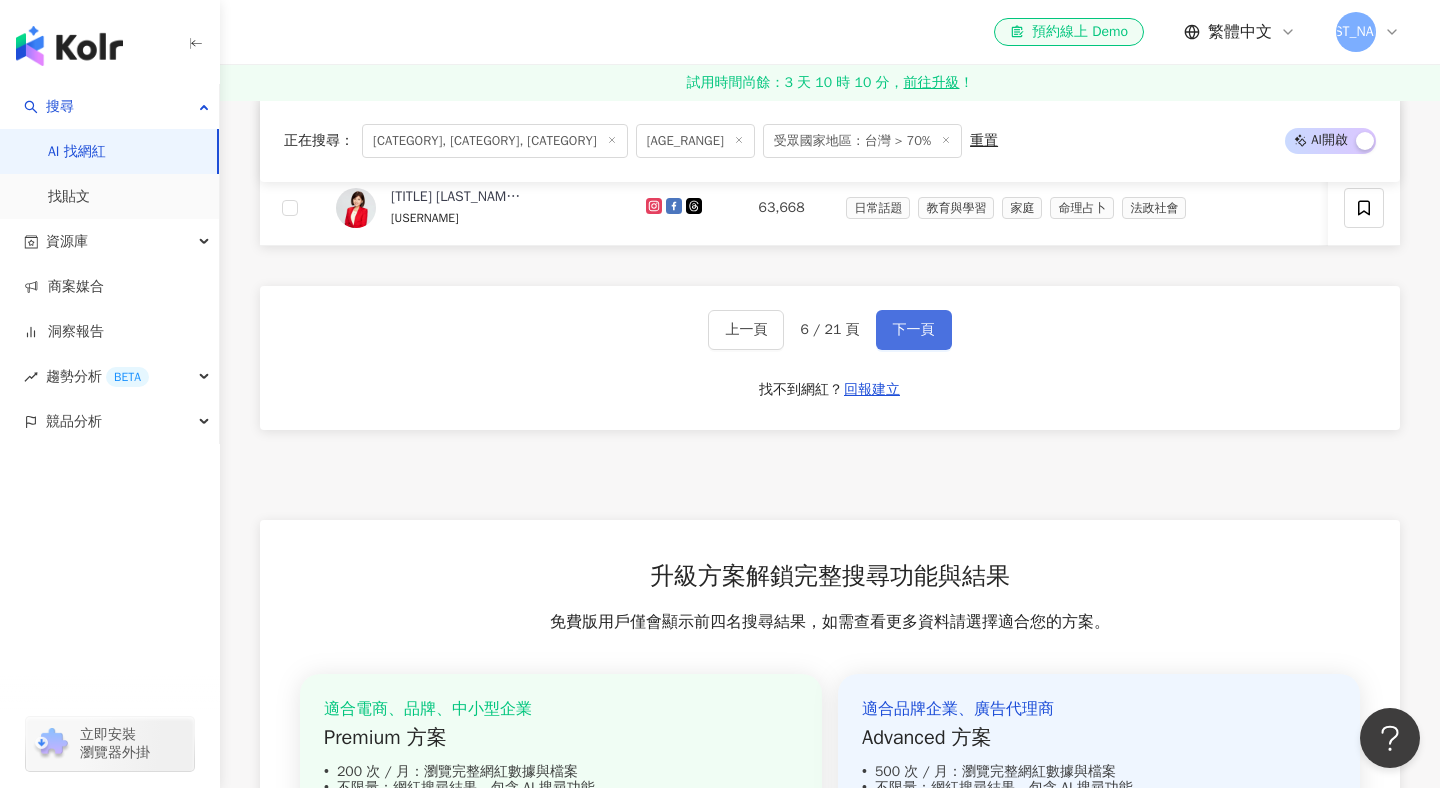 click on "下一頁" at bounding box center (914, 330) 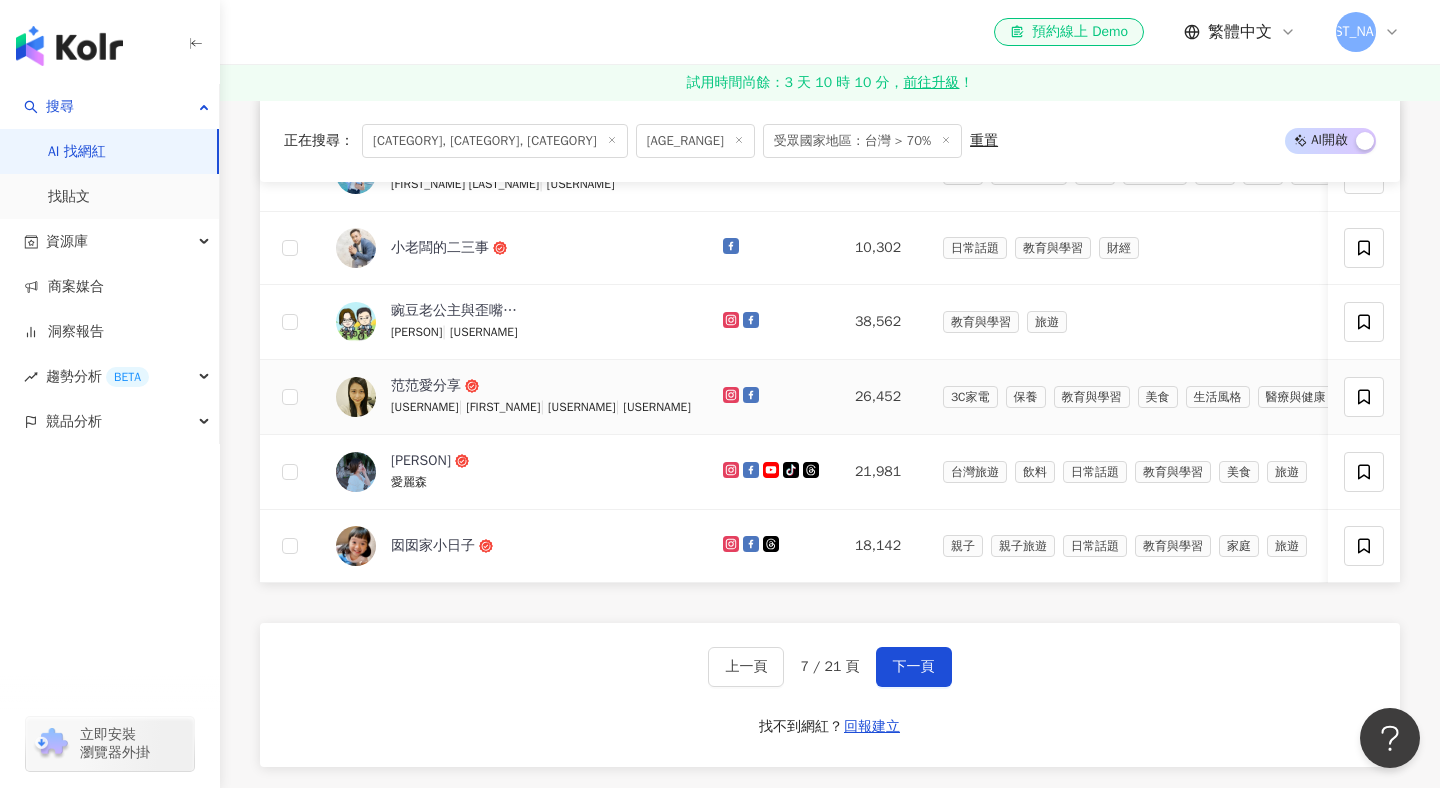 scroll, scrollTop: 845, scrollLeft: 0, axis: vertical 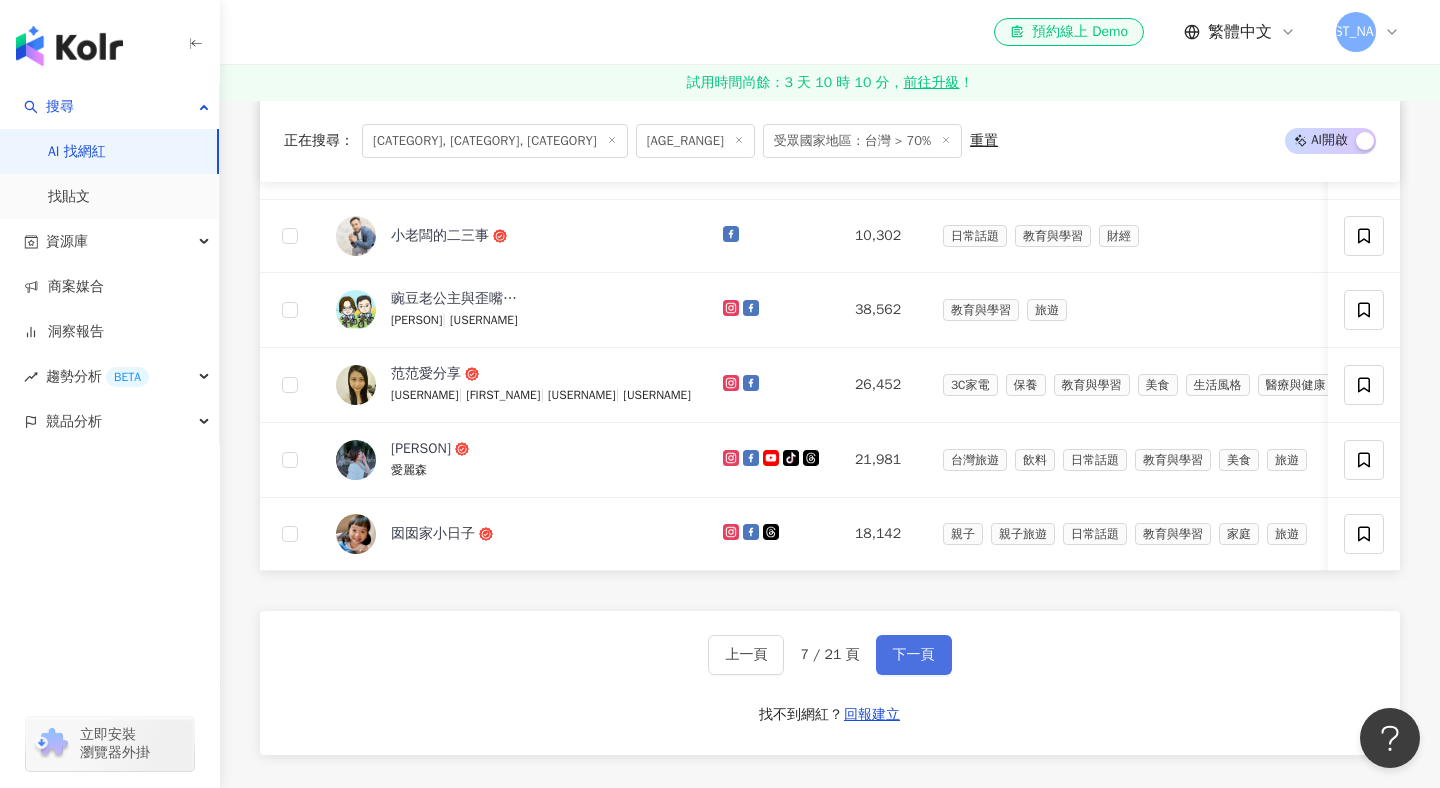 click on "下一頁" at bounding box center [914, 655] 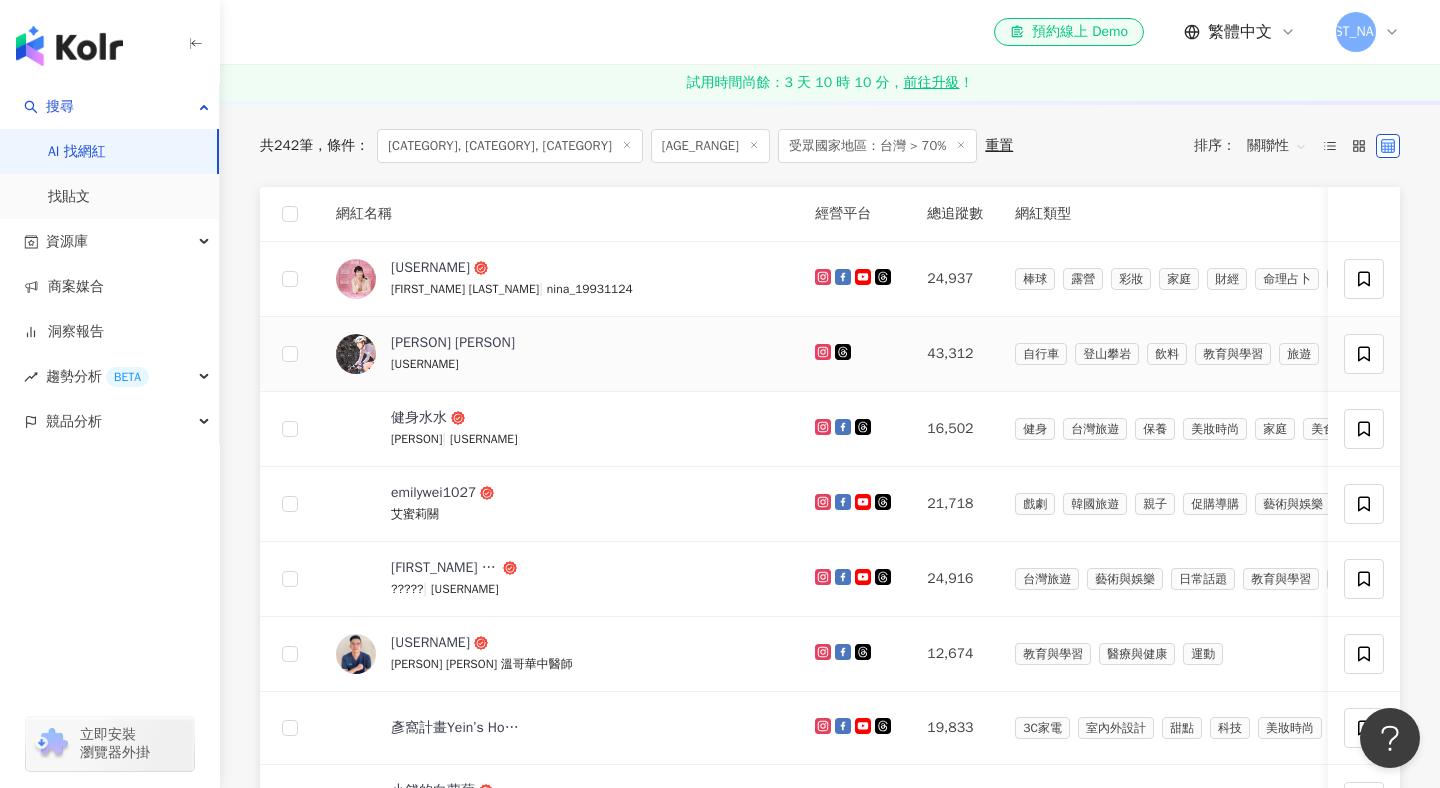 scroll, scrollTop: 288, scrollLeft: 0, axis: vertical 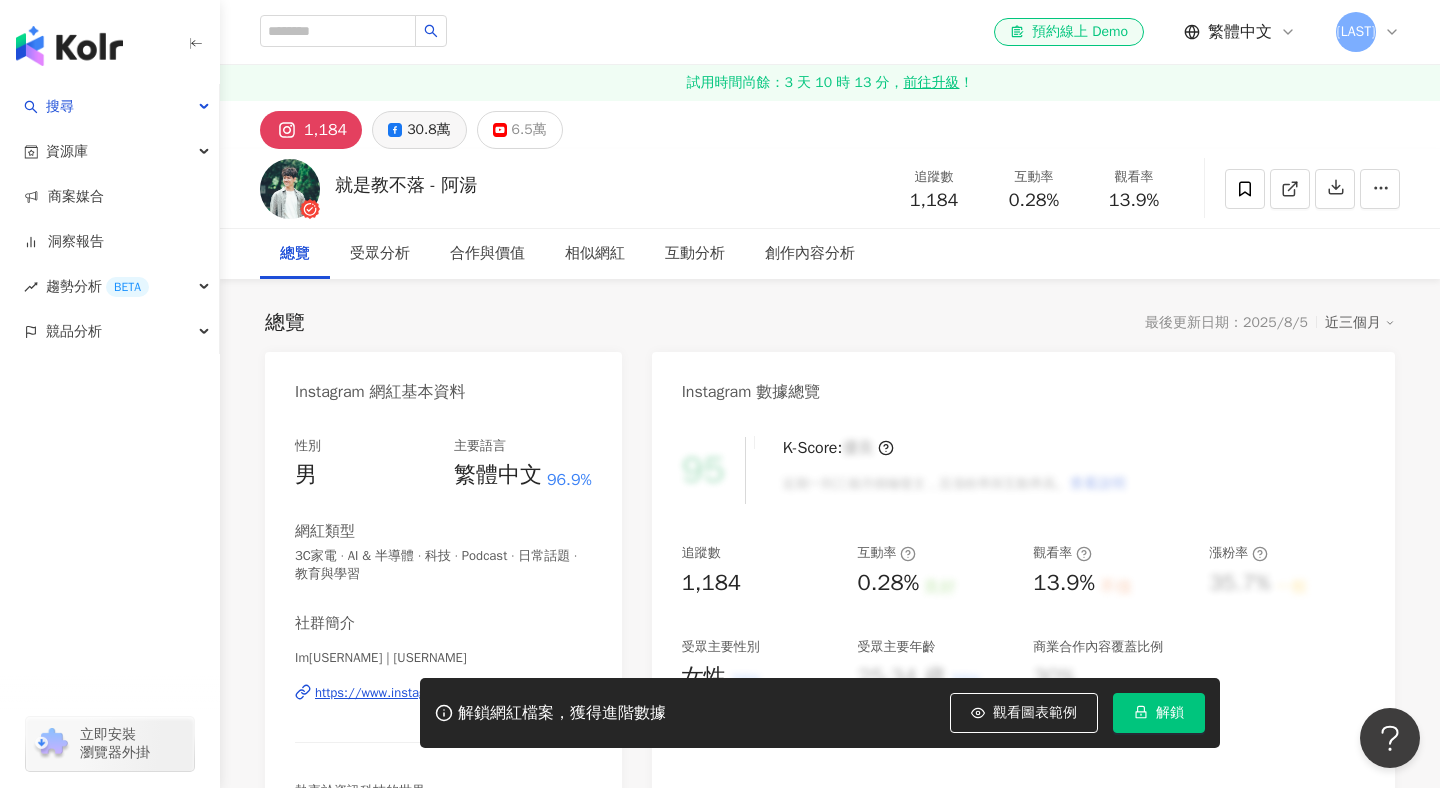 click on "30.8萬" at bounding box center (428, 130) 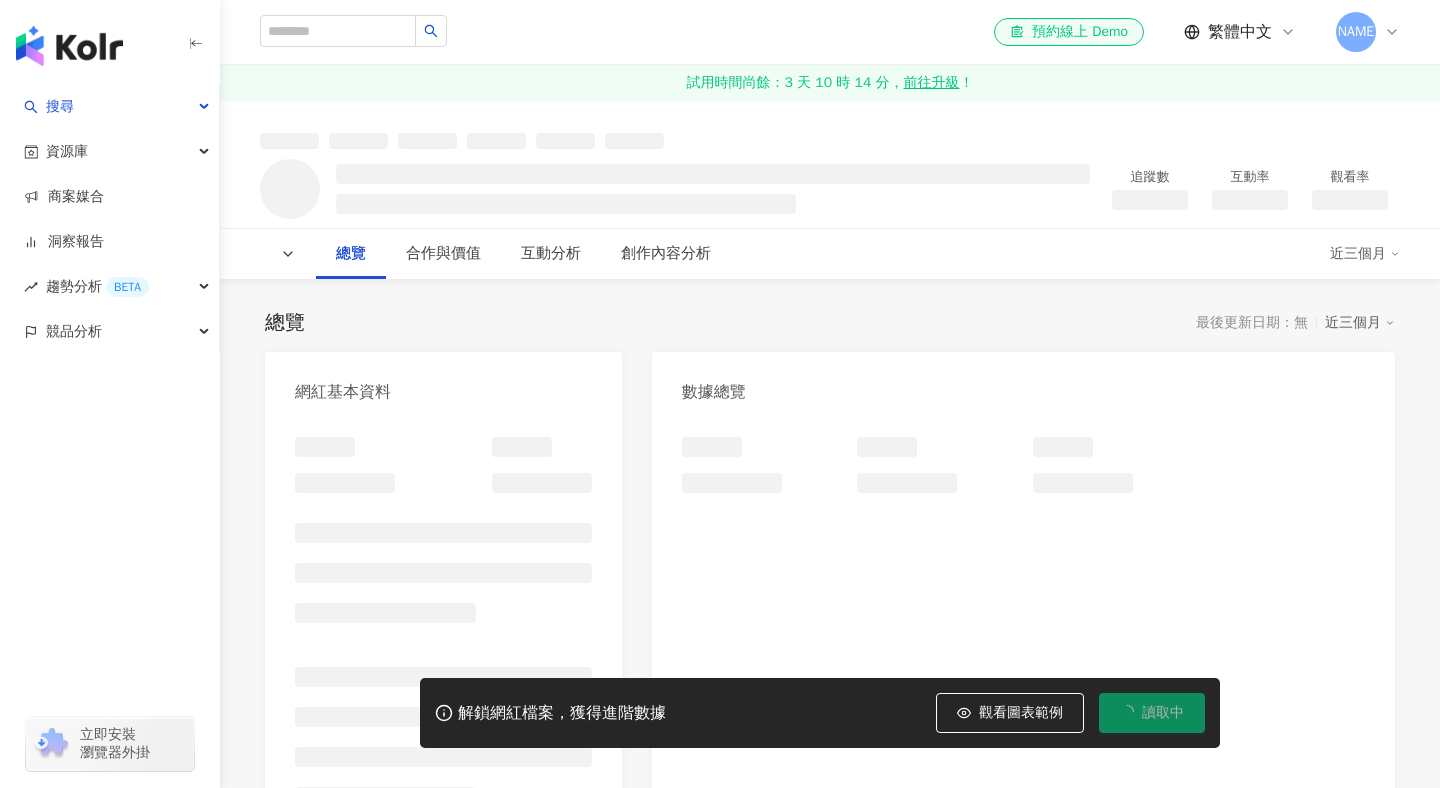 scroll, scrollTop: 0, scrollLeft: 0, axis: both 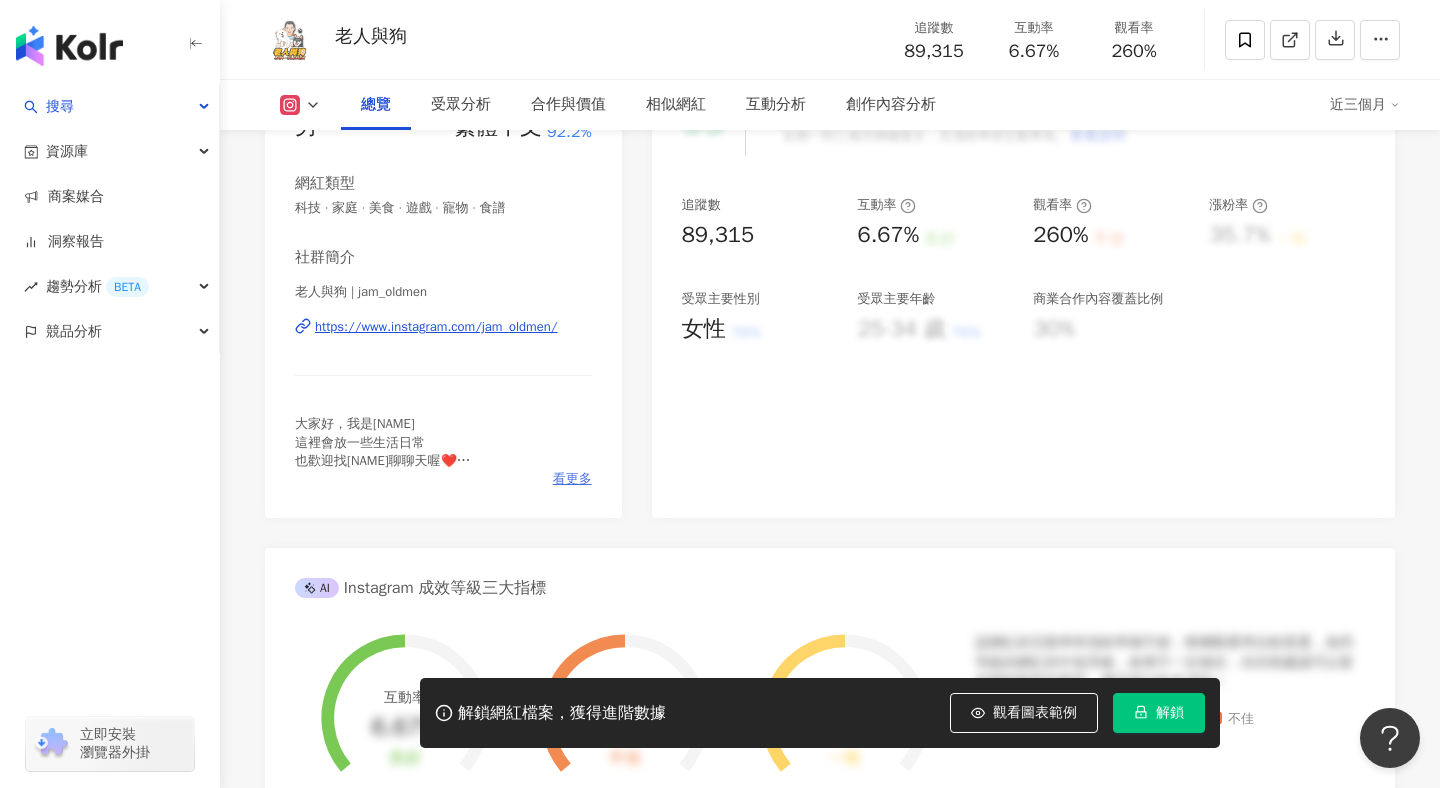 click on "看更多" at bounding box center [572, 479] 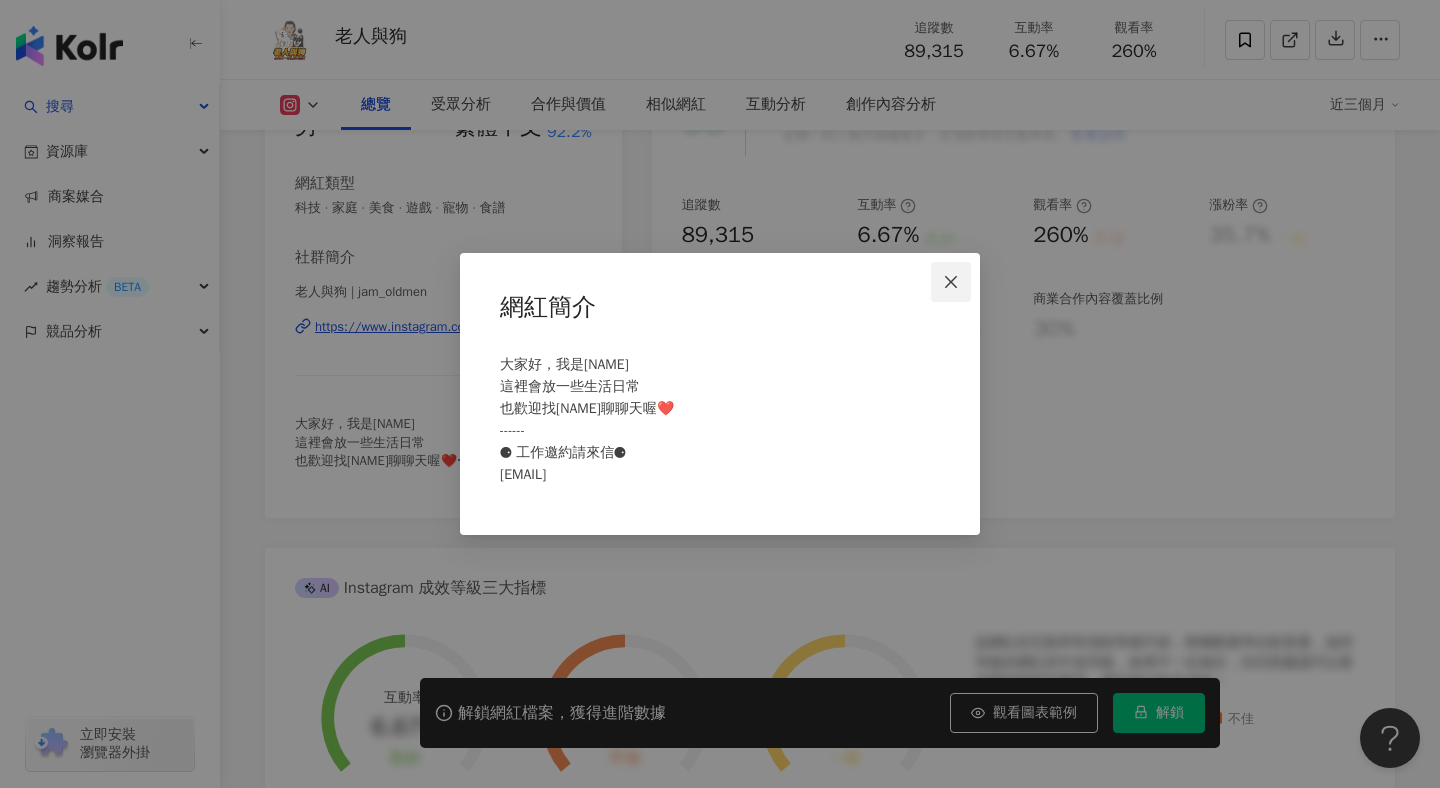 click 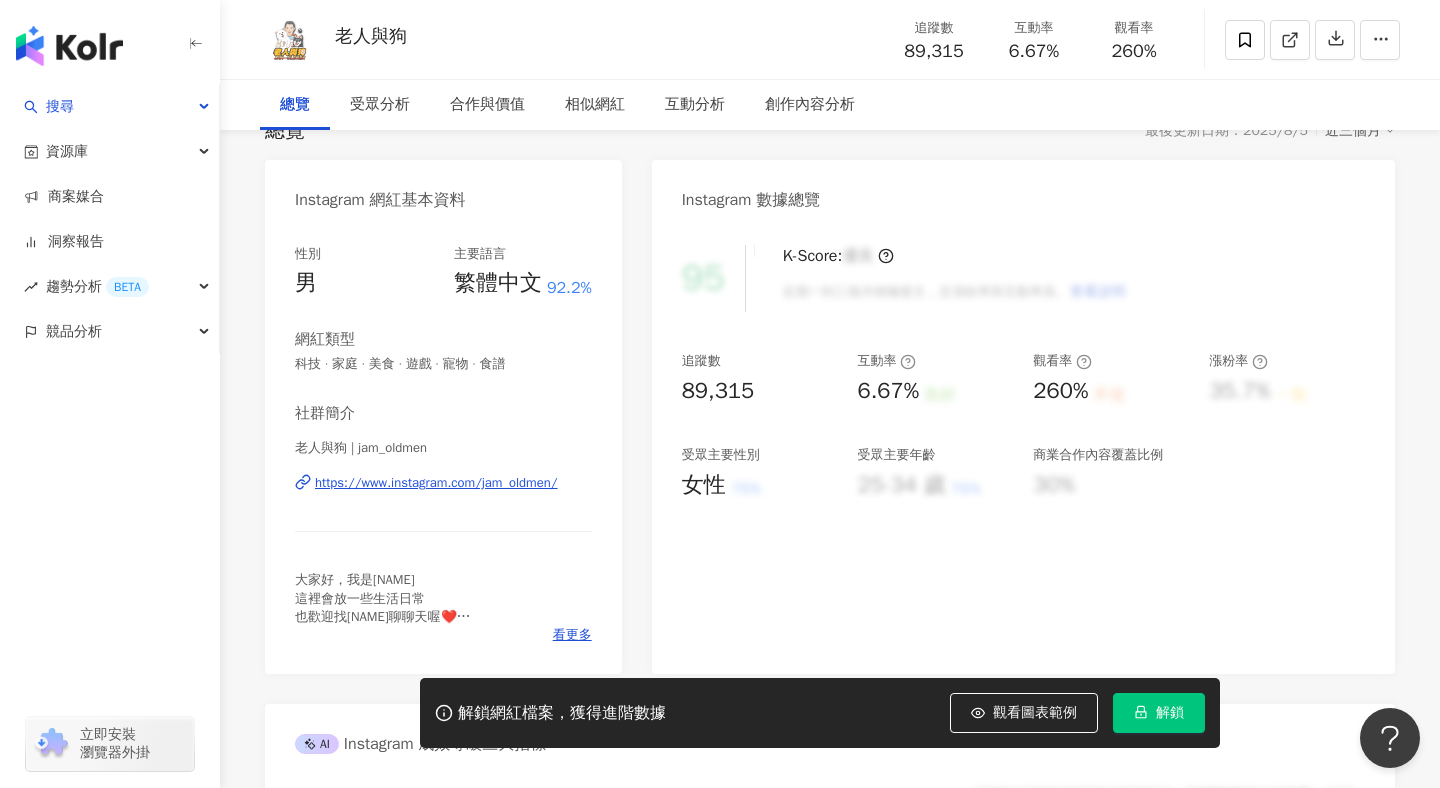 scroll, scrollTop: 0, scrollLeft: 0, axis: both 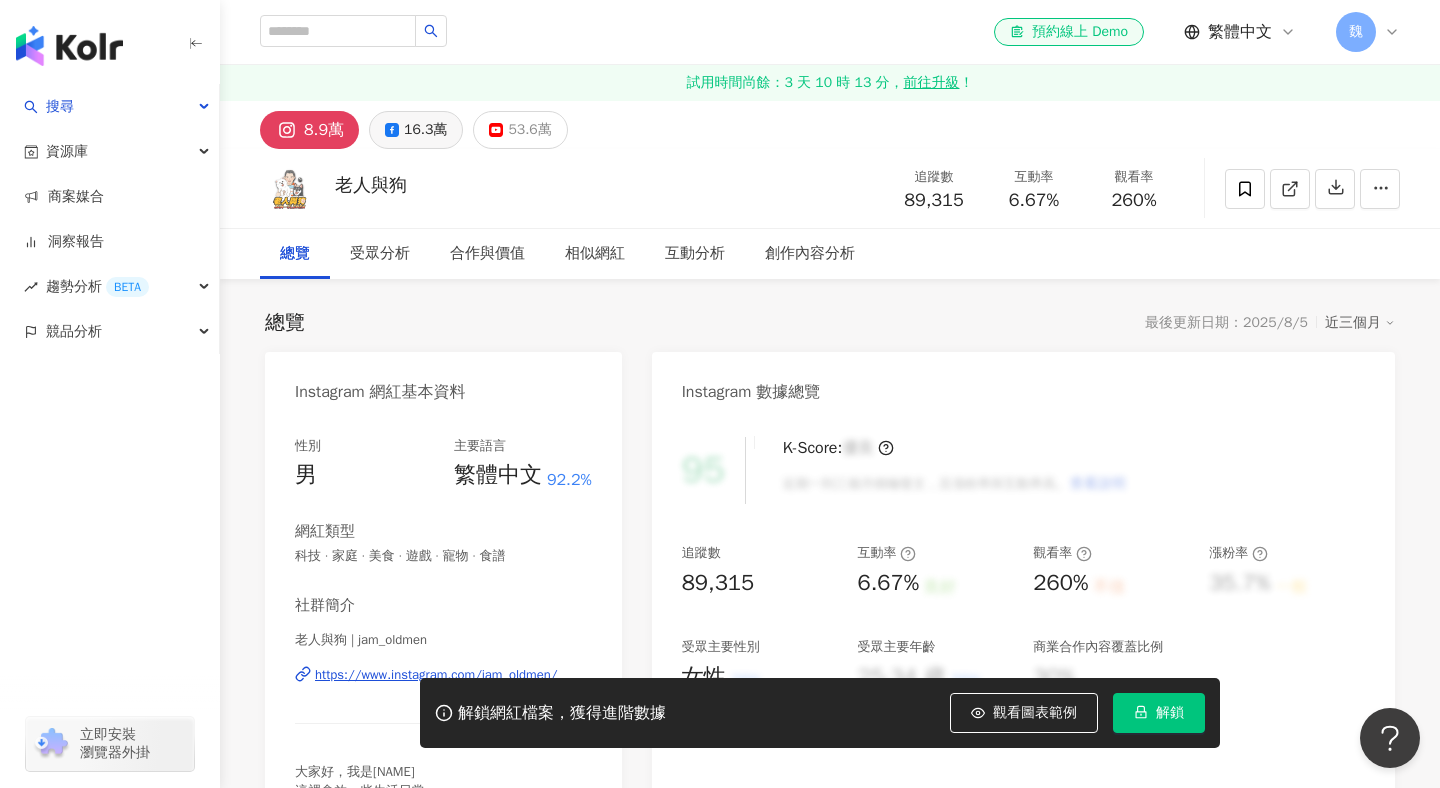 click on "16.3萬" at bounding box center (425, 130) 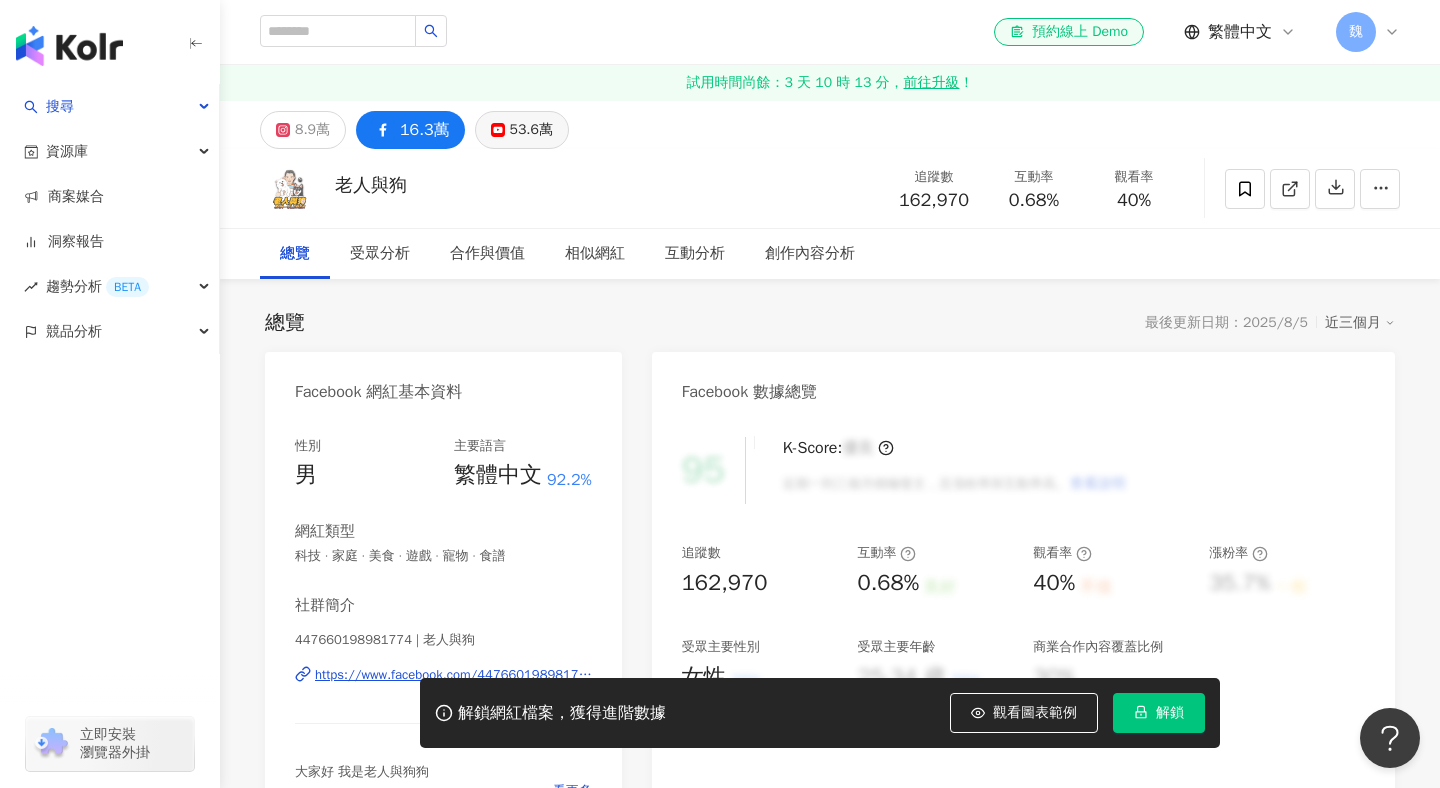click on "53.6萬" at bounding box center (531, 130) 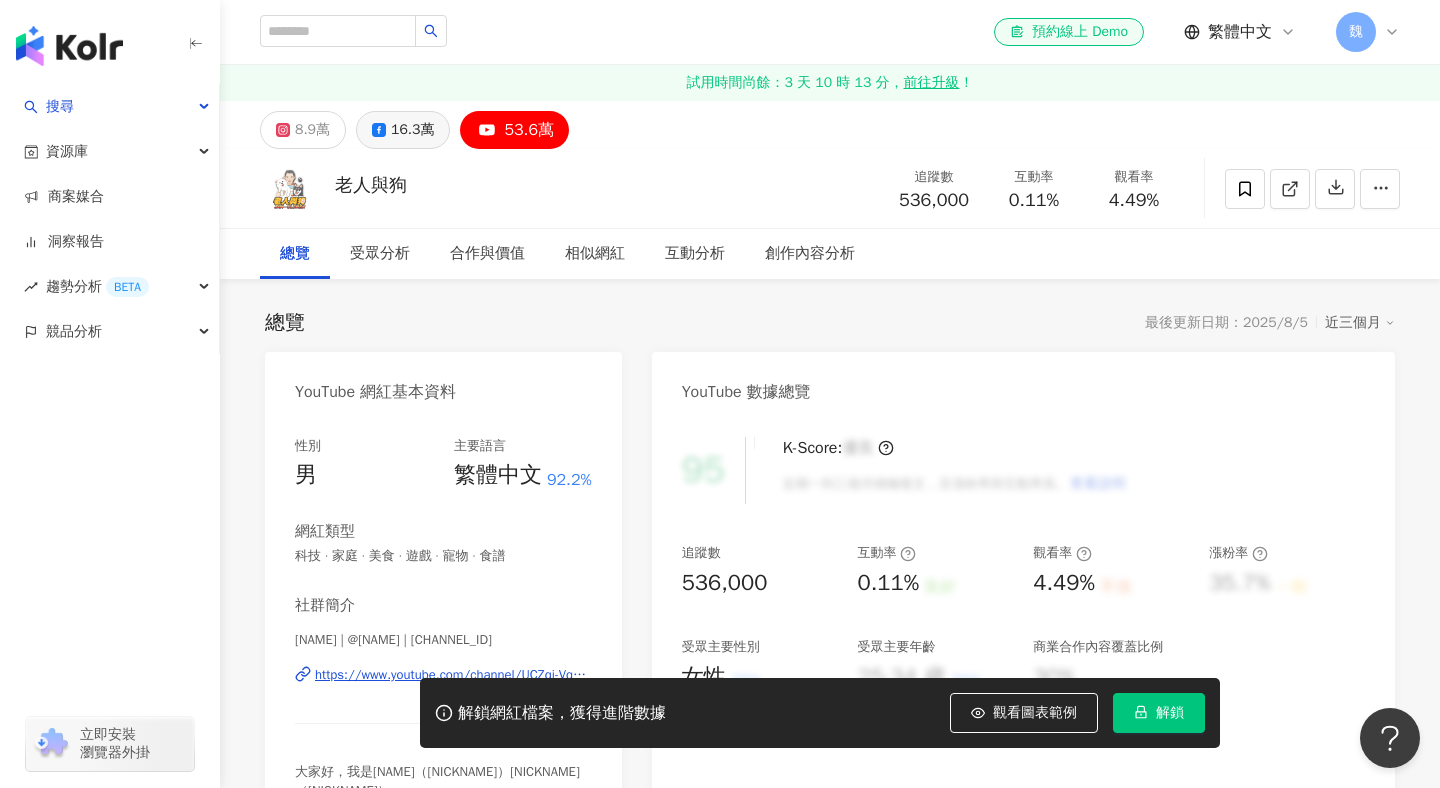 click on "16.3萬" at bounding box center [412, 130] 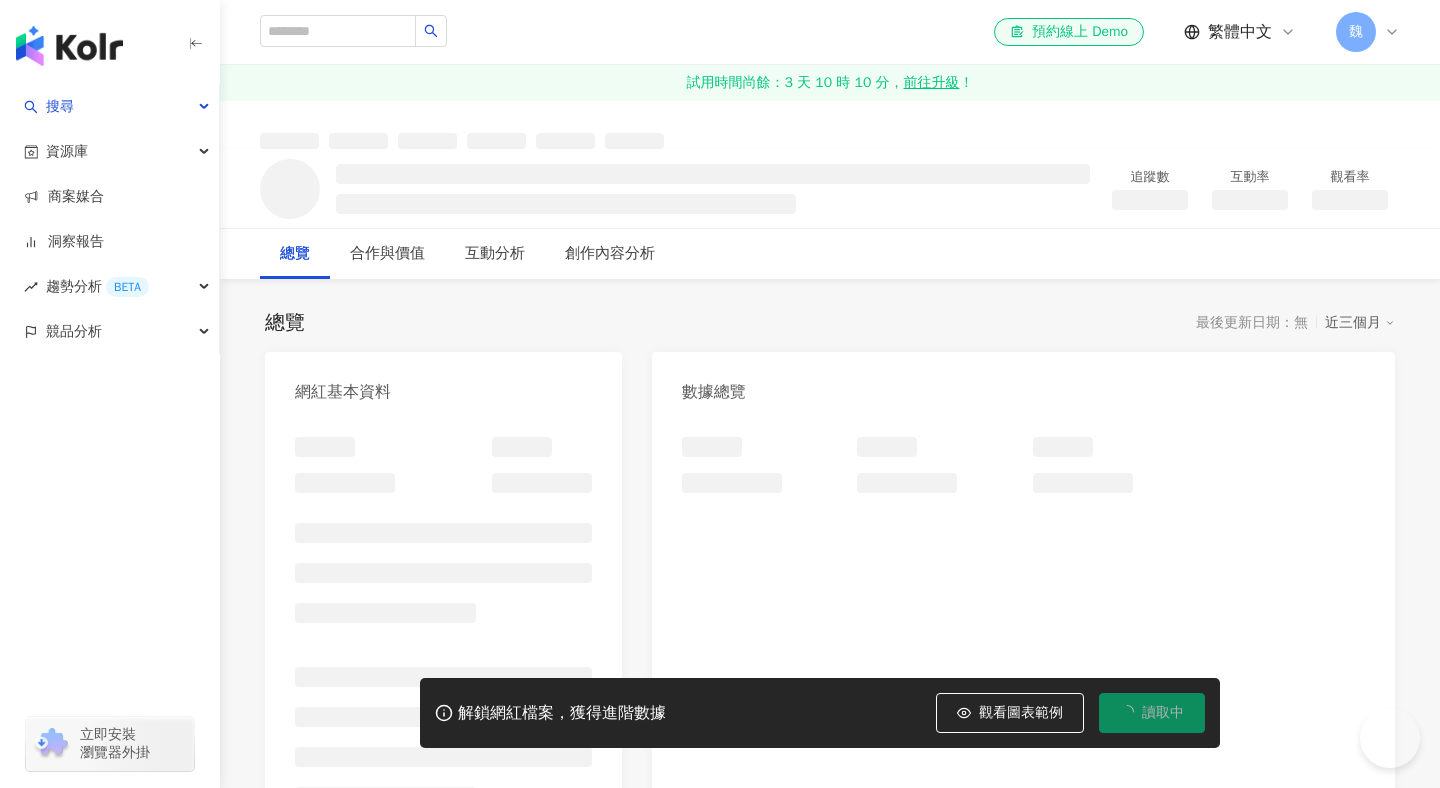 scroll, scrollTop: 0, scrollLeft: 0, axis: both 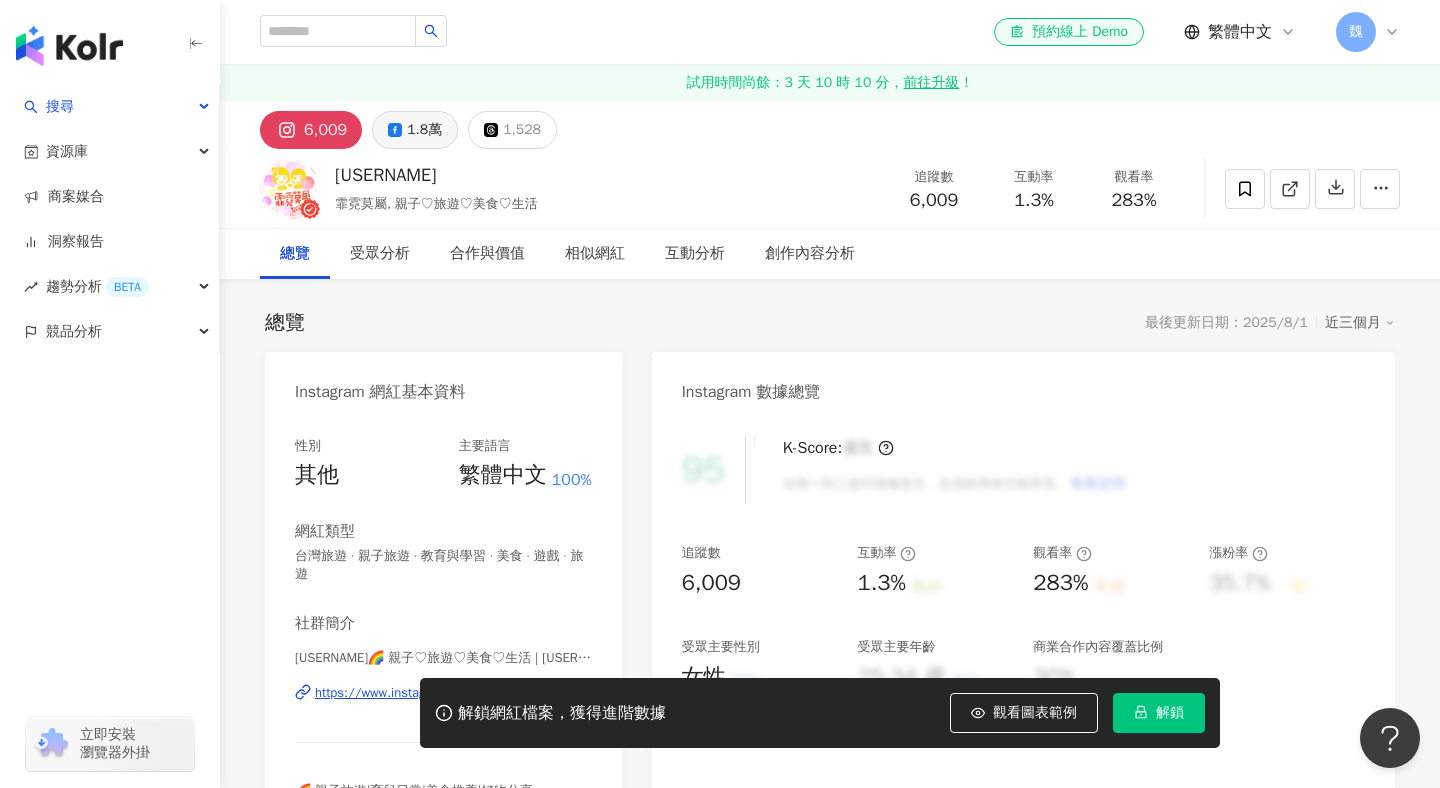 click on "1.8萬" at bounding box center (424, 130) 